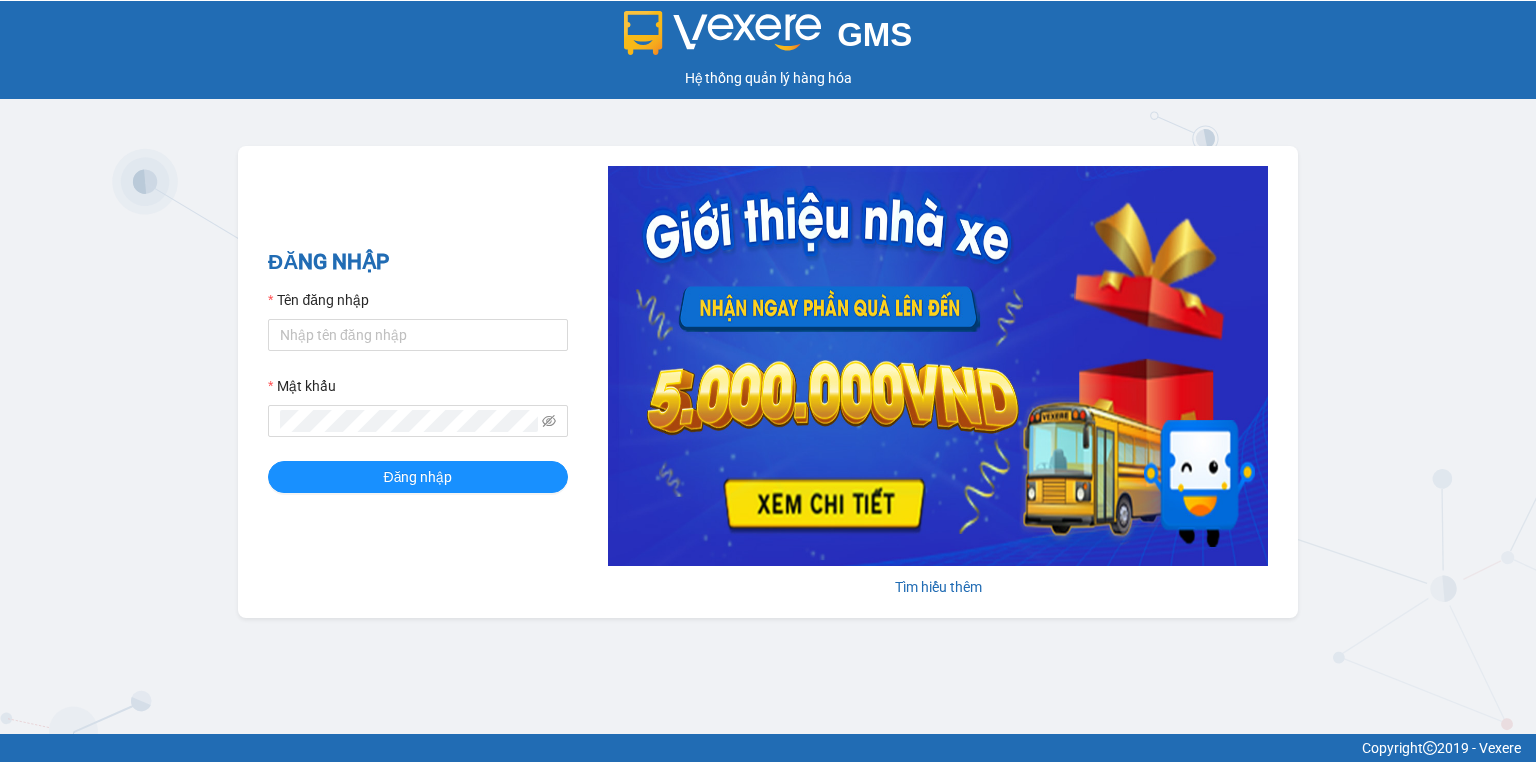 scroll, scrollTop: 0, scrollLeft: 0, axis: both 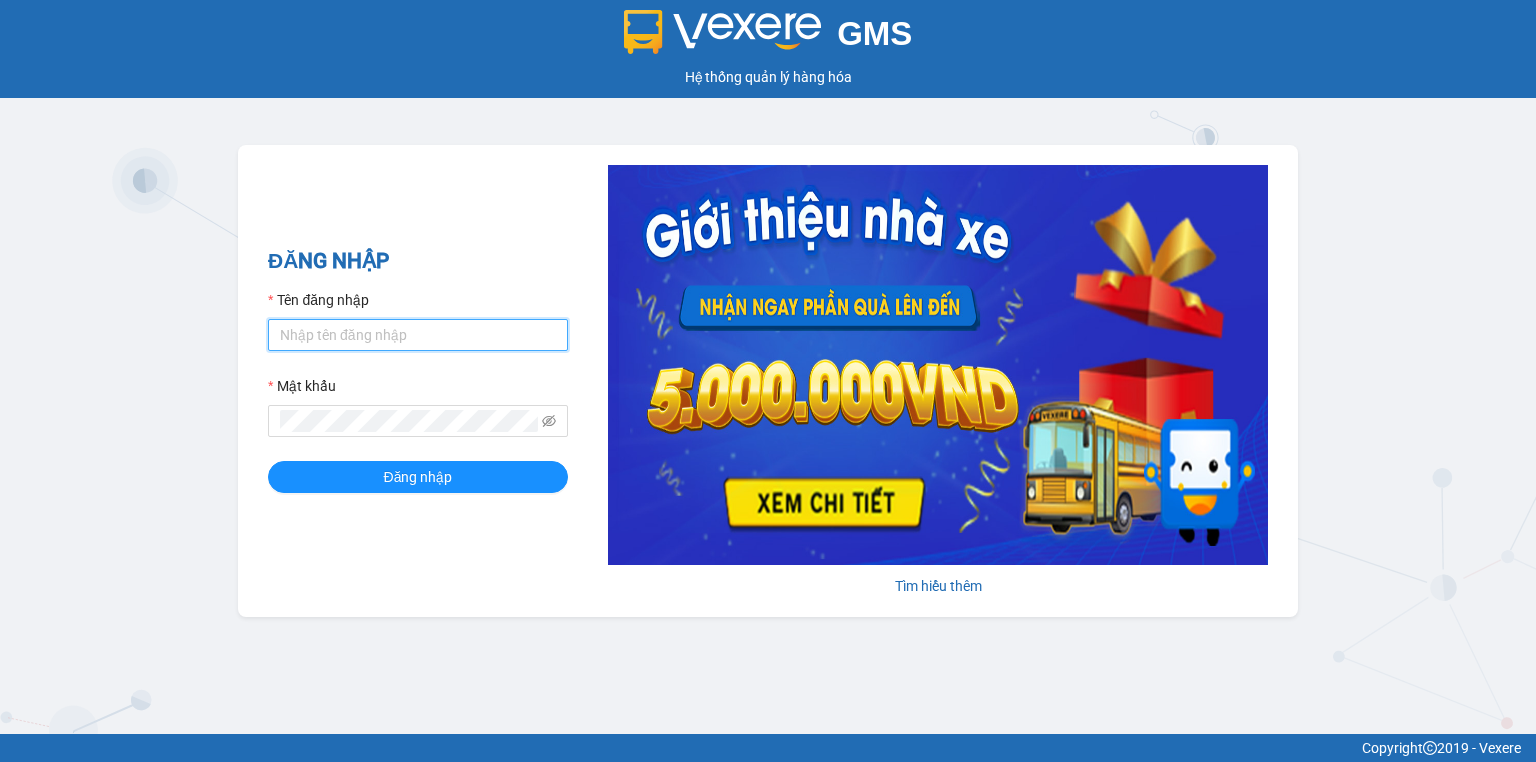 click on "Tên đăng nhập" at bounding box center (418, 335) 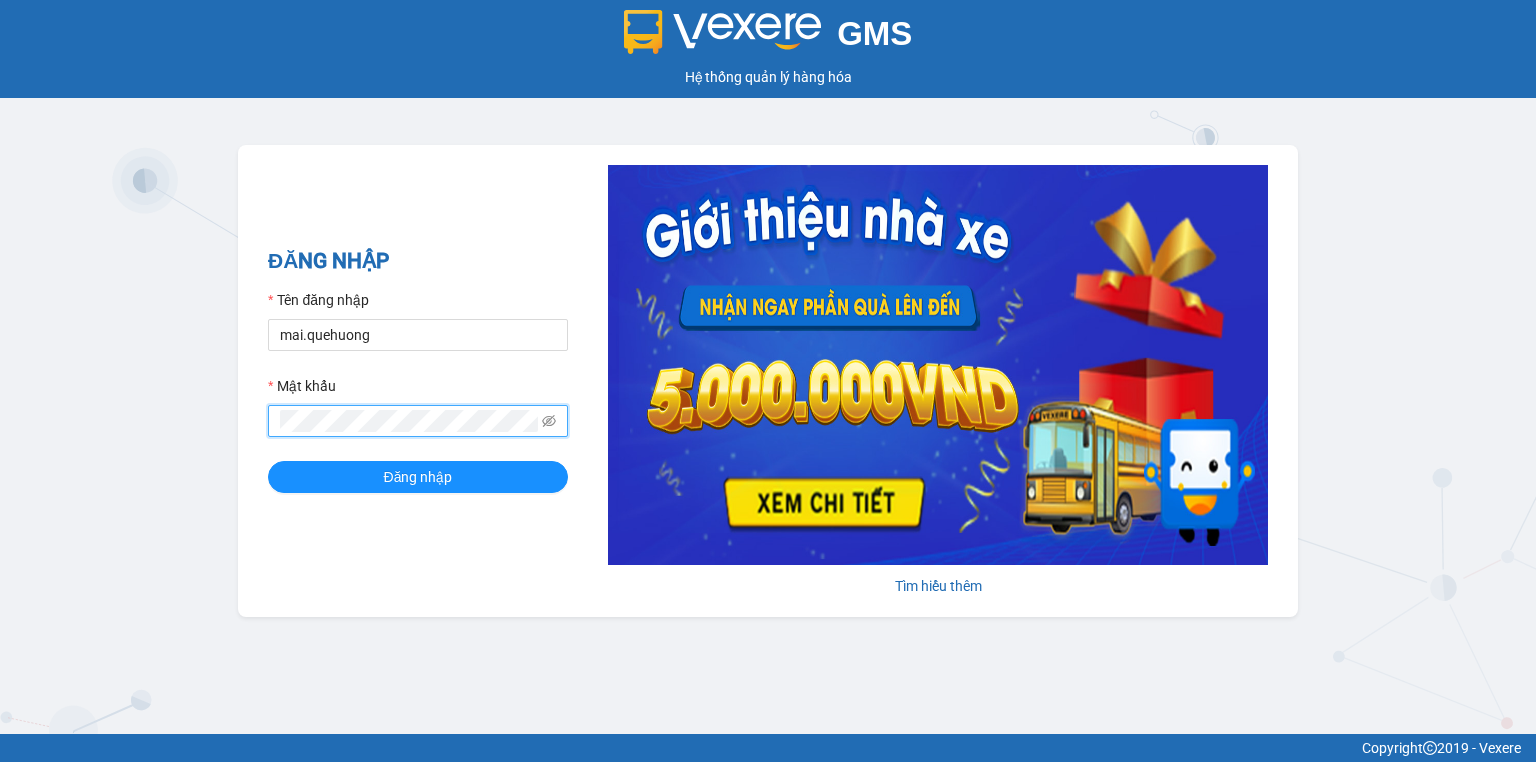 click on "Đăng nhập" at bounding box center [418, 477] 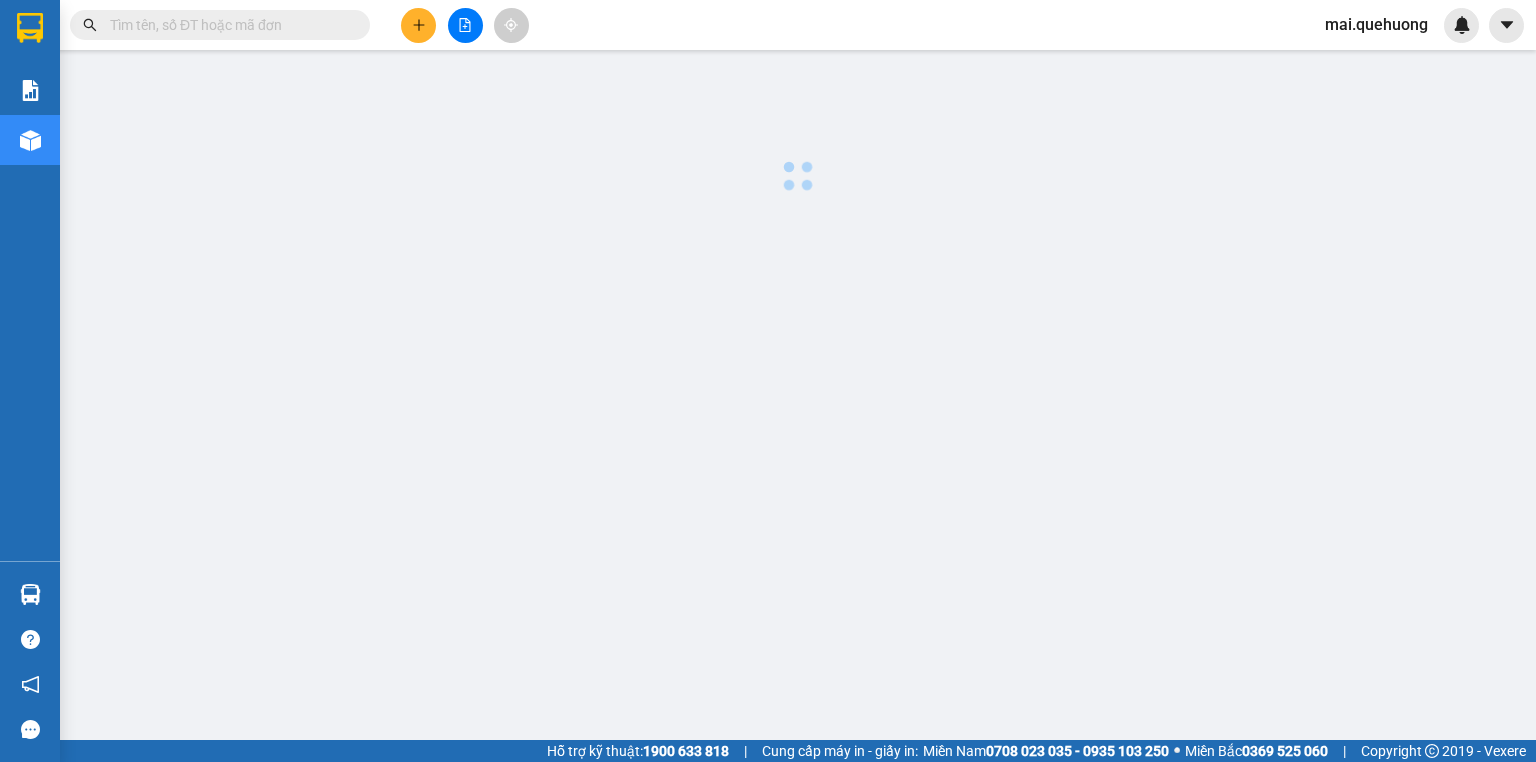 scroll, scrollTop: 0, scrollLeft: 0, axis: both 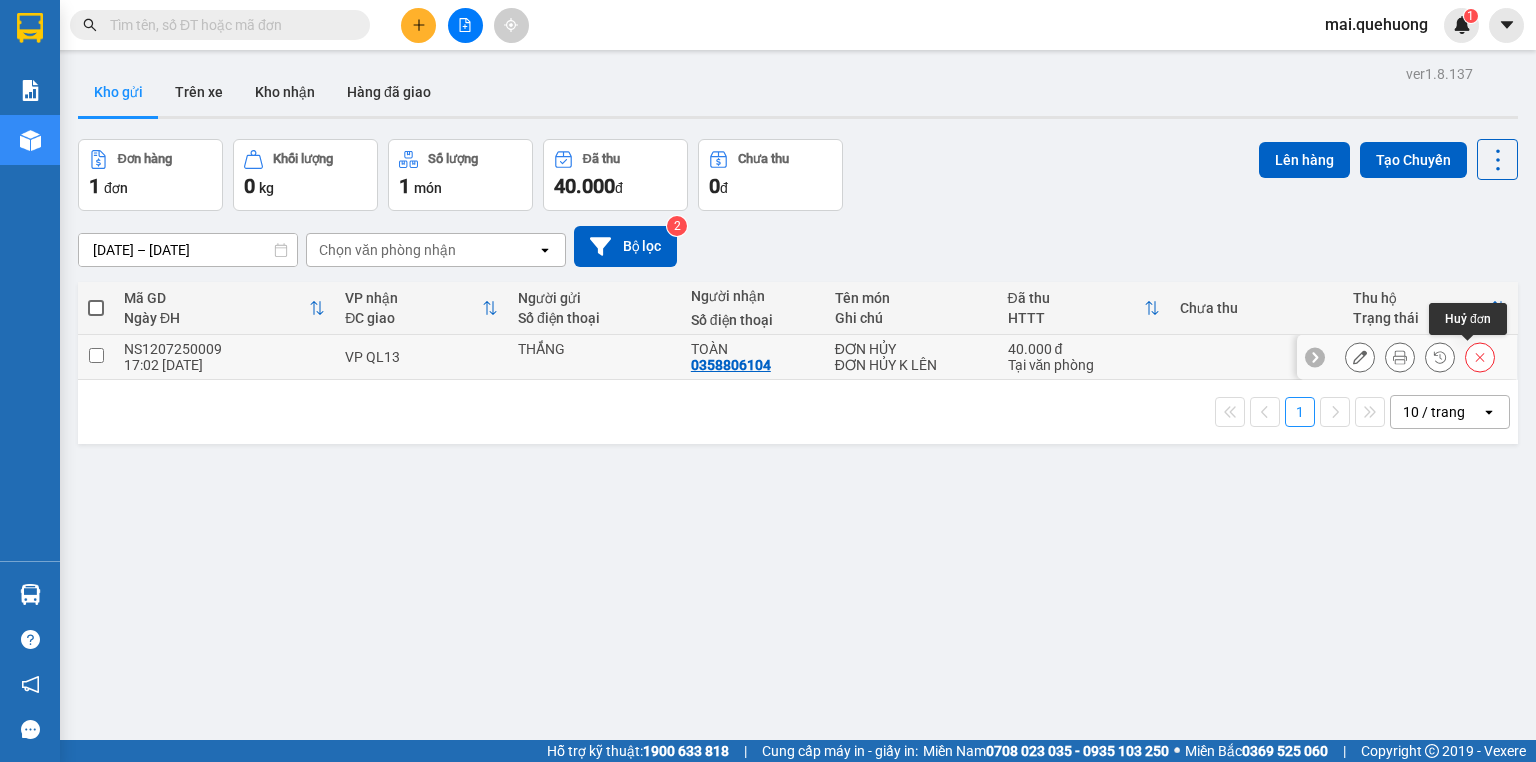 click 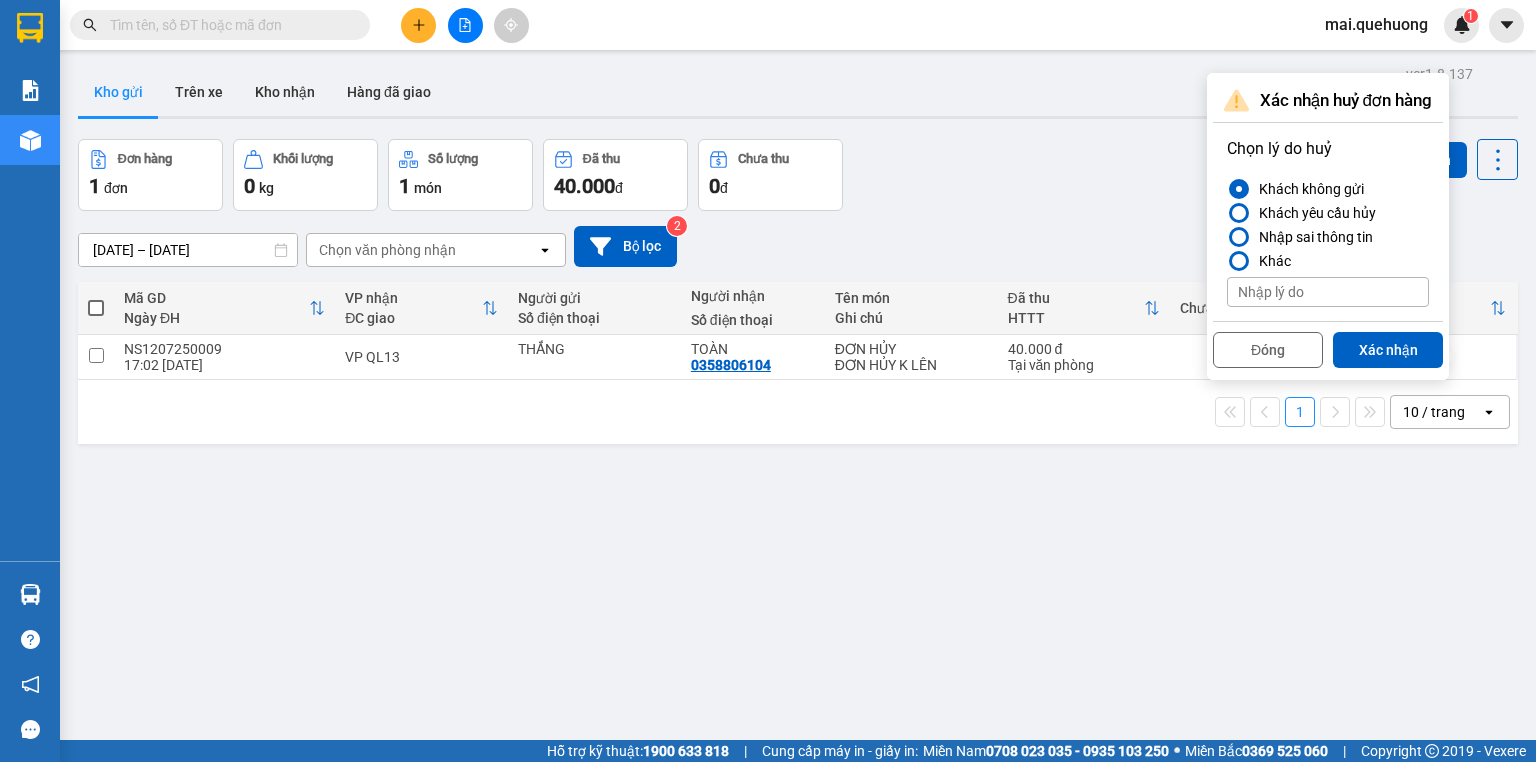 click on "Xác nhận" at bounding box center [1388, 350] 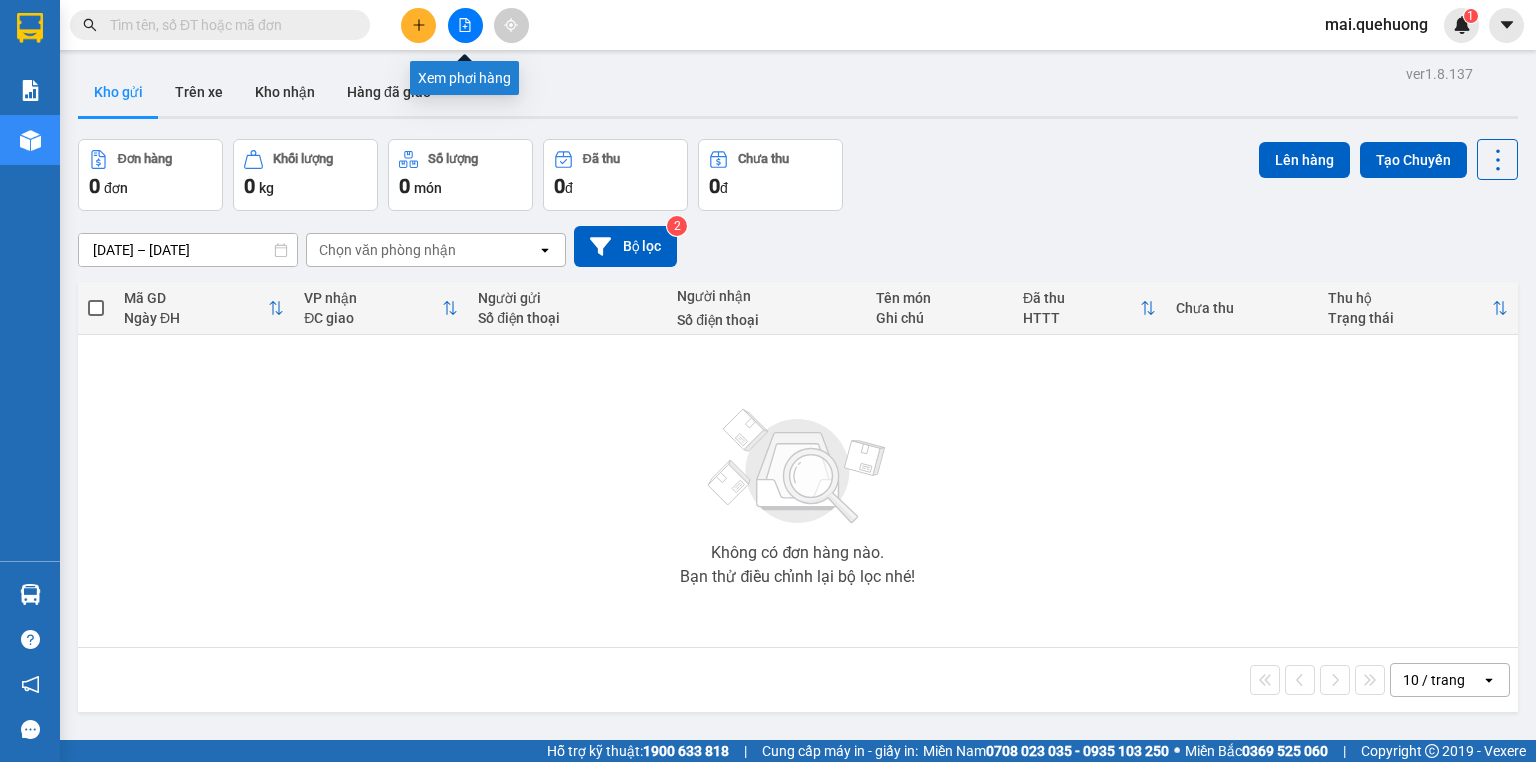 click at bounding box center [465, 25] 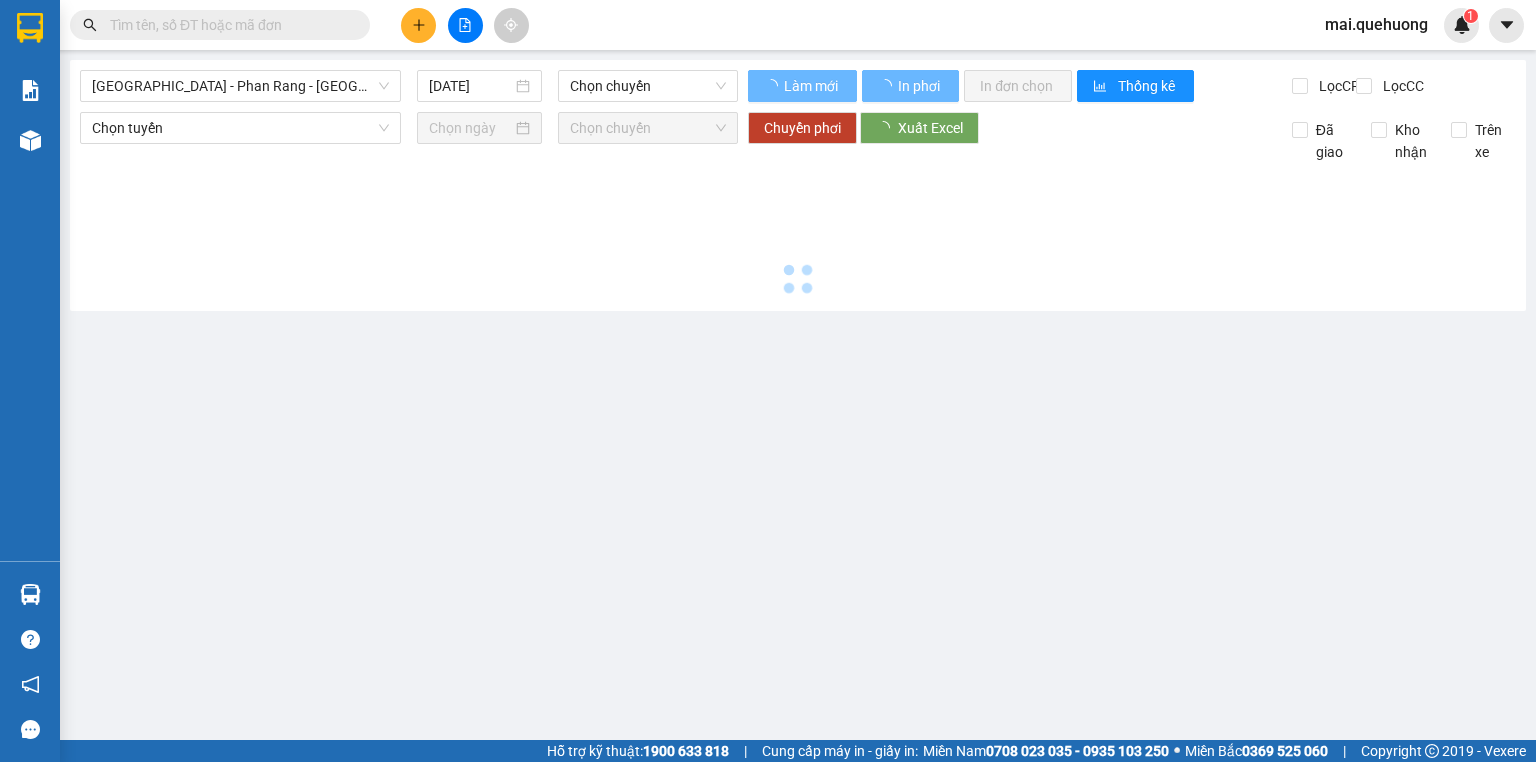 type on "[DATE]" 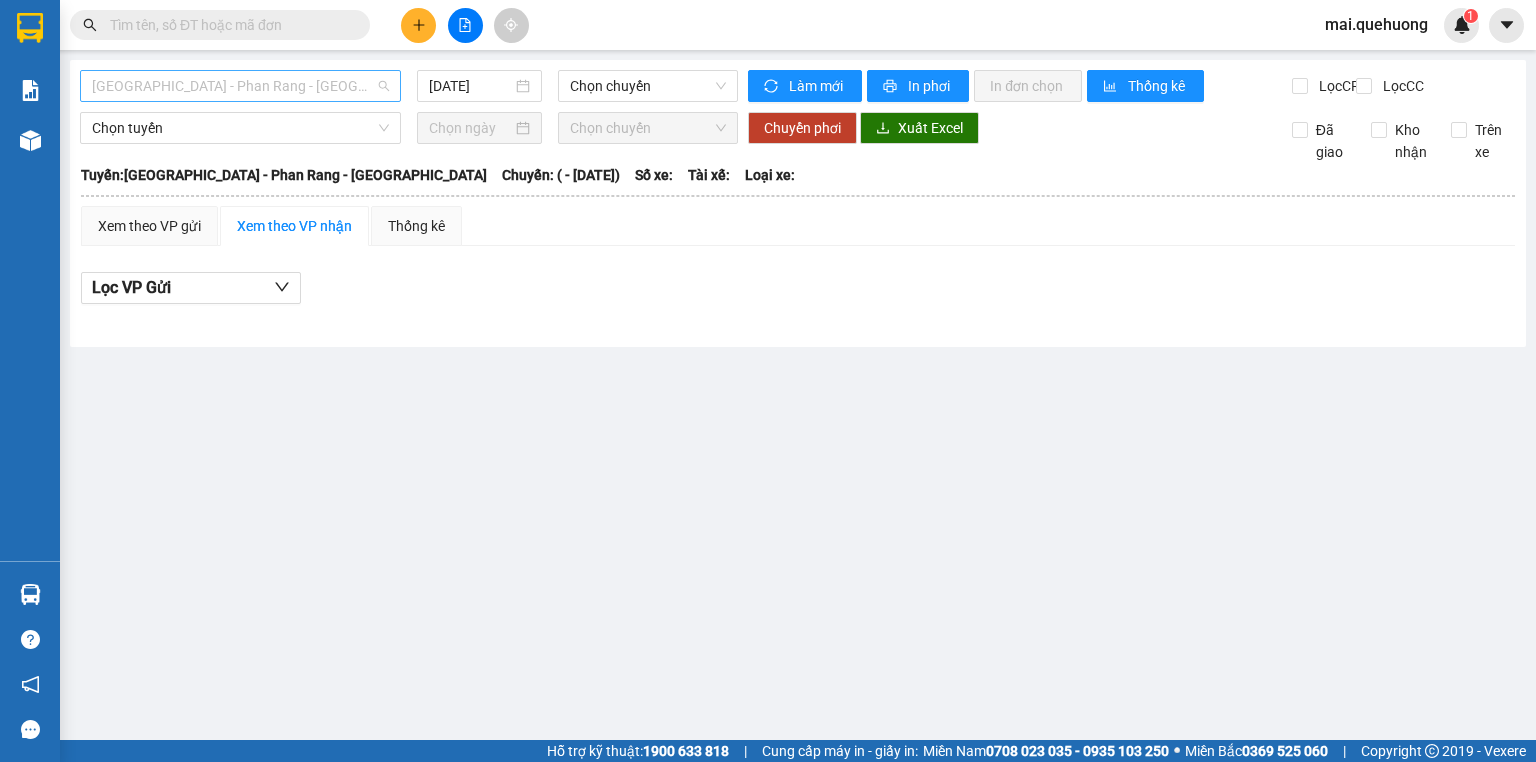 click on "[GEOGRAPHIC_DATA] - Phan Rang - [GEOGRAPHIC_DATA]" at bounding box center (240, 86) 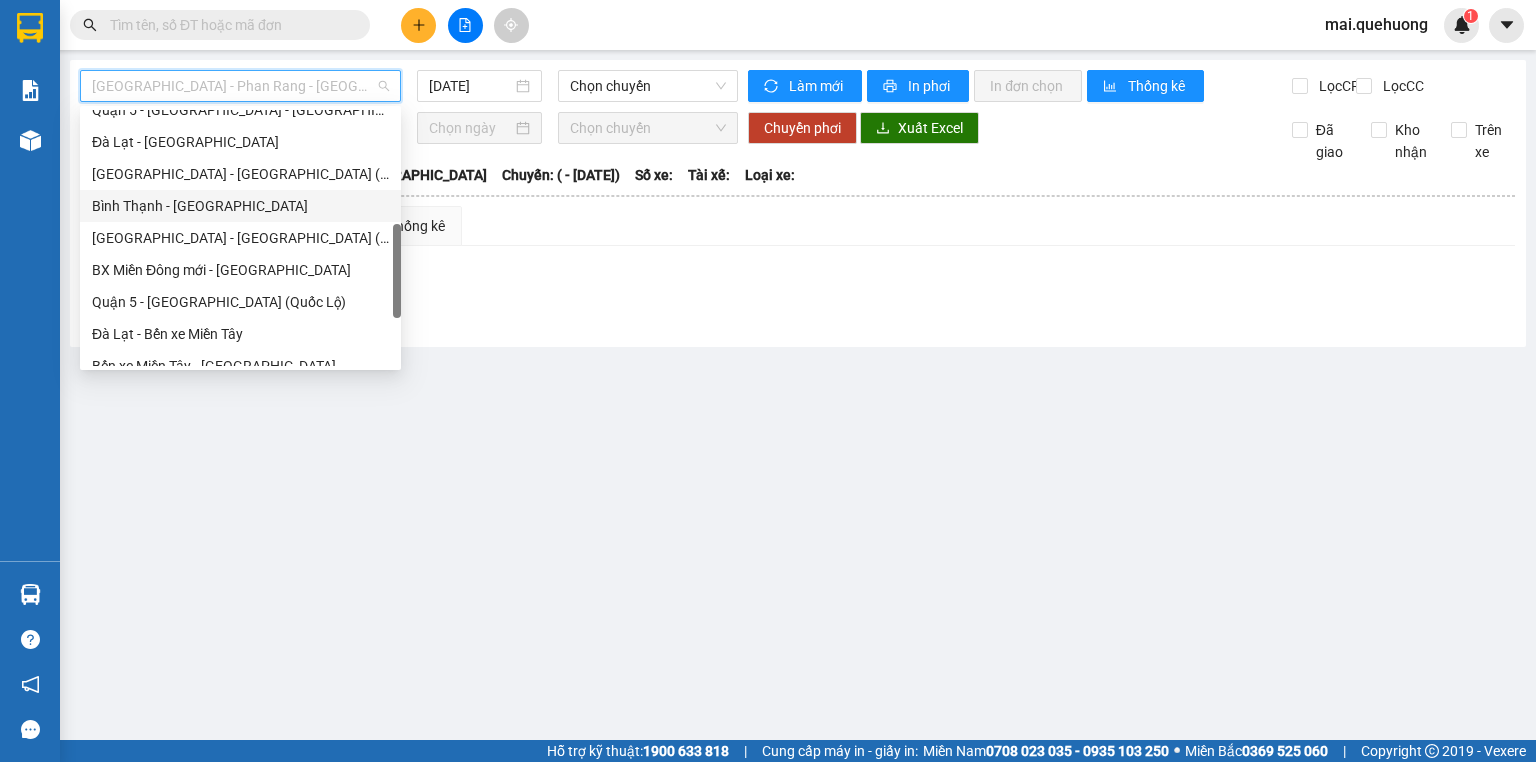 scroll, scrollTop: 608, scrollLeft: 0, axis: vertical 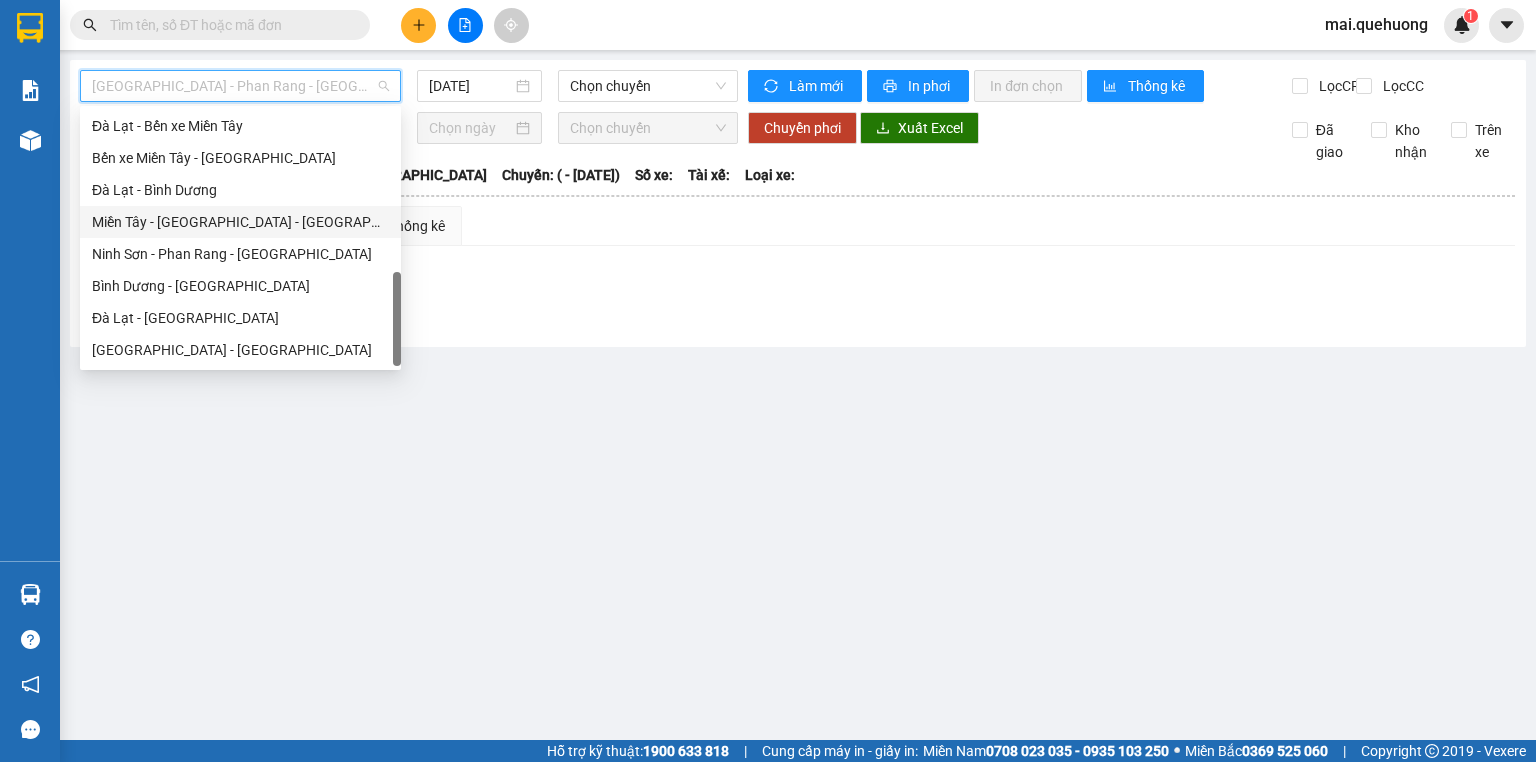 click on "Miền Tây - [GEOGRAPHIC_DATA] - [GEOGRAPHIC_DATA]" at bounding box center [240, 222] 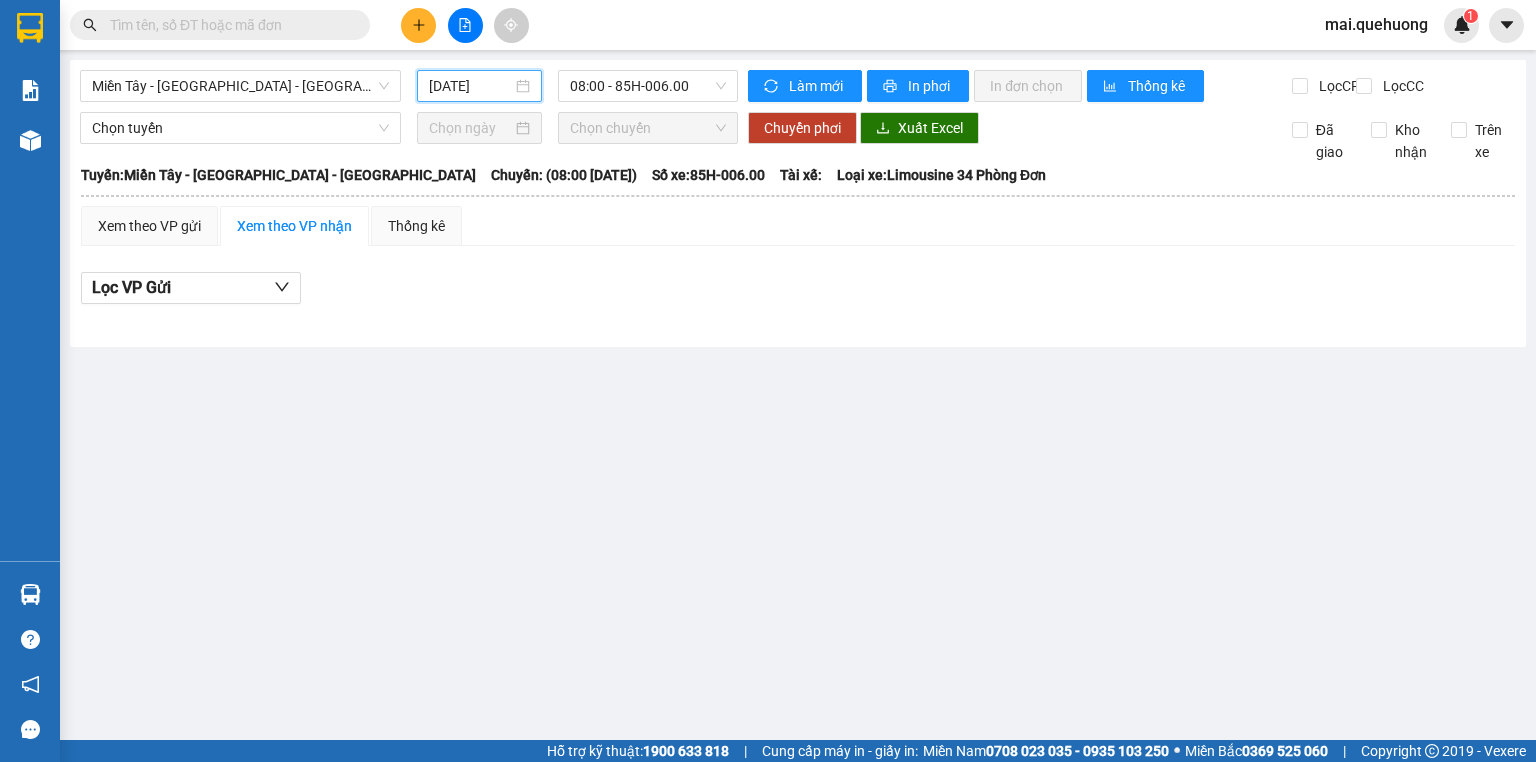 click on "[DATE]" at bounding box center [470, 86] 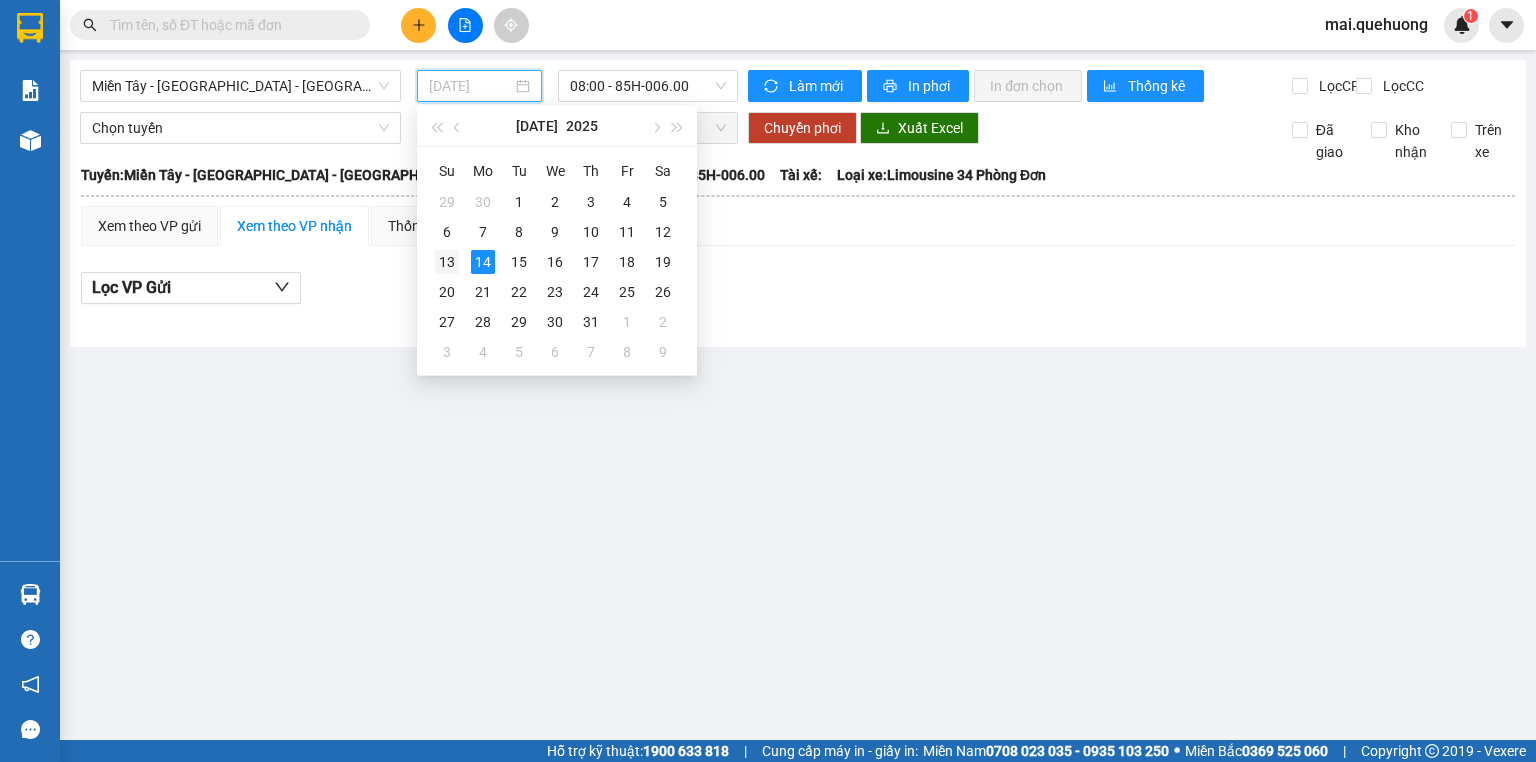 click on "13" at bounding box center [447, 262] 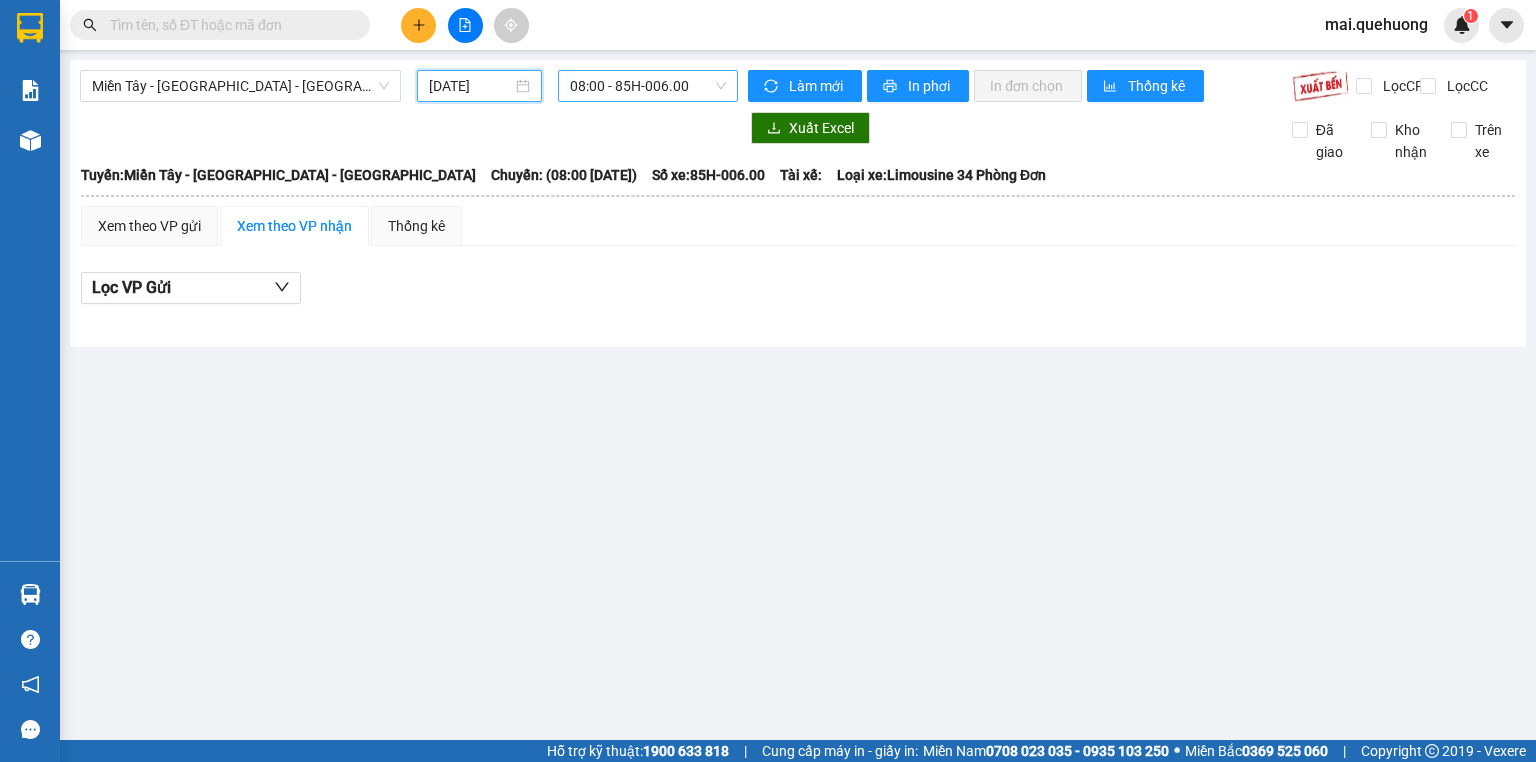 click on "08:00     - 85H-006.00" at bounding box center (648, 86) 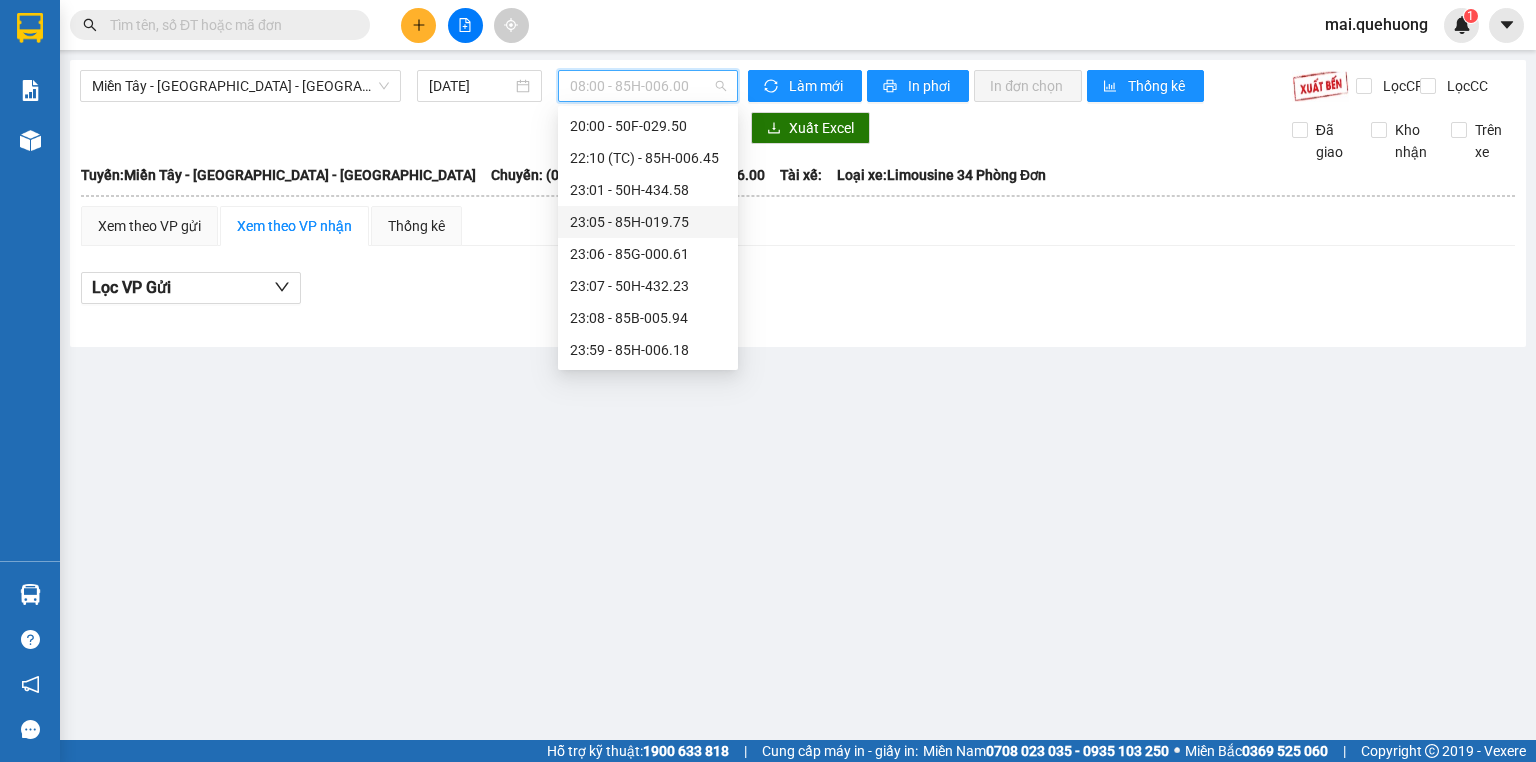 scroll, scrollTop: 32, scrollLeft: 0, axis: vertical 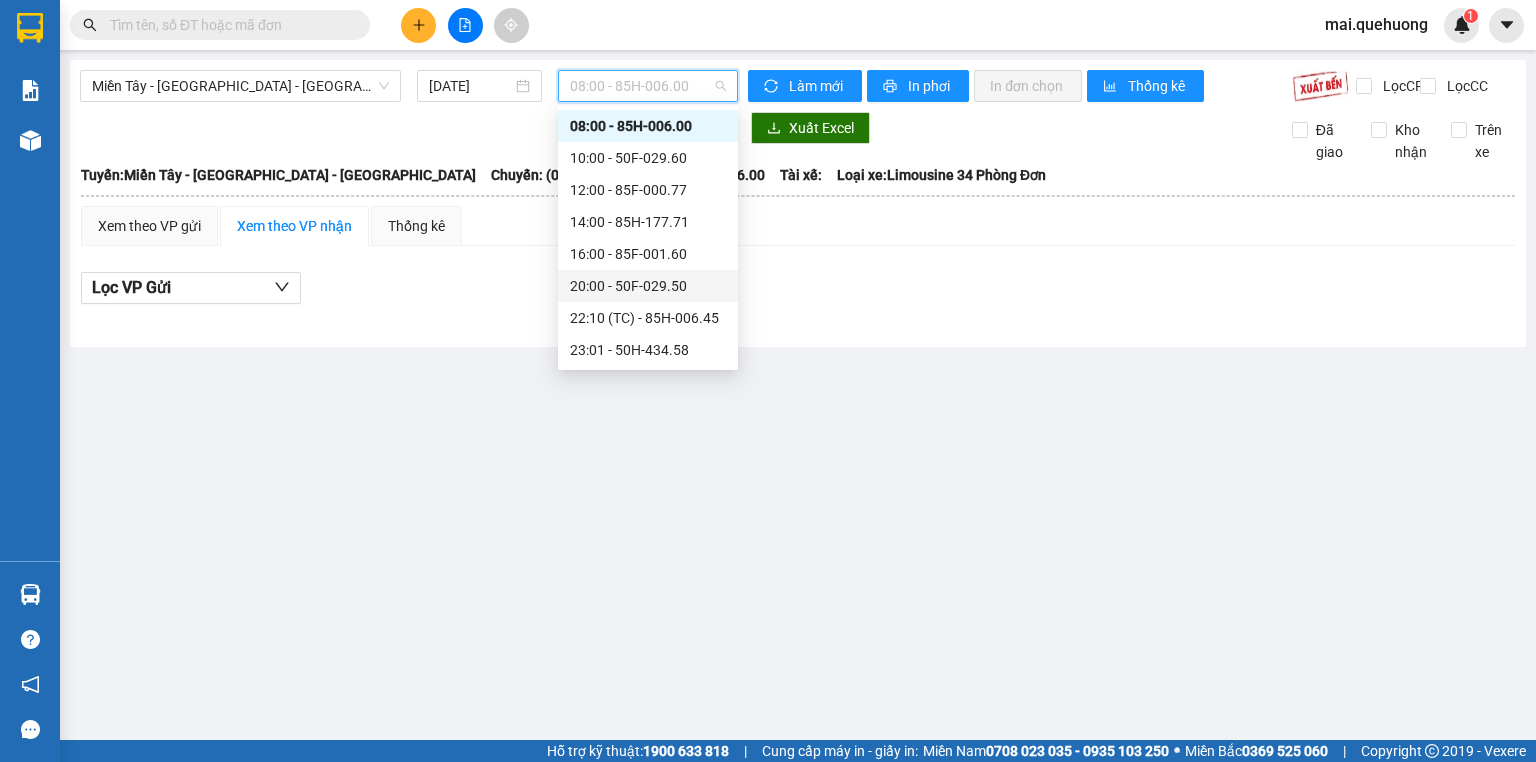 click on "20:00     - 50F-029.50" at bounding box center [648, 286] 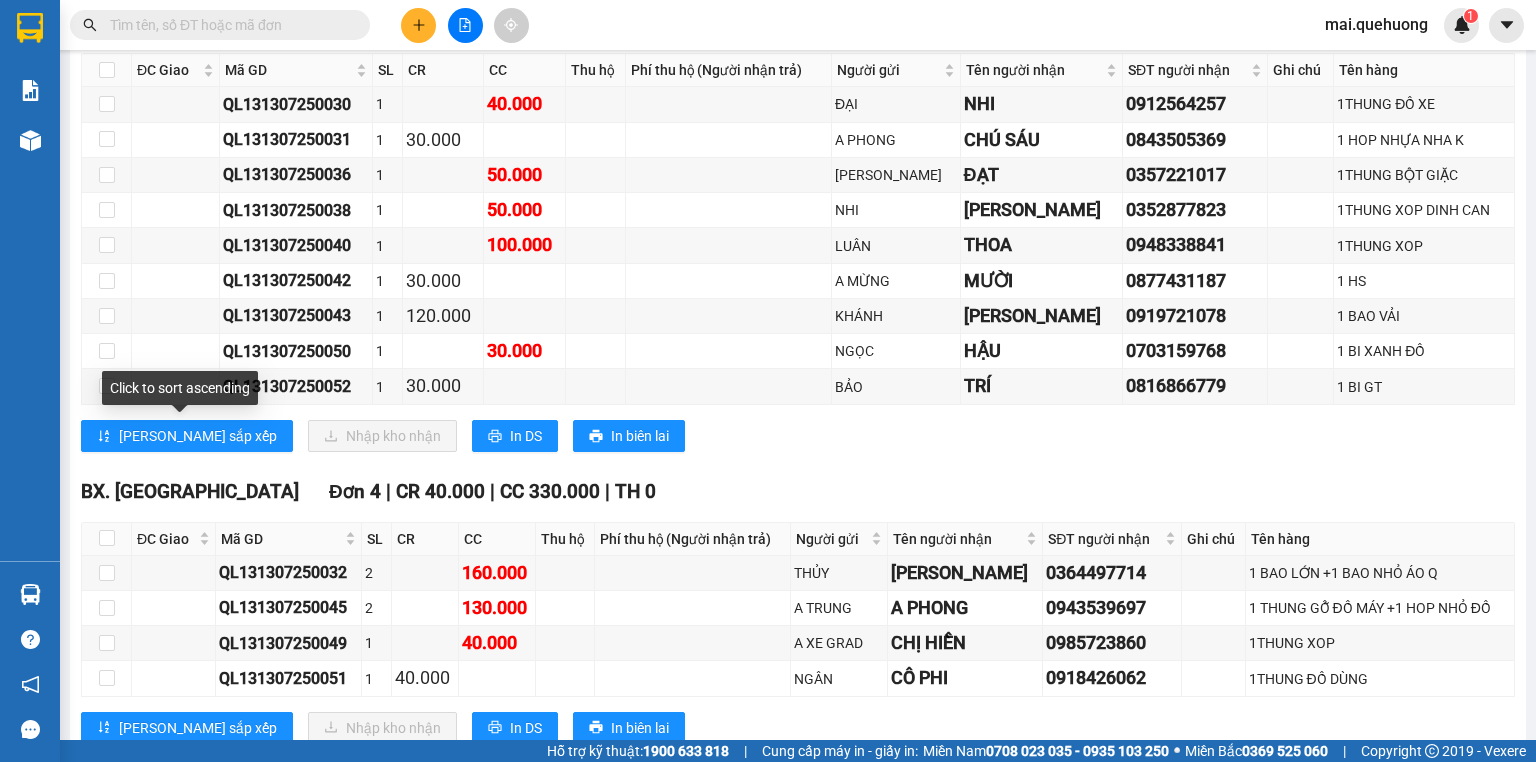 scroll, scrollTop: 880, scrollLeft: 0, axis: vertical 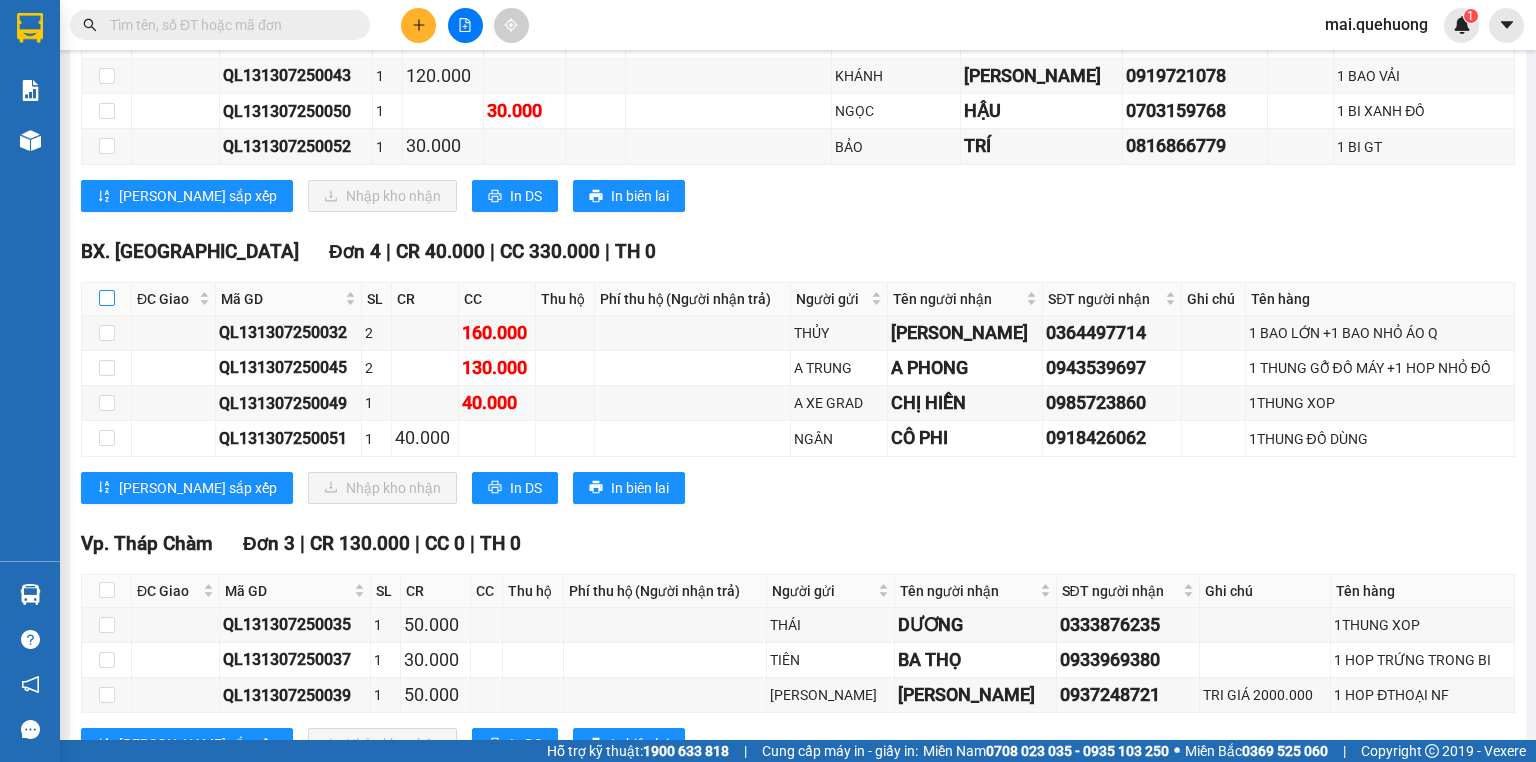click at bounding box center [107, 298] 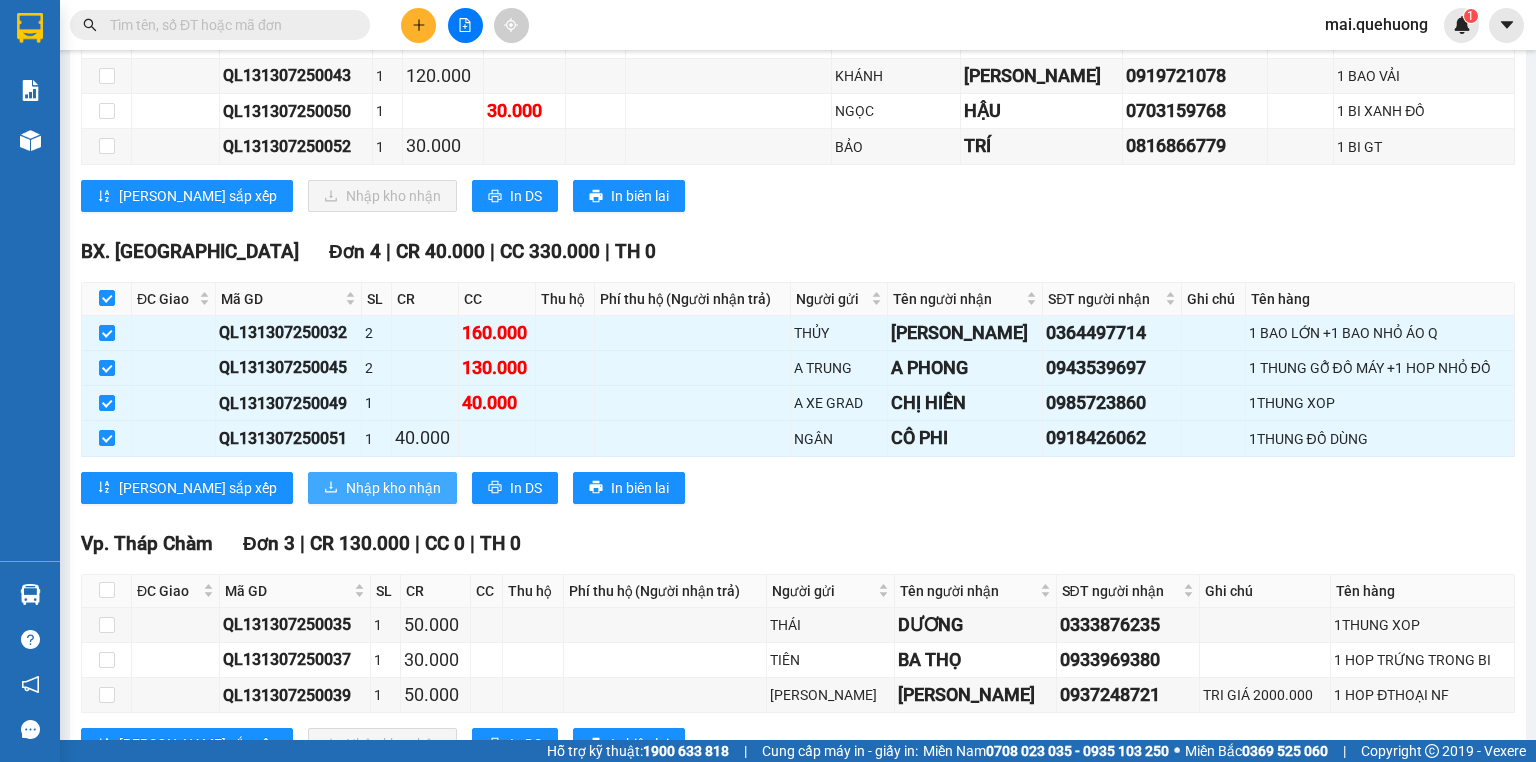 drag, startPoint x: 294, startPoint y: 503, endPoint x: 297, endPoint y: 493, distance: 10.440307 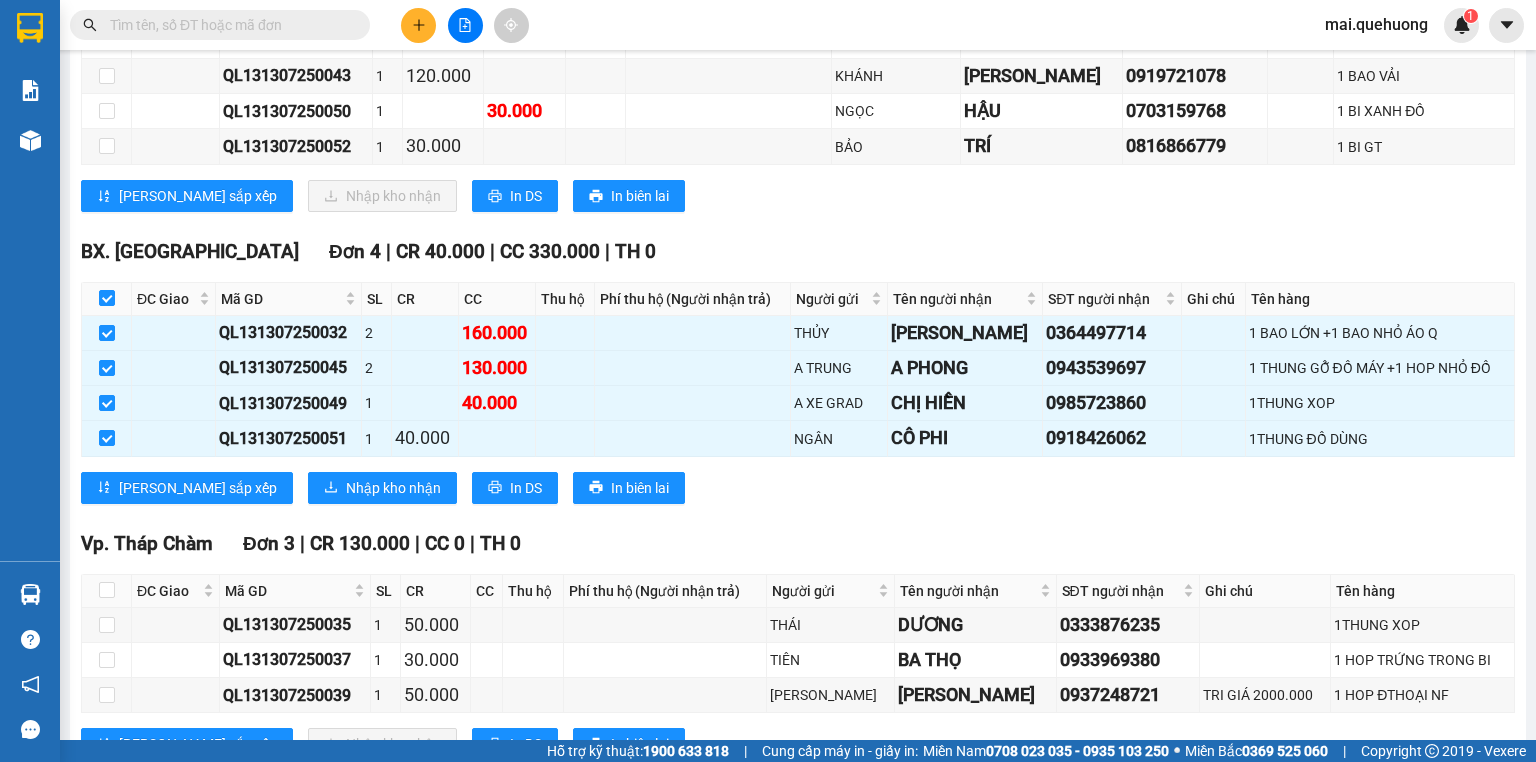 scroll, scrollTop: 0, scrollLeft: 0, axis: both 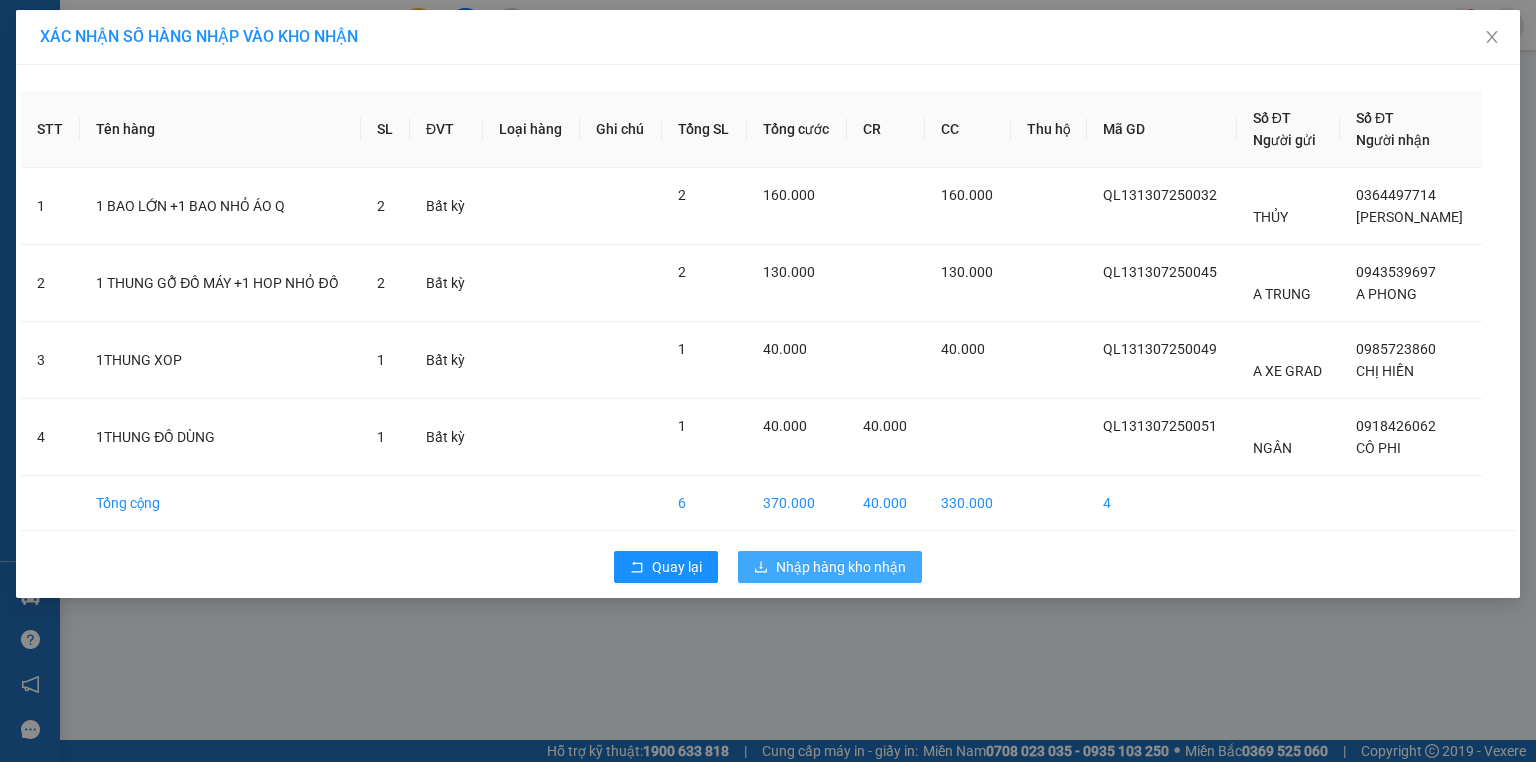 click on "Nhập hàng kho nhận" at bounding box center [841, 567] 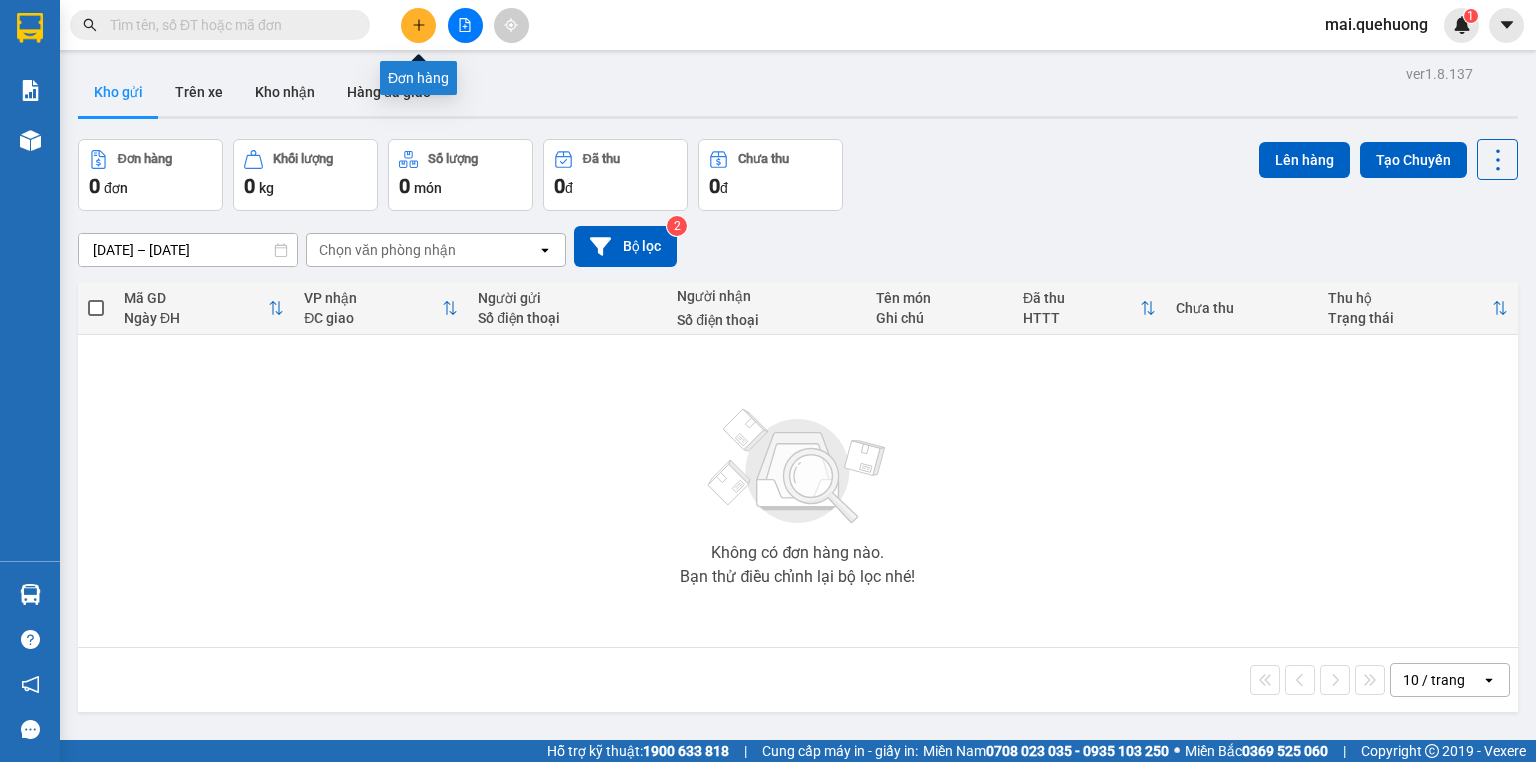 click 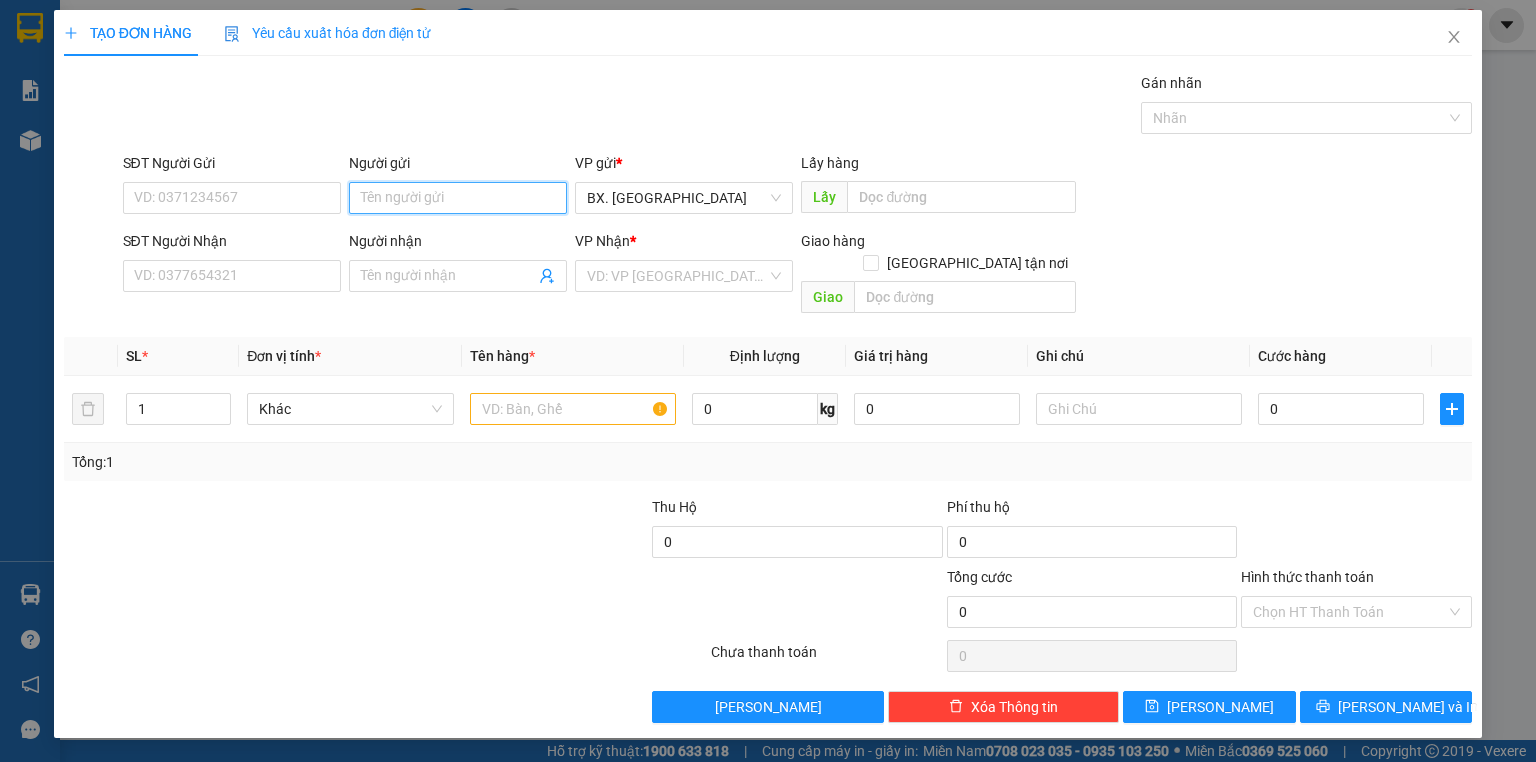 click on "Người gửi" at bounding box center [458, 198] 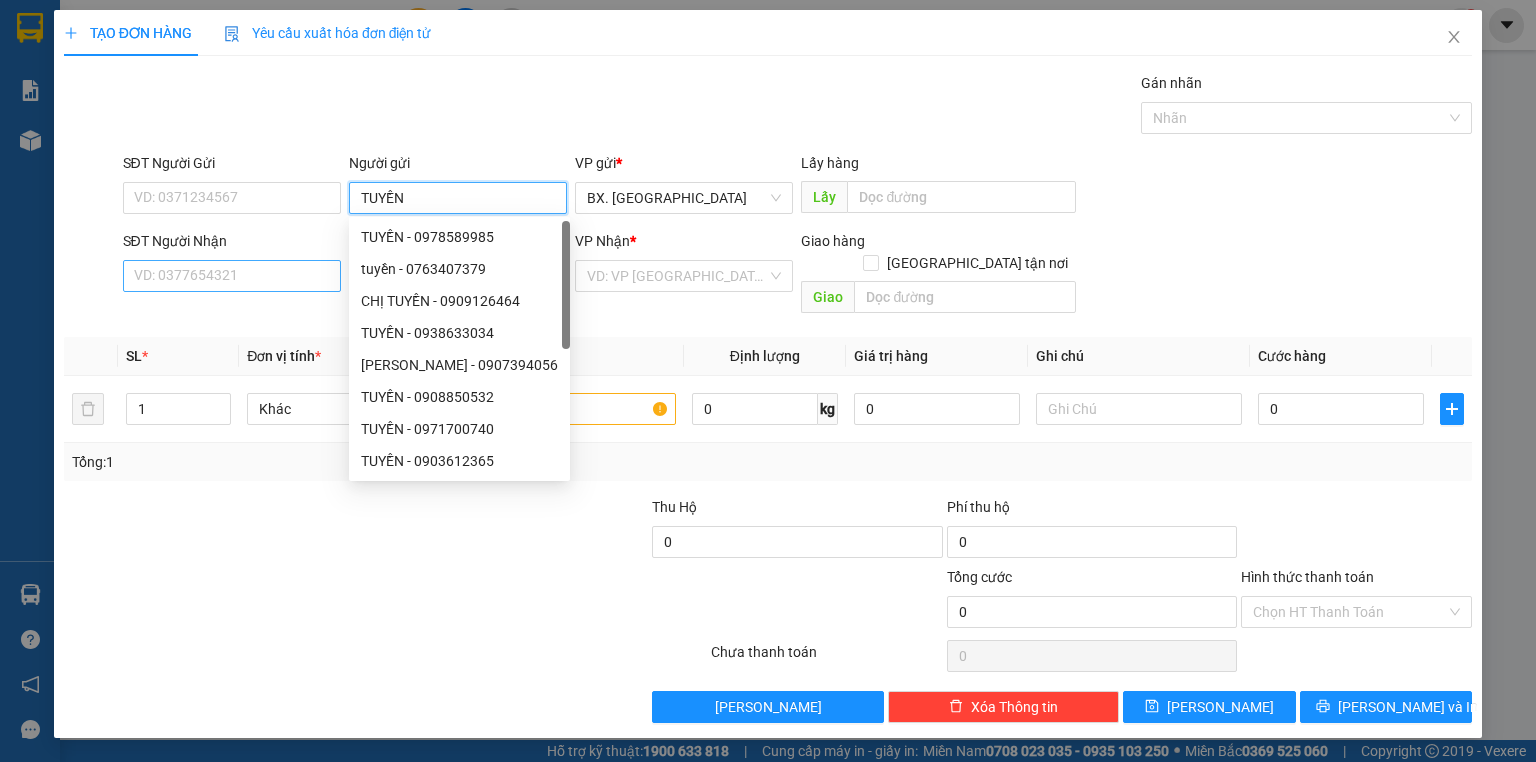 type on "TUYỀN" 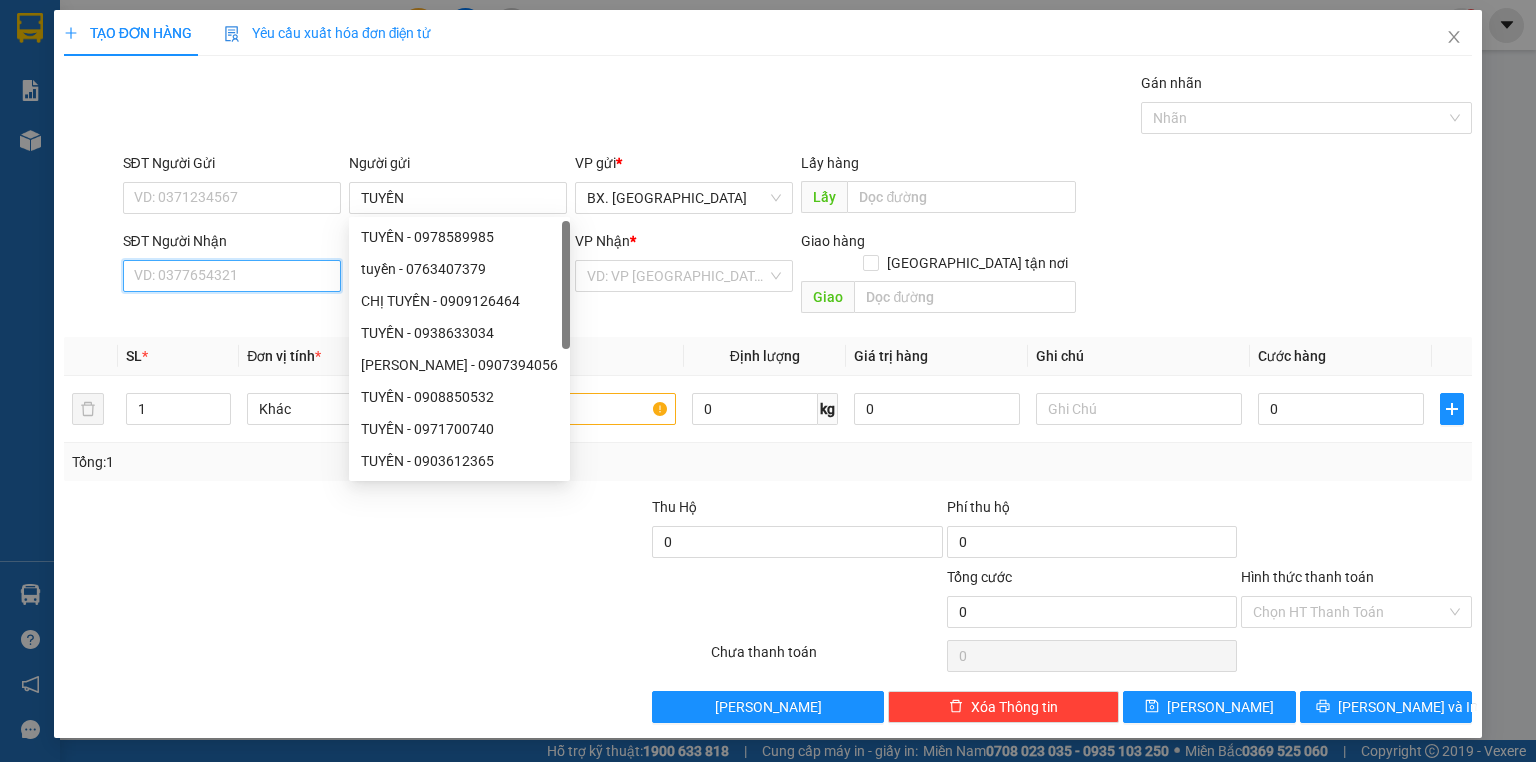 click on "SĐT Người Nhận" at bounding box center [232, 276] 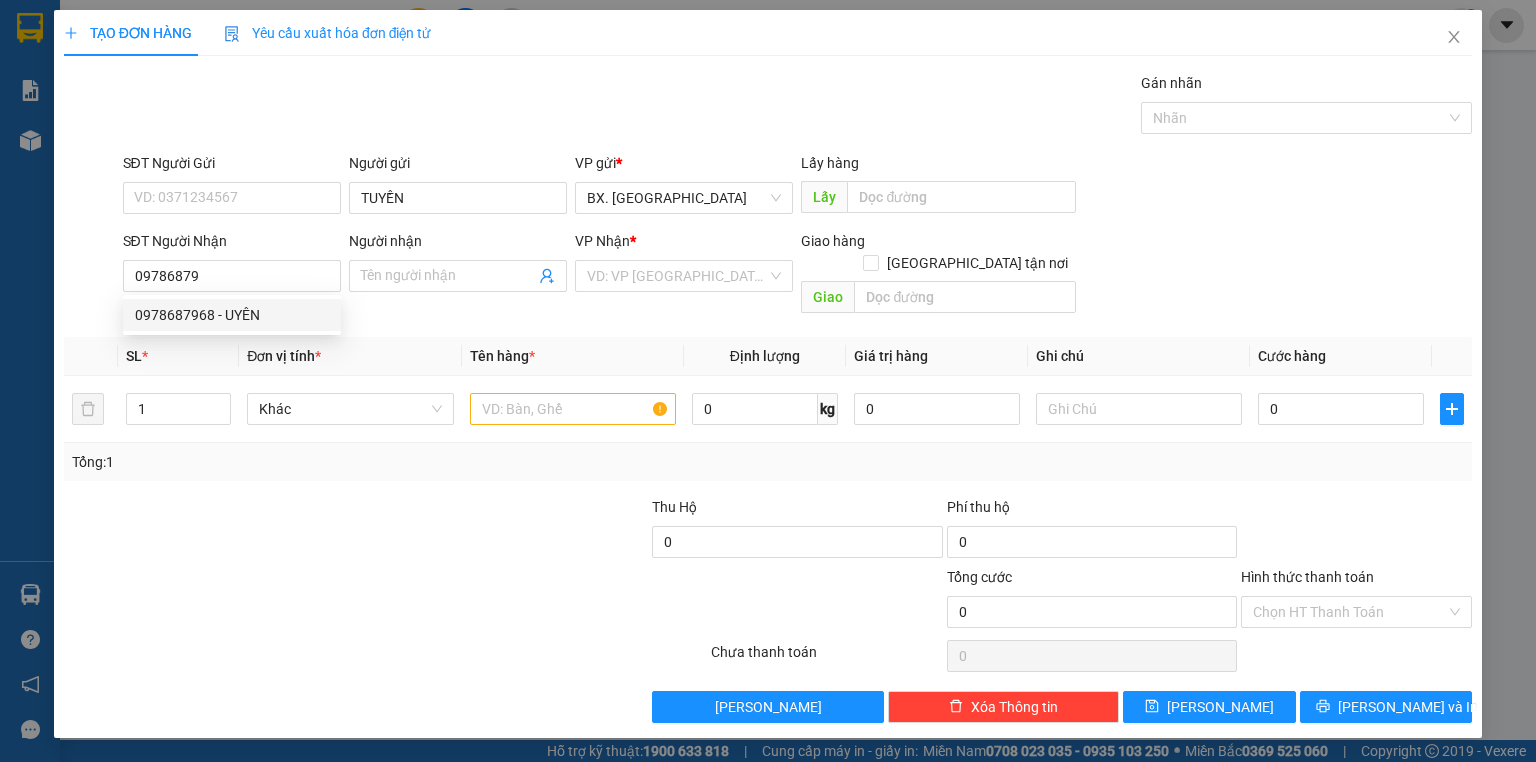 click on "0978687968 0978687968 - UYÊN" at bounding box center (232, 315) 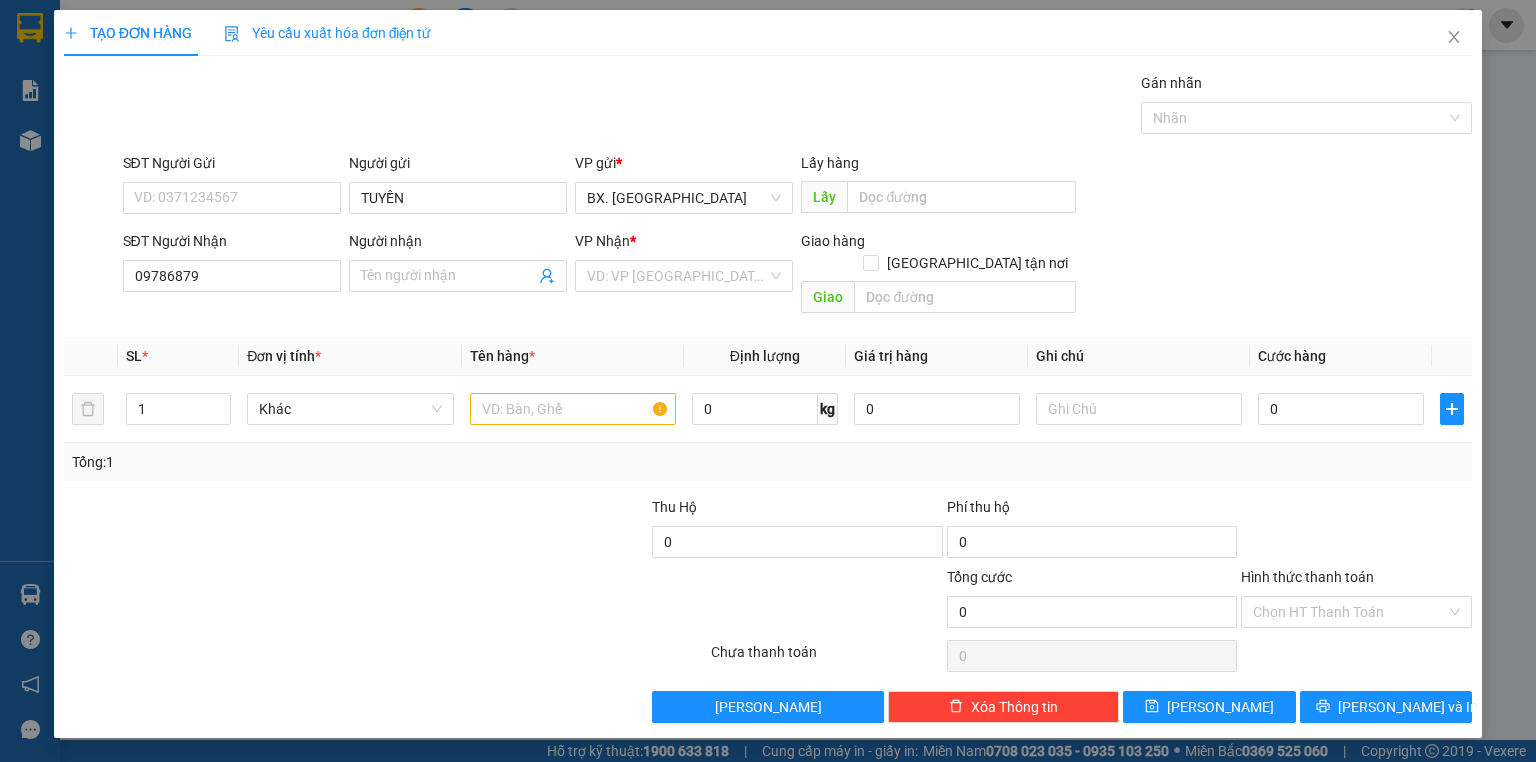 click on "Đơn vị tính  *" at bounding box center [284, 356] 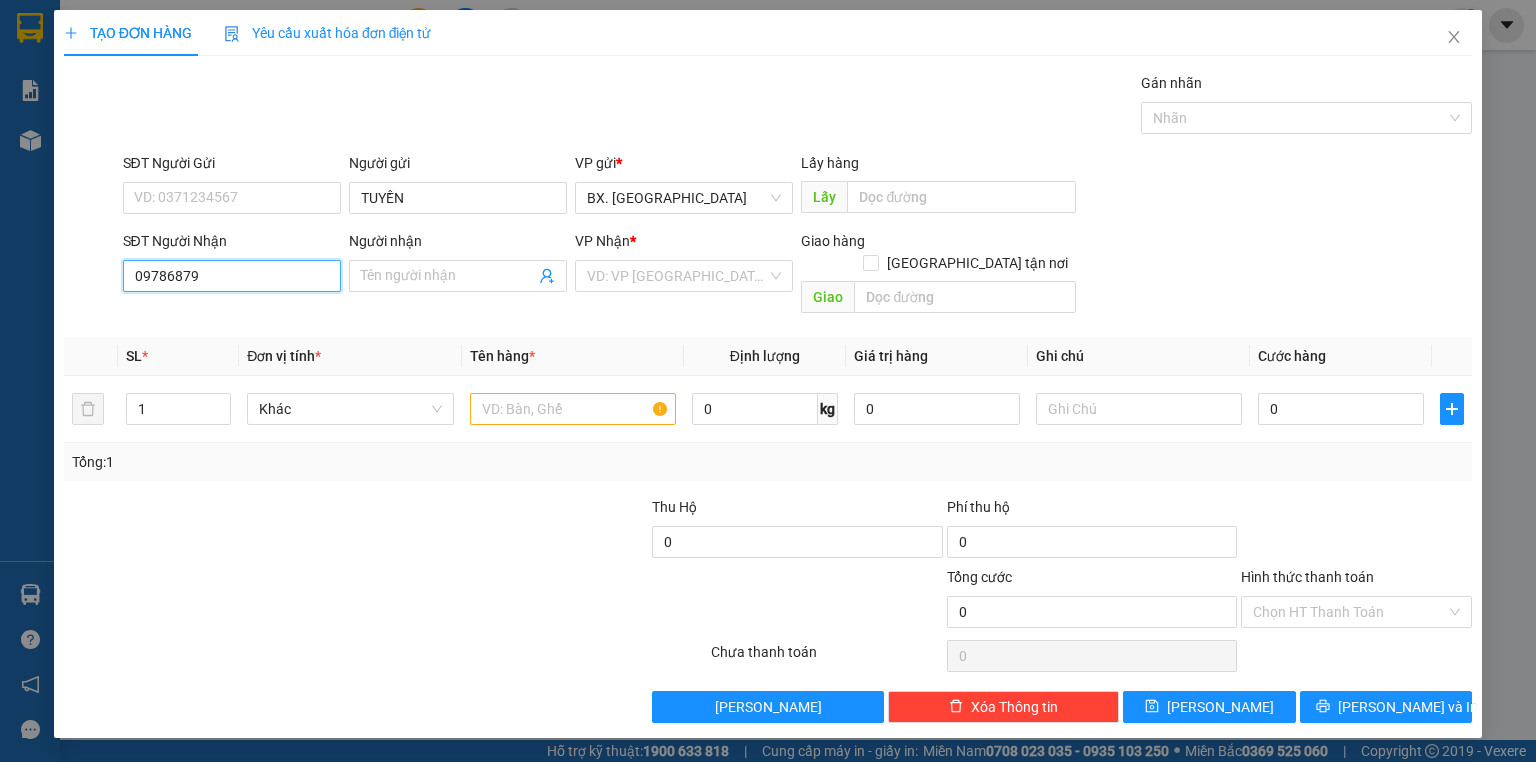 click on "09786879" at bounding box center (232, 276) 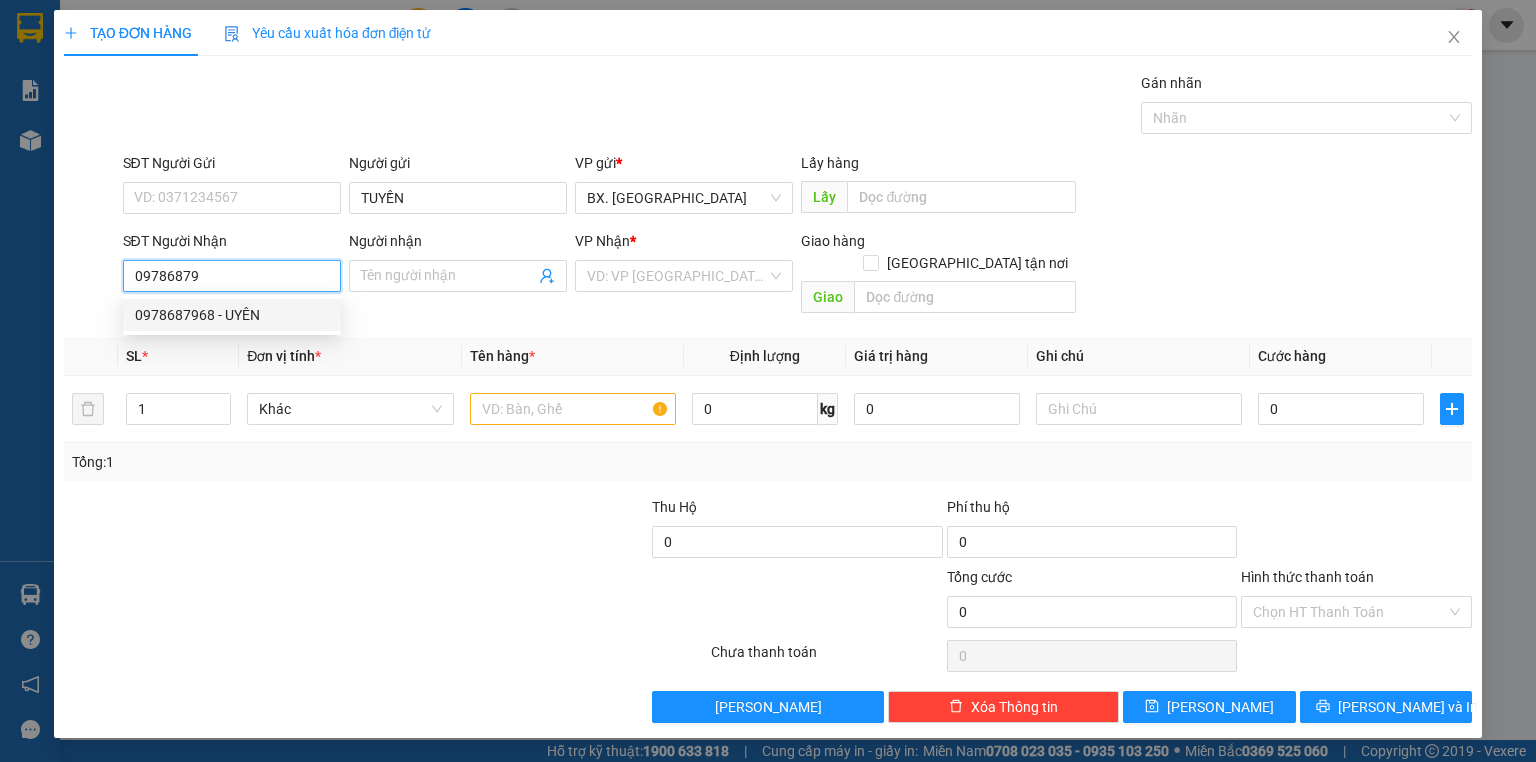 click on "0978687968 - UYÊN" at bounding box center [232, 315] 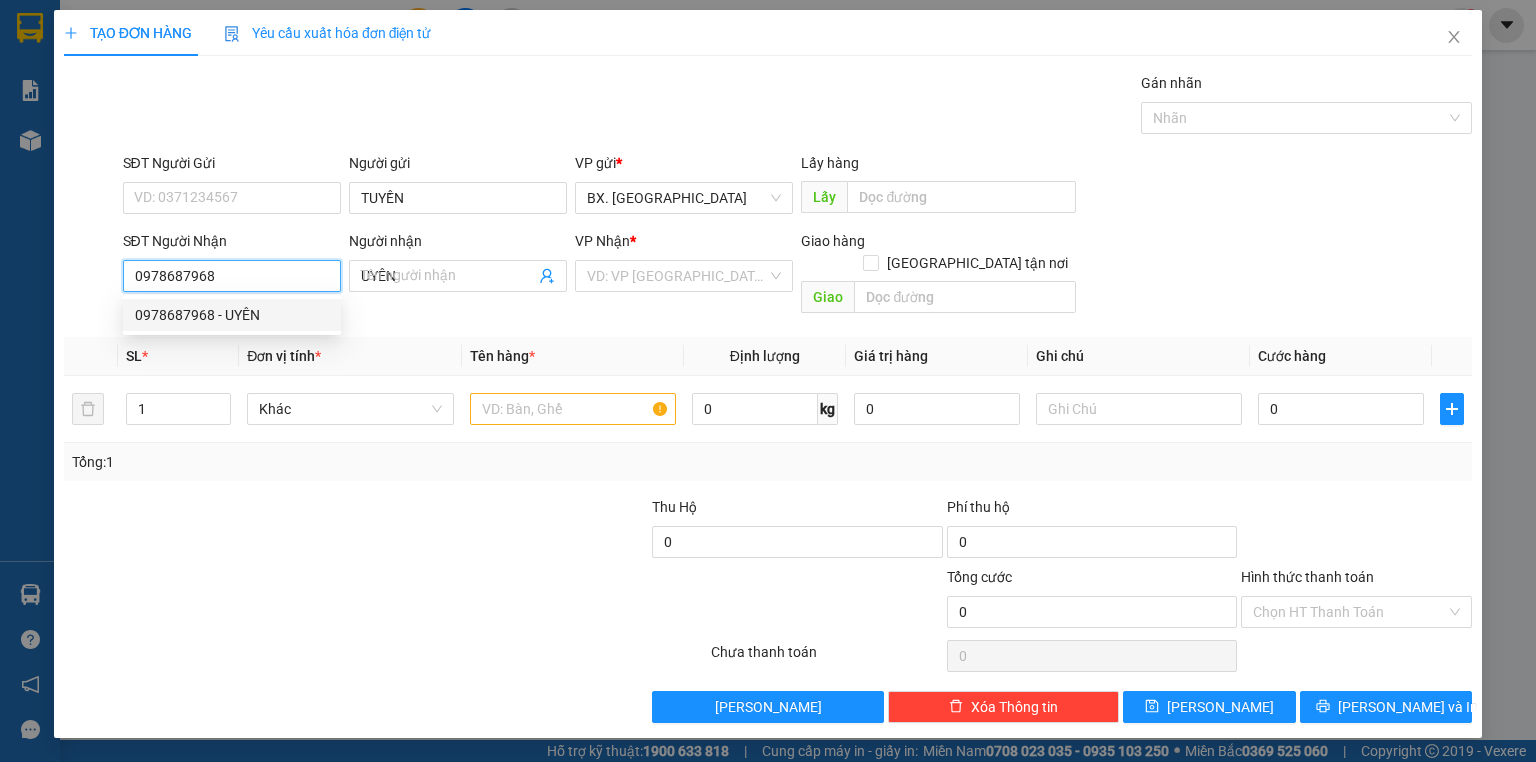 type on "50.000" 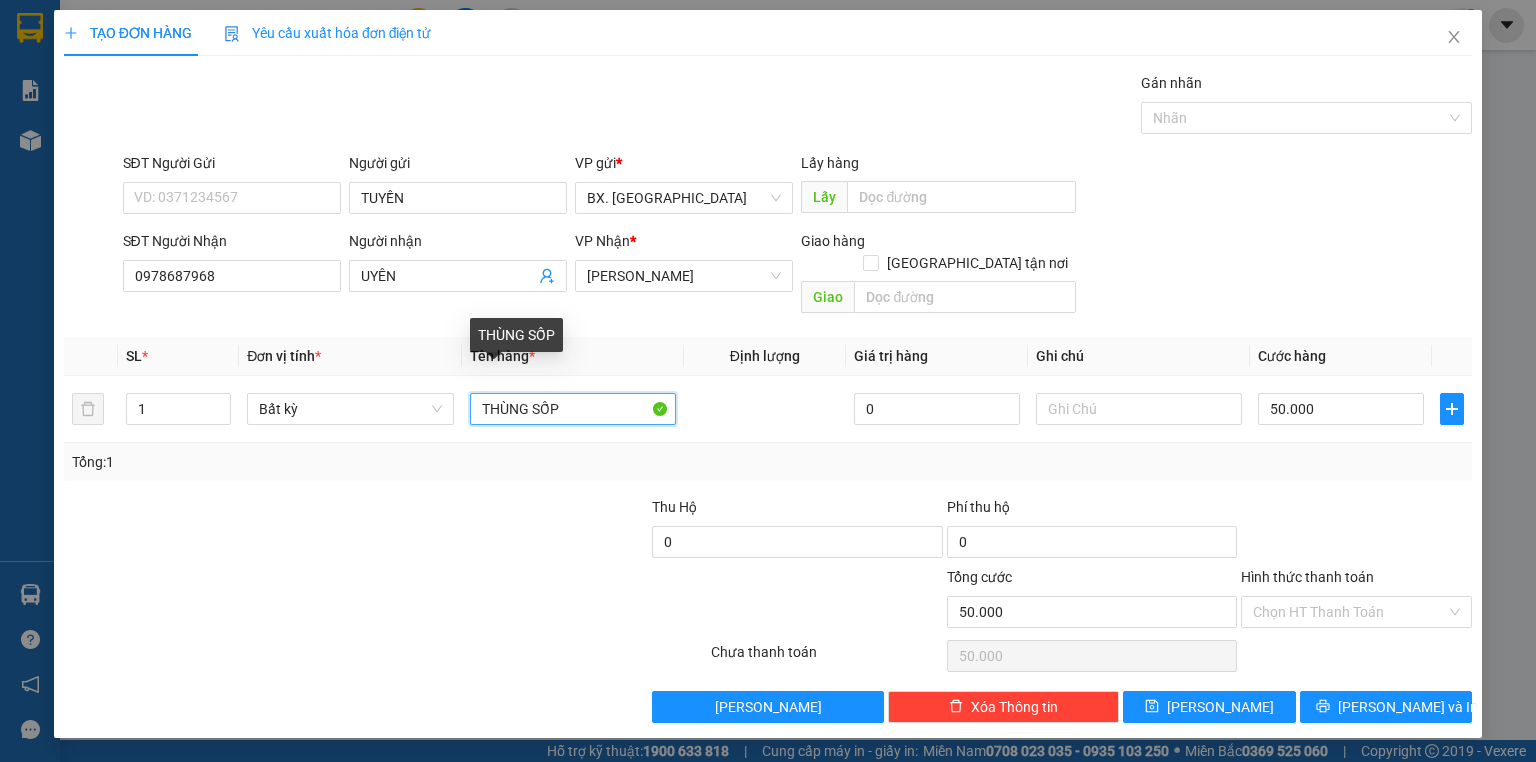 drag, startPoint x: 521, startPoint y: 416, endPoint x: 264, endPoint y: 500, distance: 270.37936 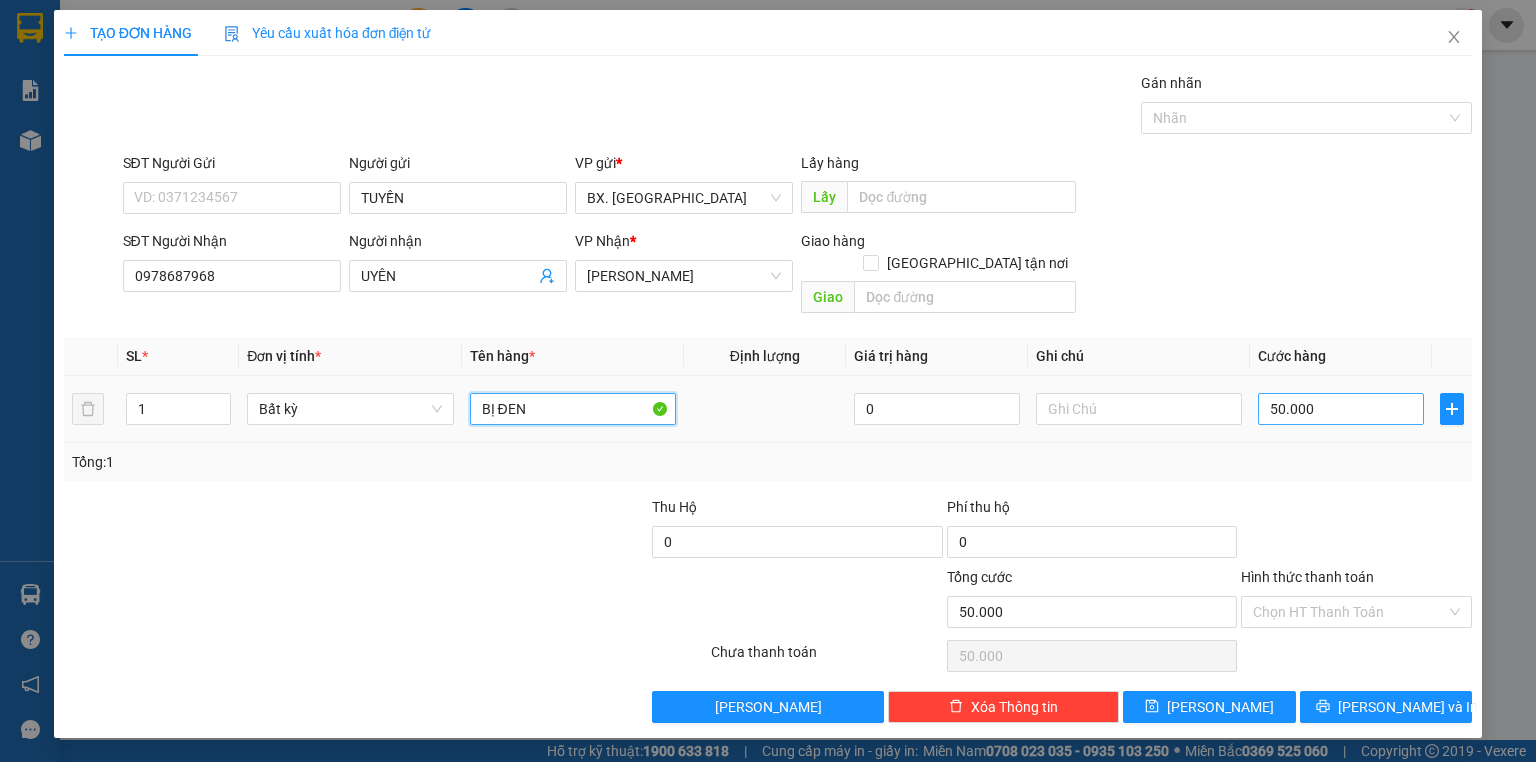 type on "BỊ ĐEN" 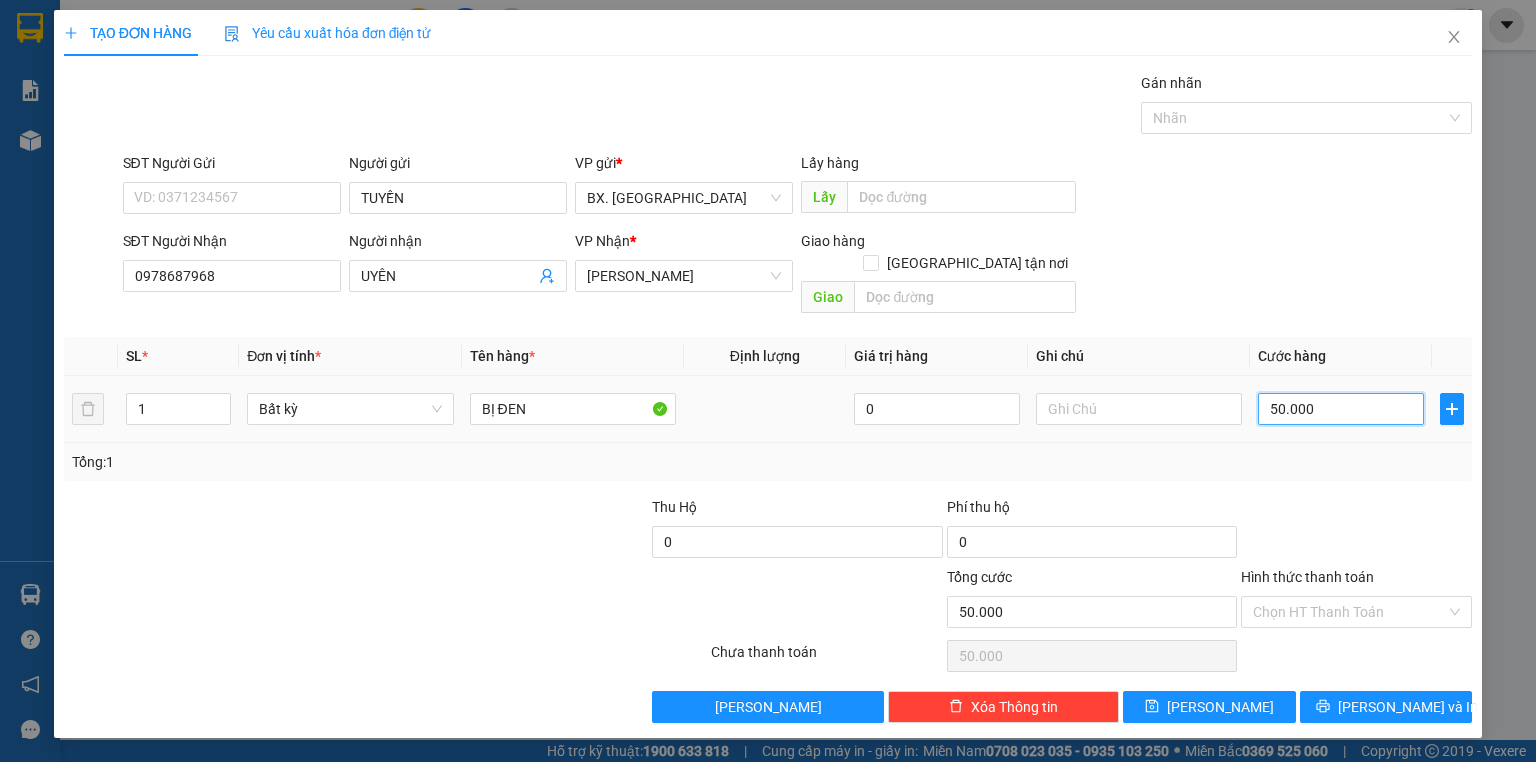 click on "50.000" at bounding box center [1341, 409] 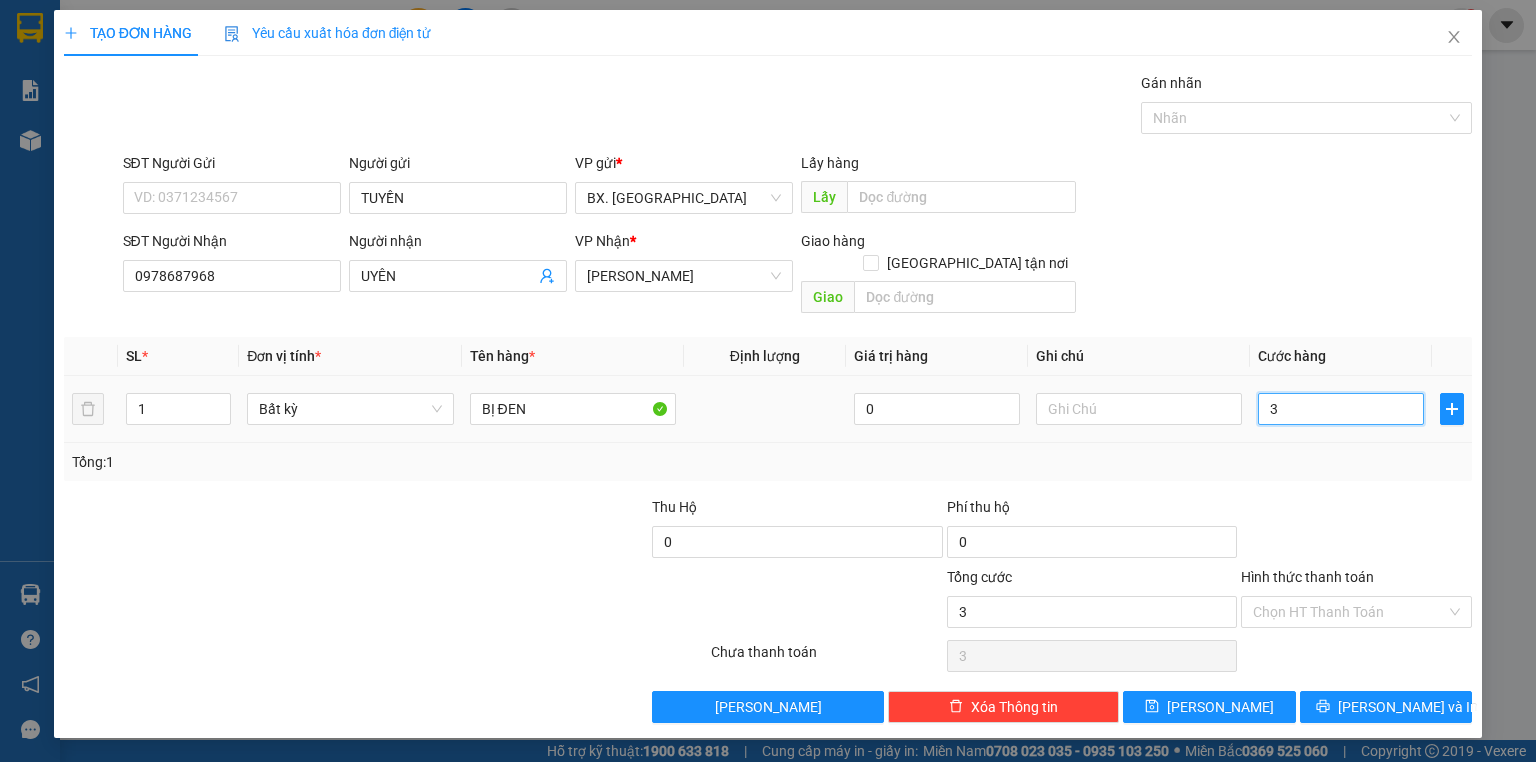 type on "30" 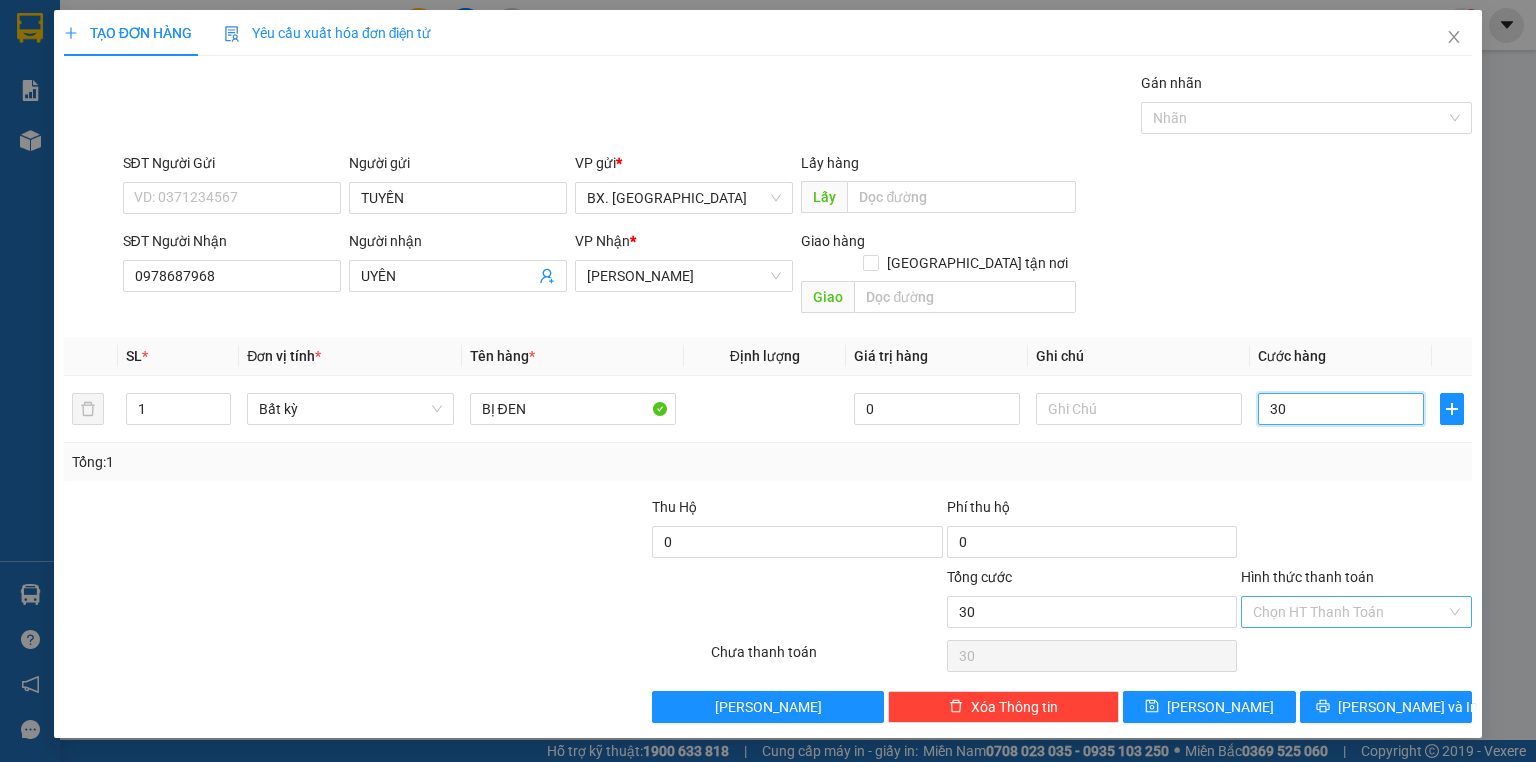 type on "30" 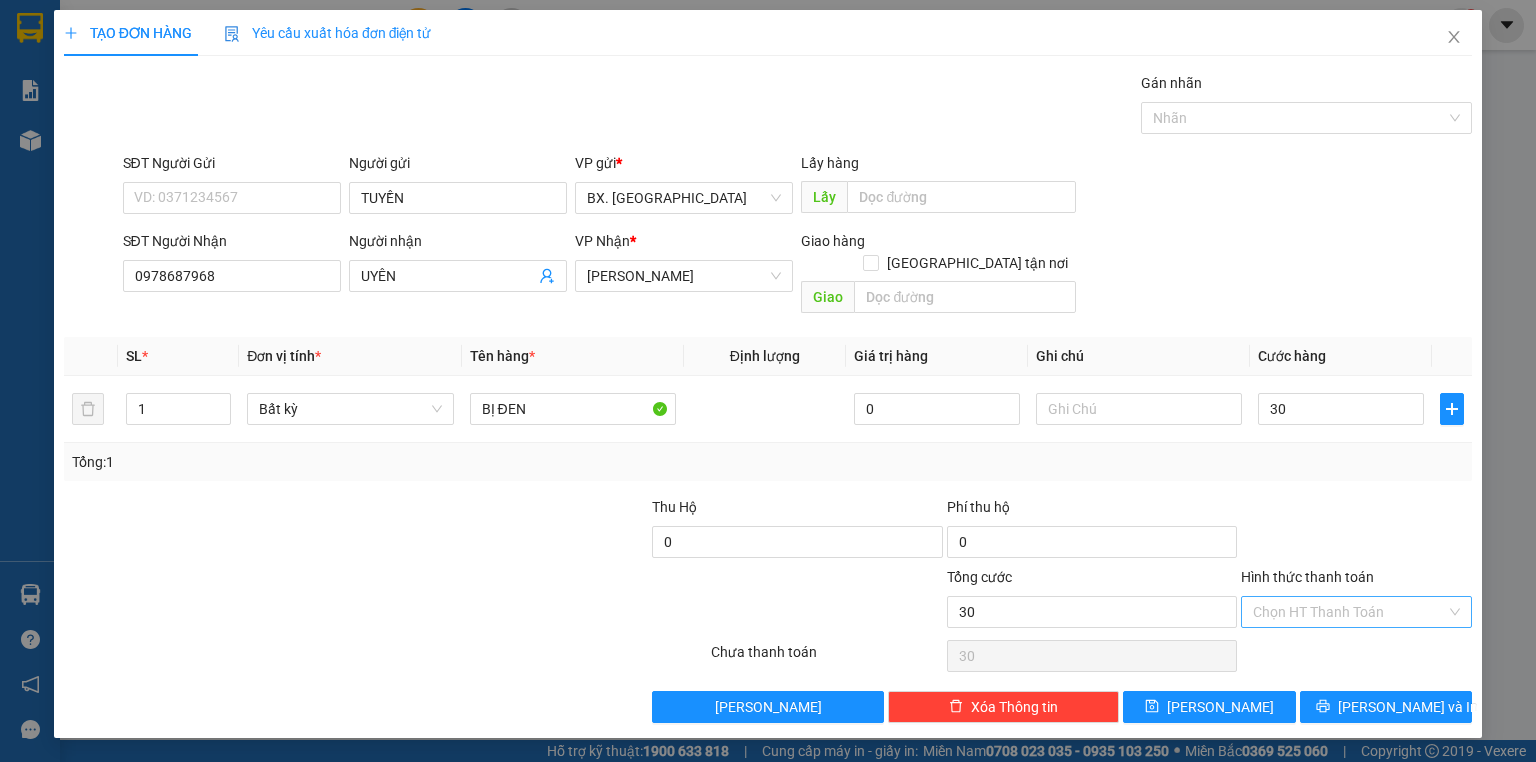 type on "30.000" 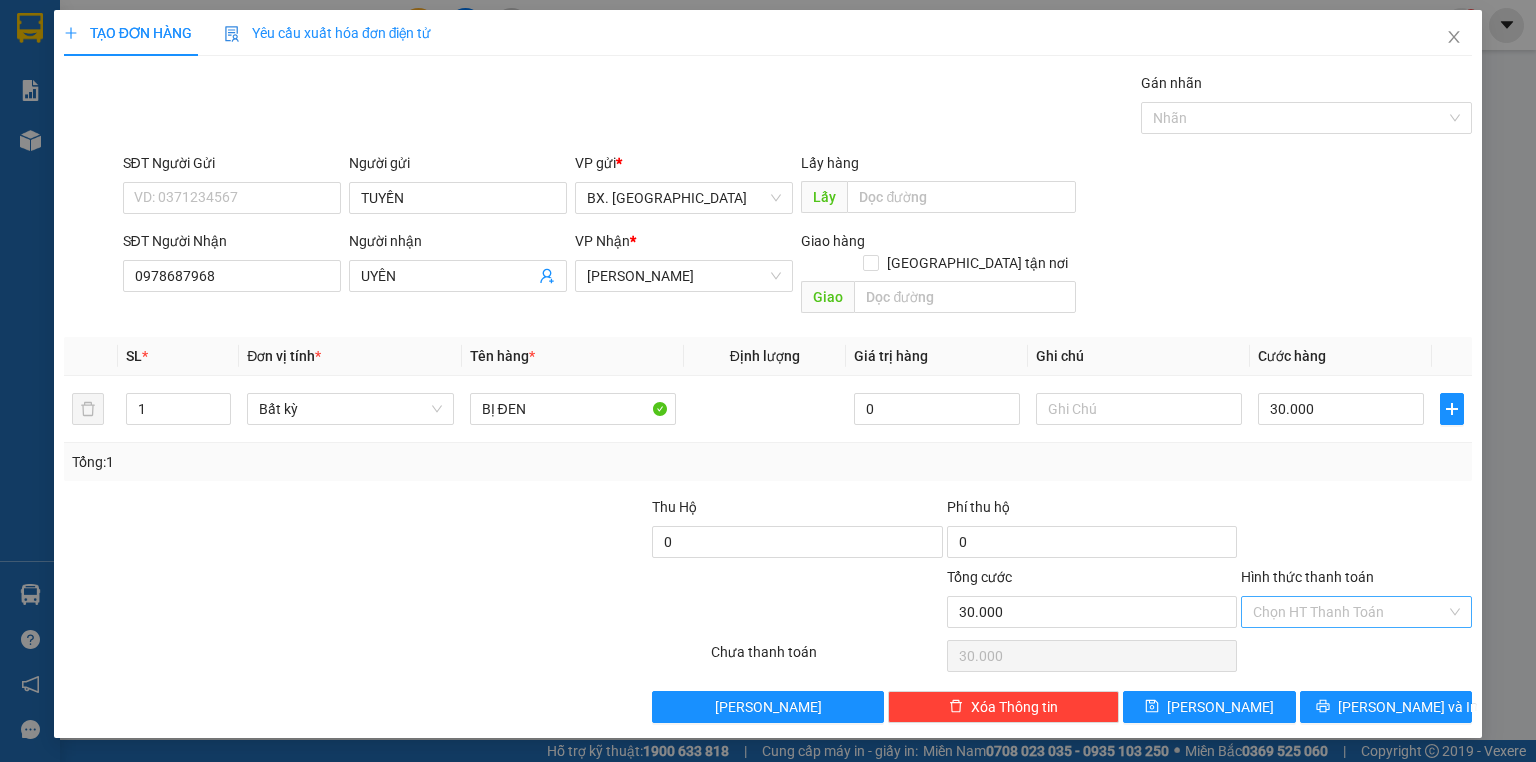 click on "Hình thức thanh toán" at bounding box center [1349, 612] 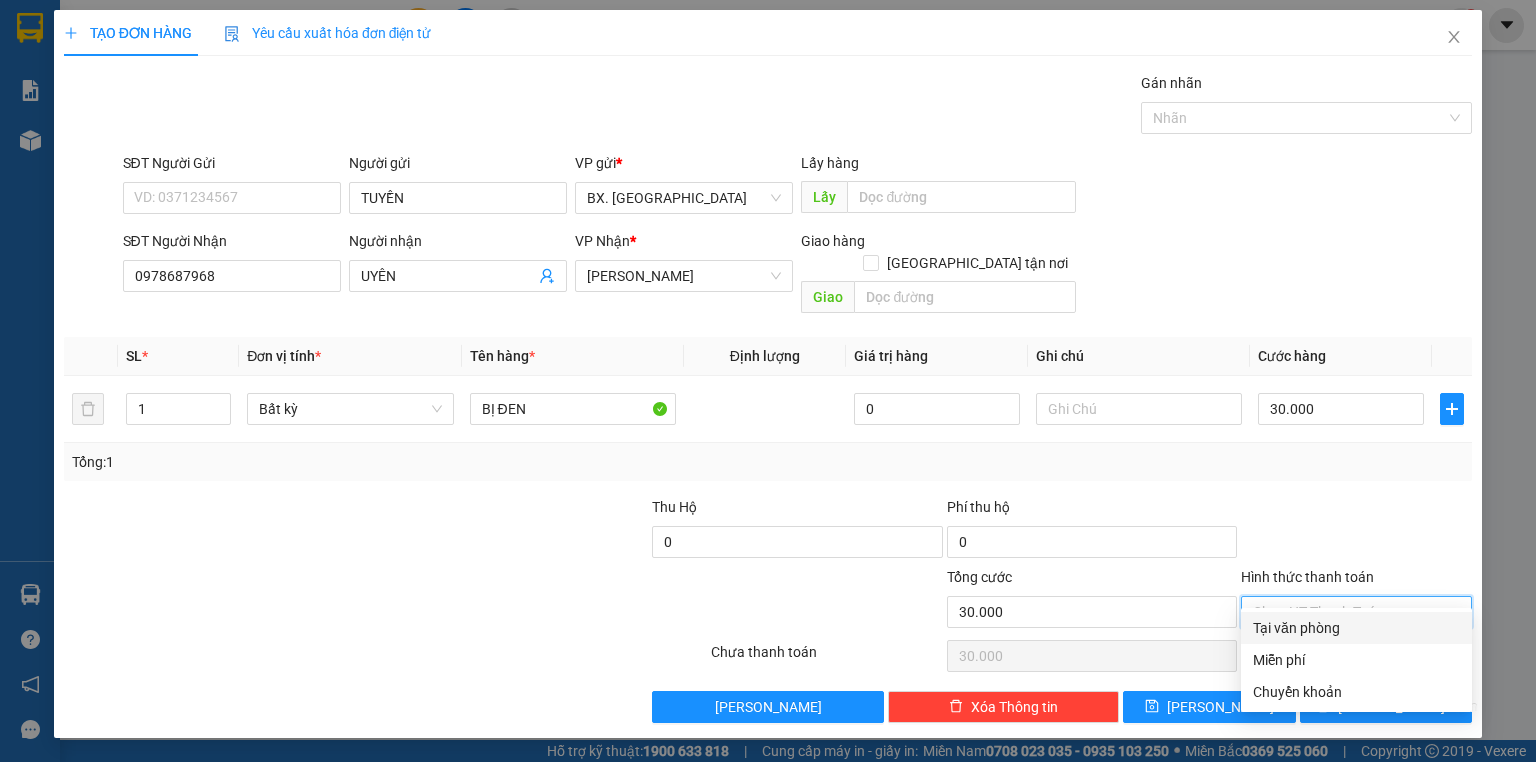 click on "Tại văn phòng" at bounding box center (1356, 628) 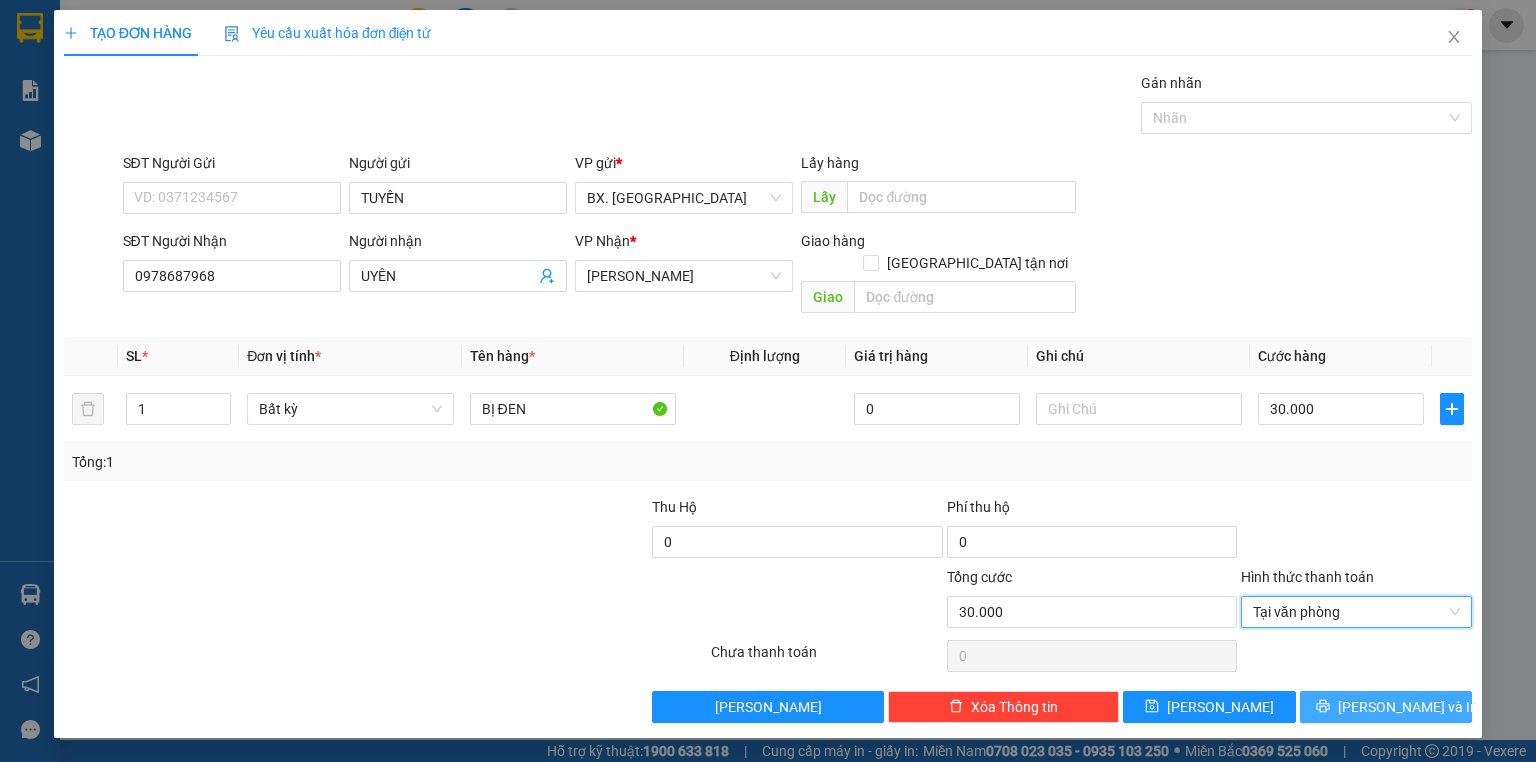 click on "[PERSON_NAME] và In" at bounding box center [1408, 707] 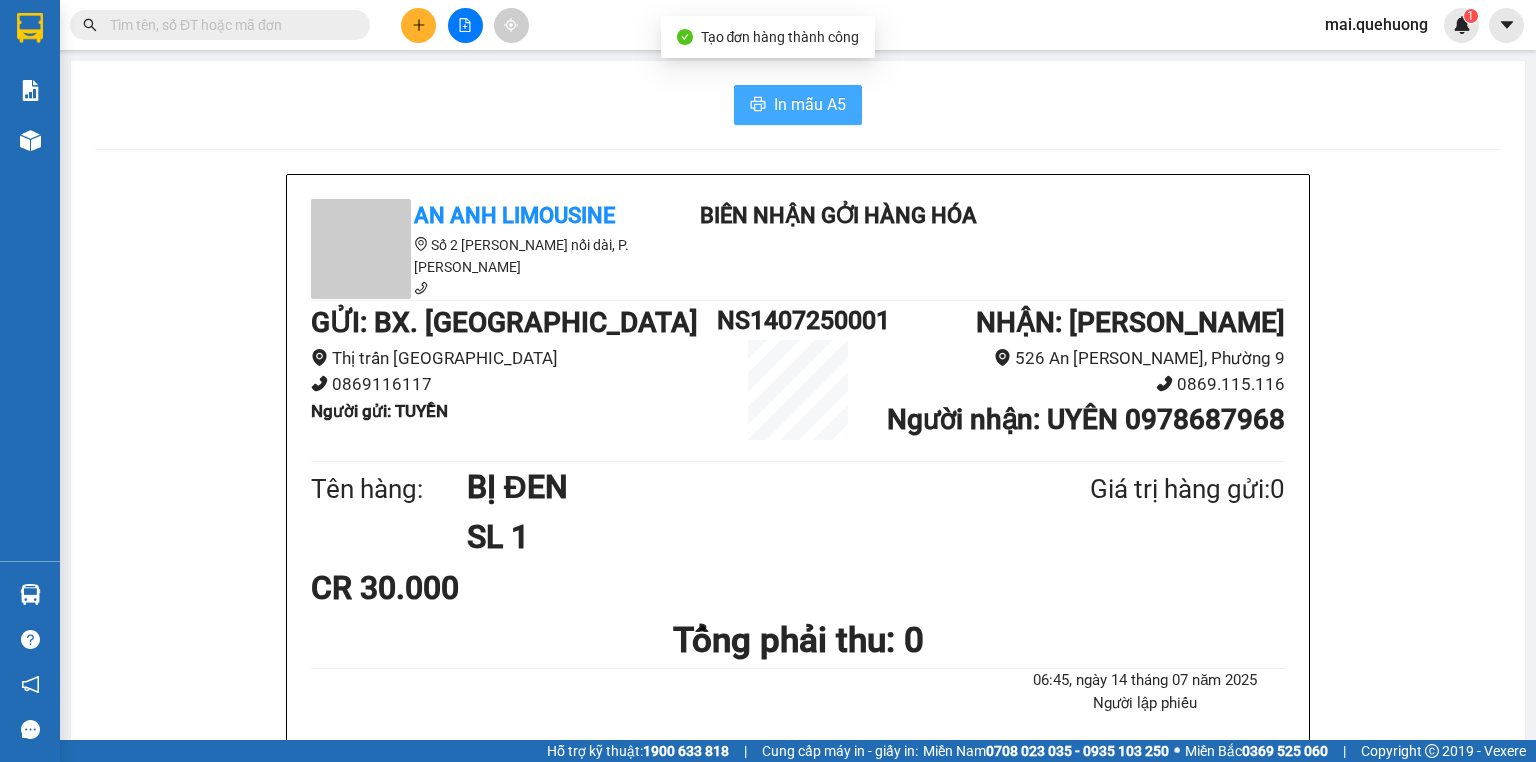 click on "In mẫu A5" at bounding box center (810, 104) 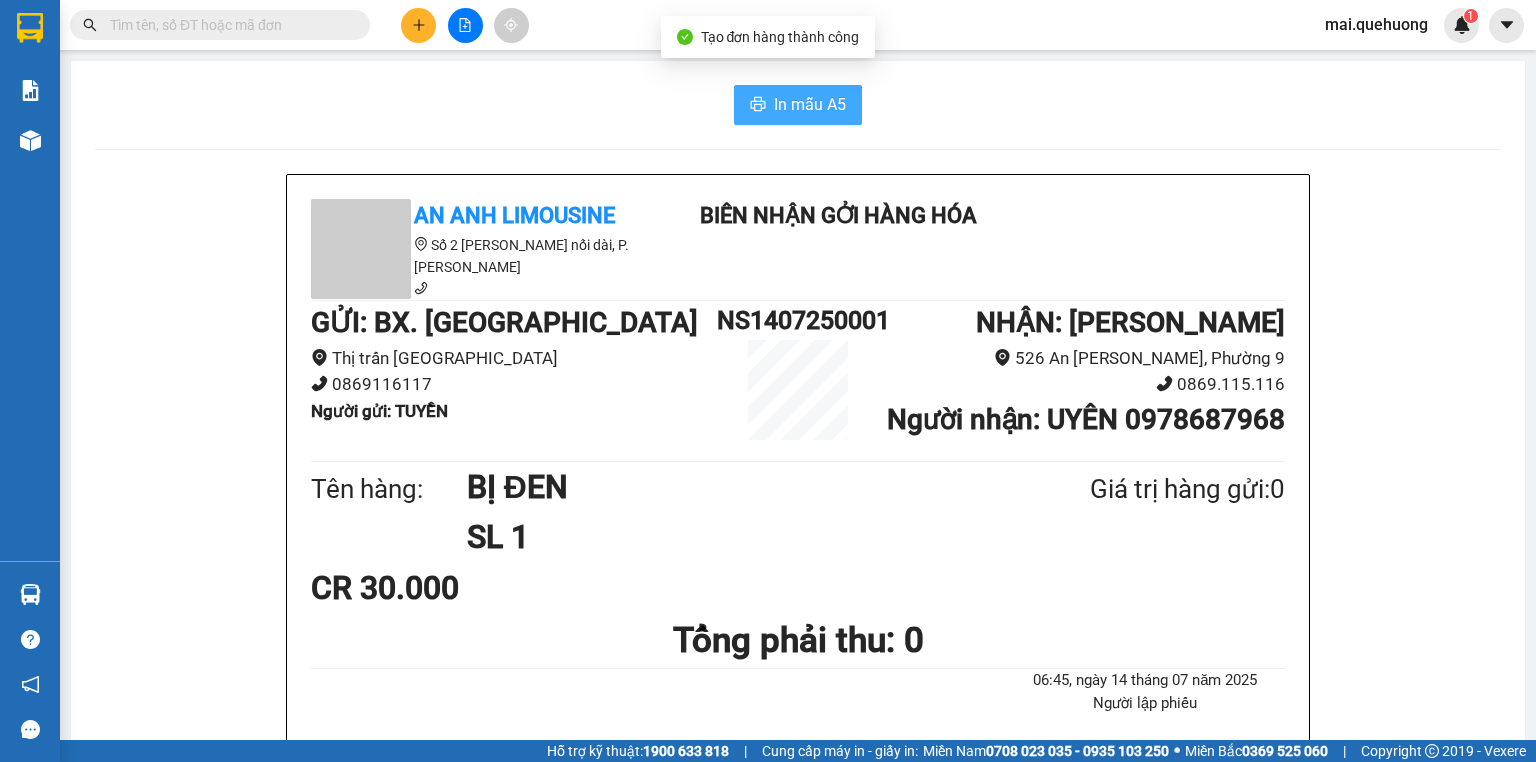scroll, scrollTop: 0, scrollLeft: 0, axis: both 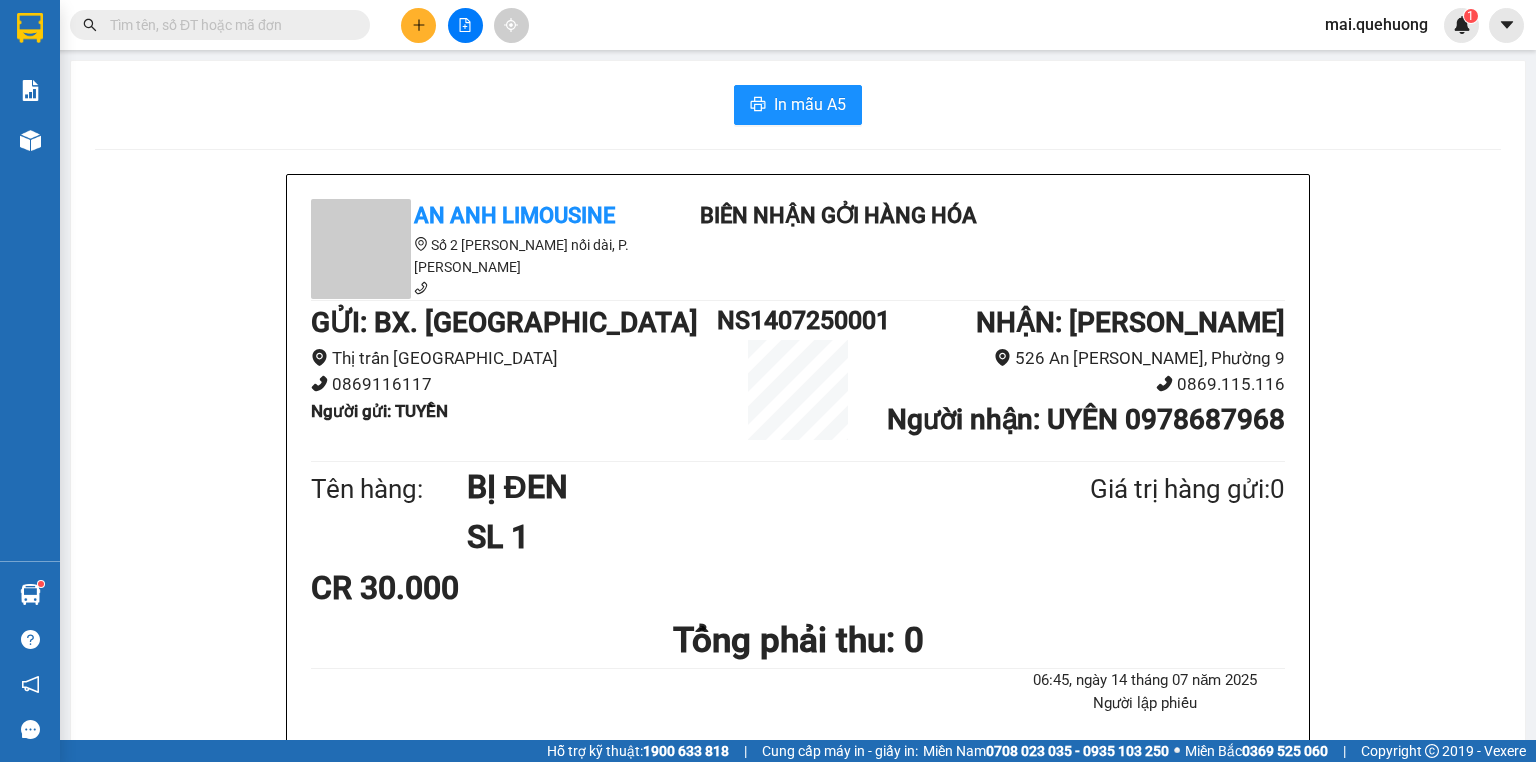 click at bounding box center [228, 25] 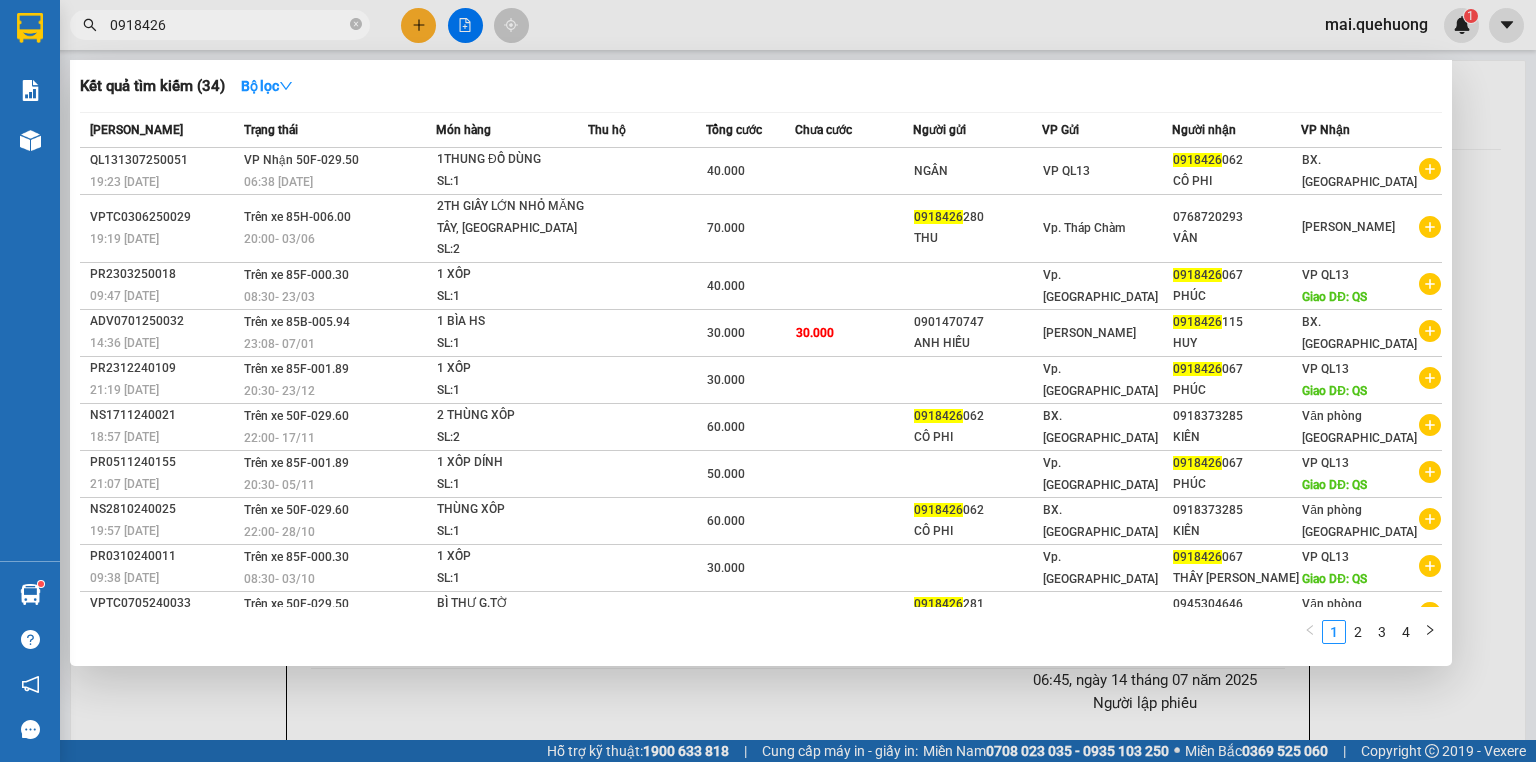 click at bounding box center [768, 381] 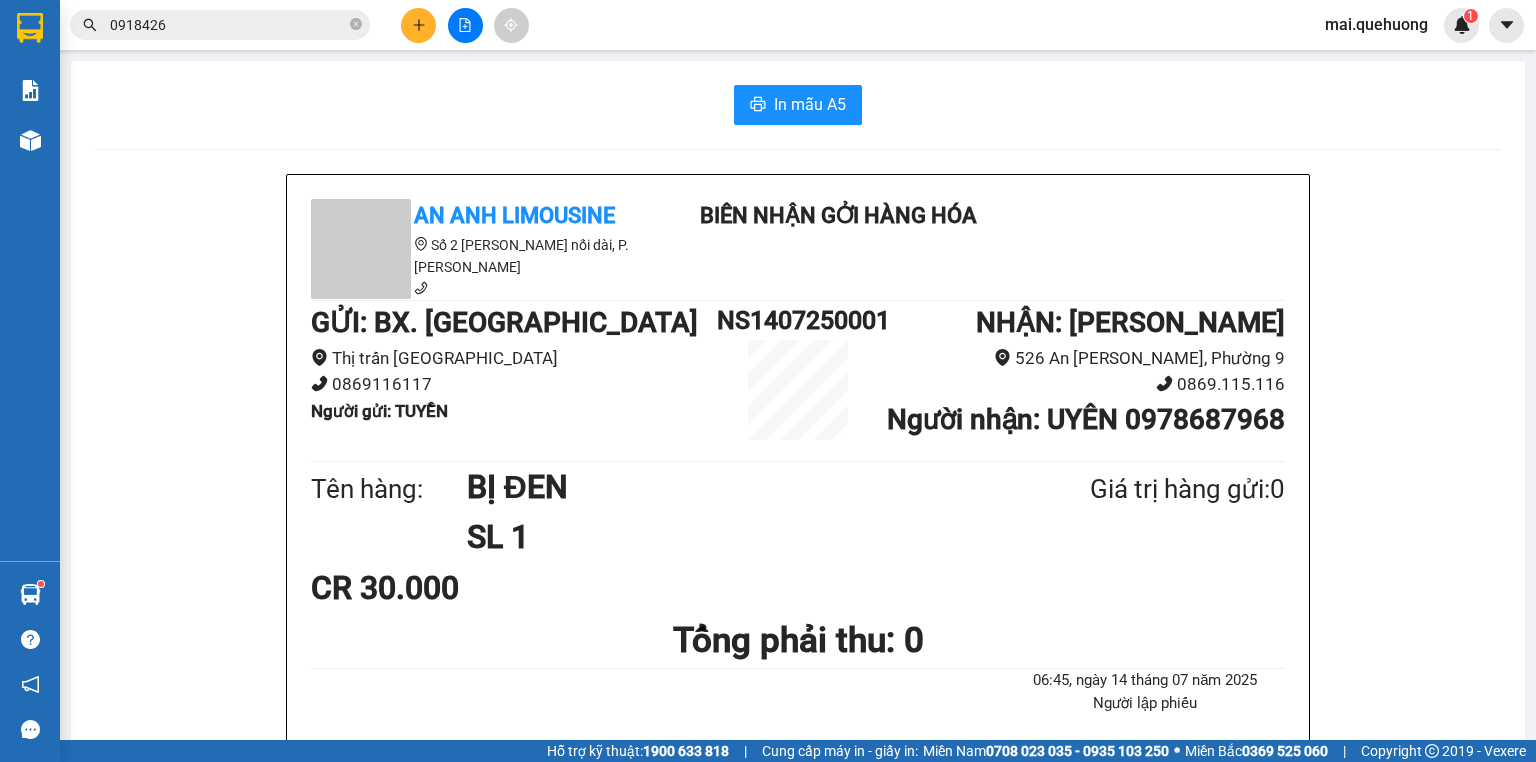 click on "0918426" at bounding box center [228, 25] 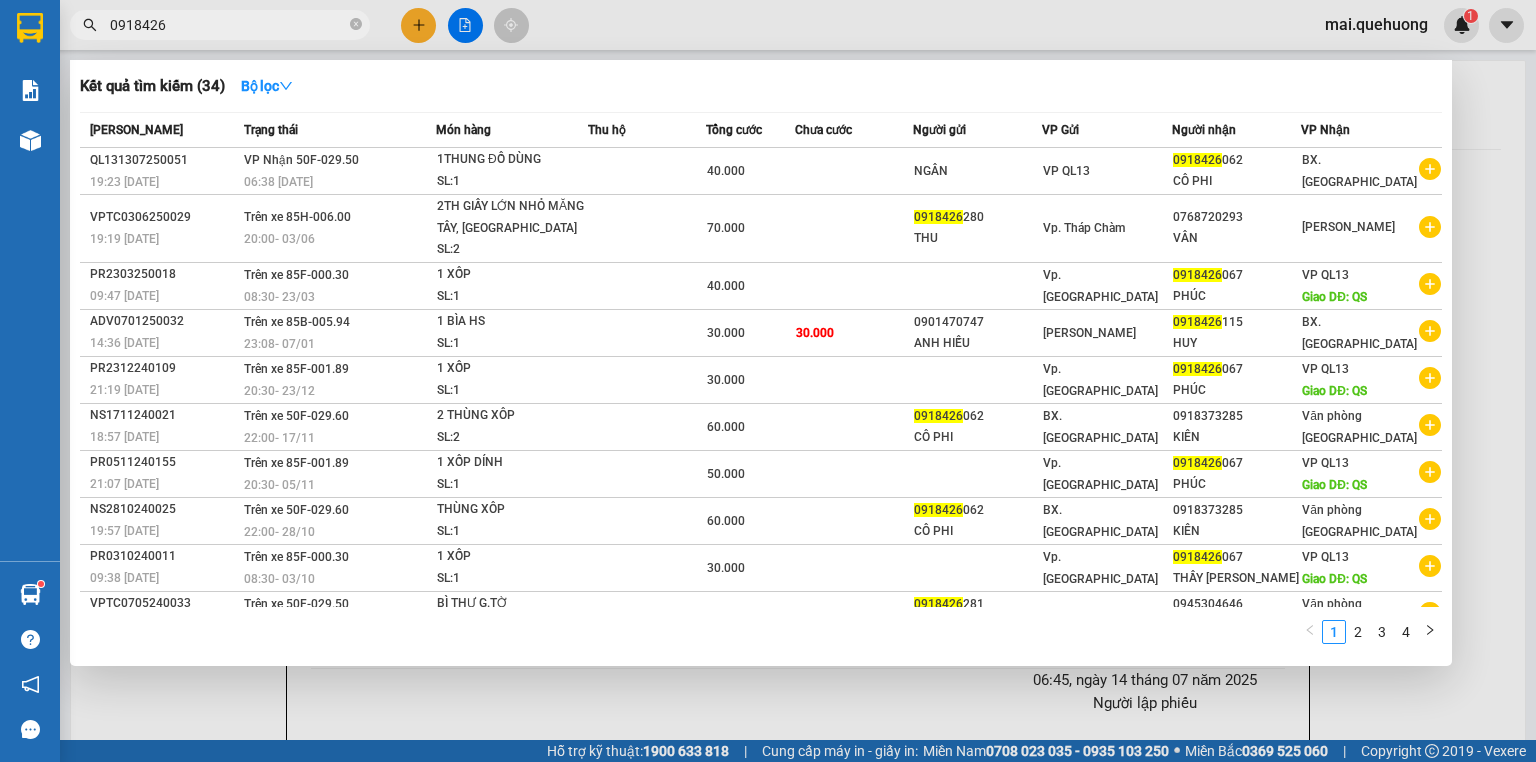 click on "0918426" at bounding box center [228, 25] 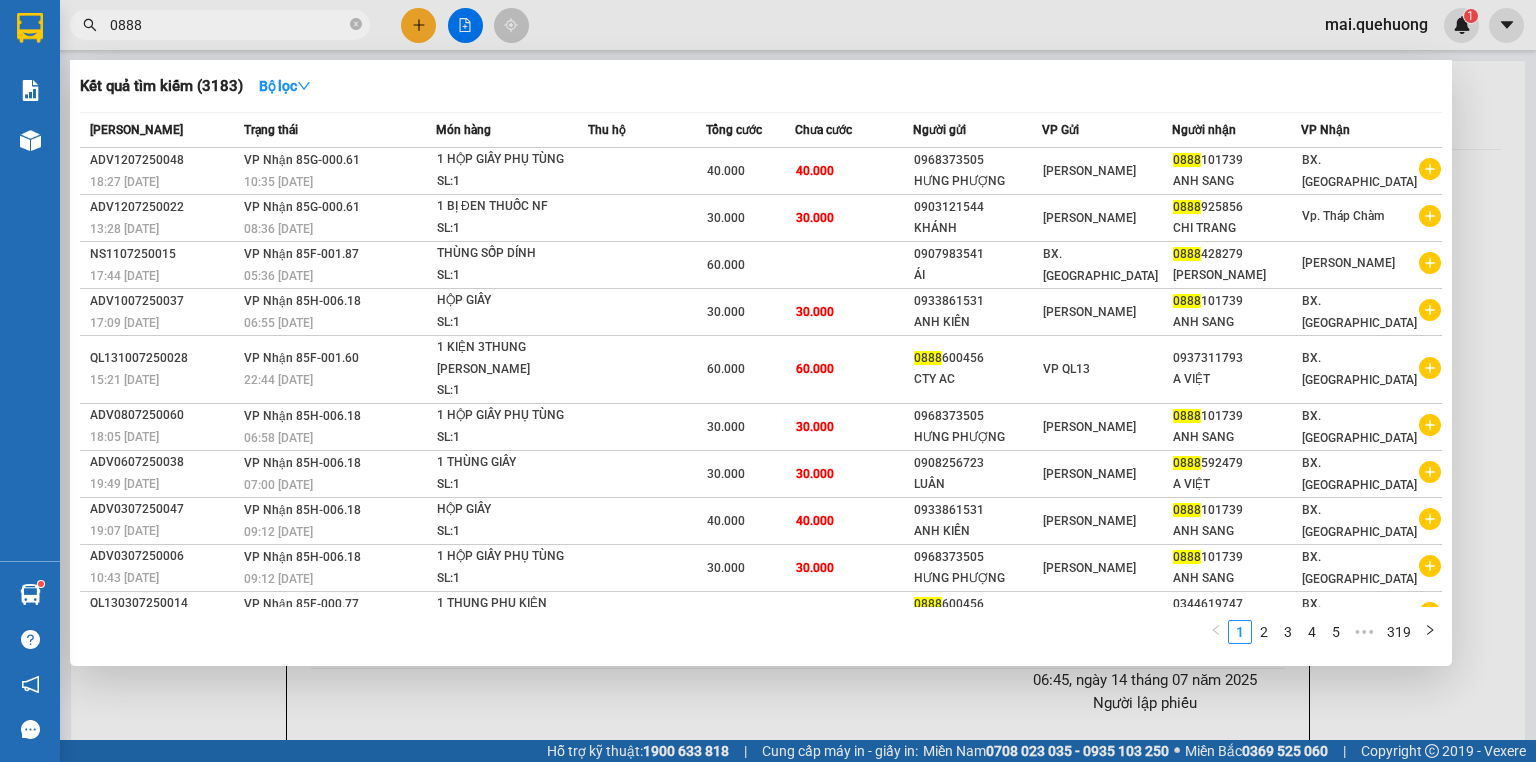 type on "0888" 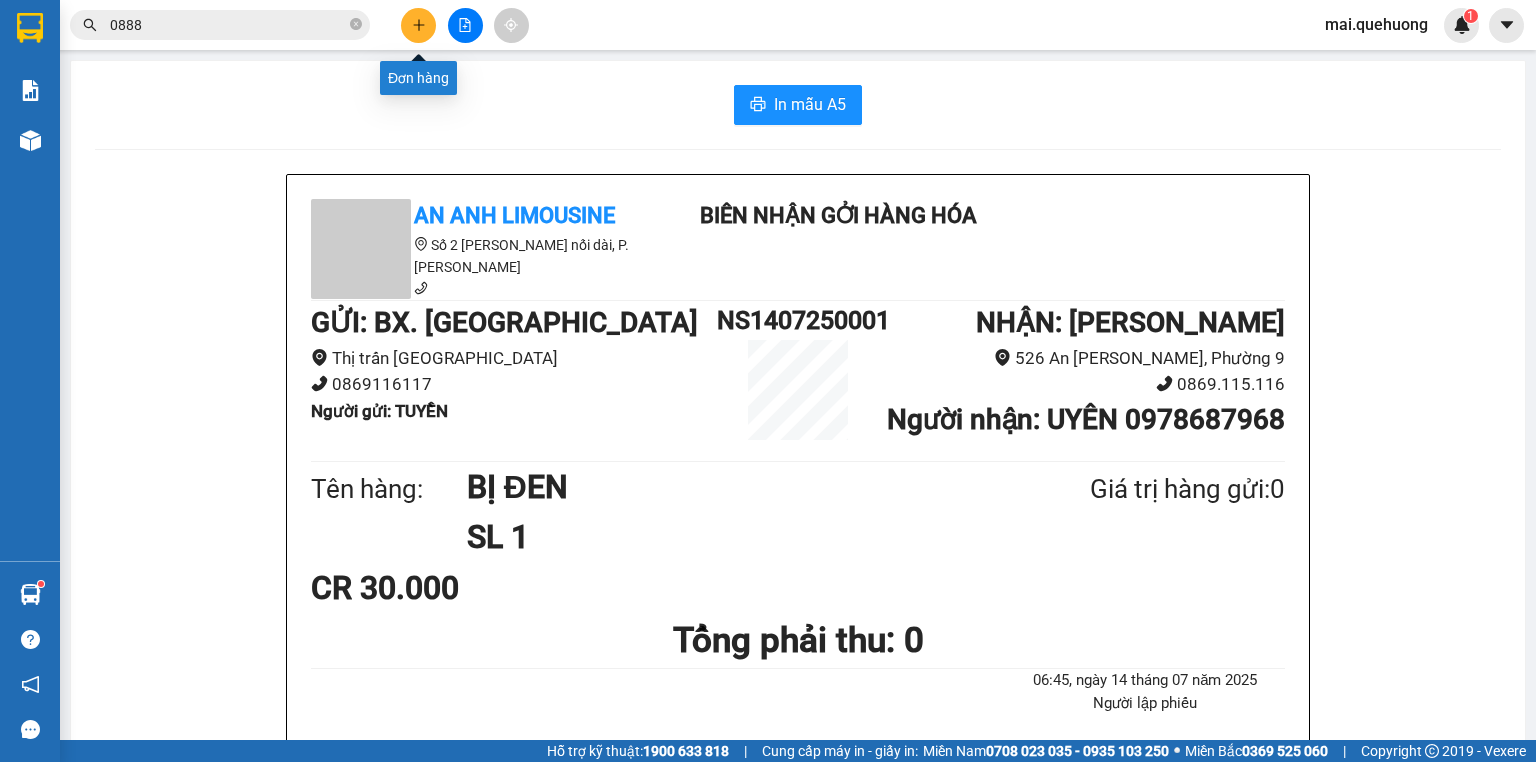 click 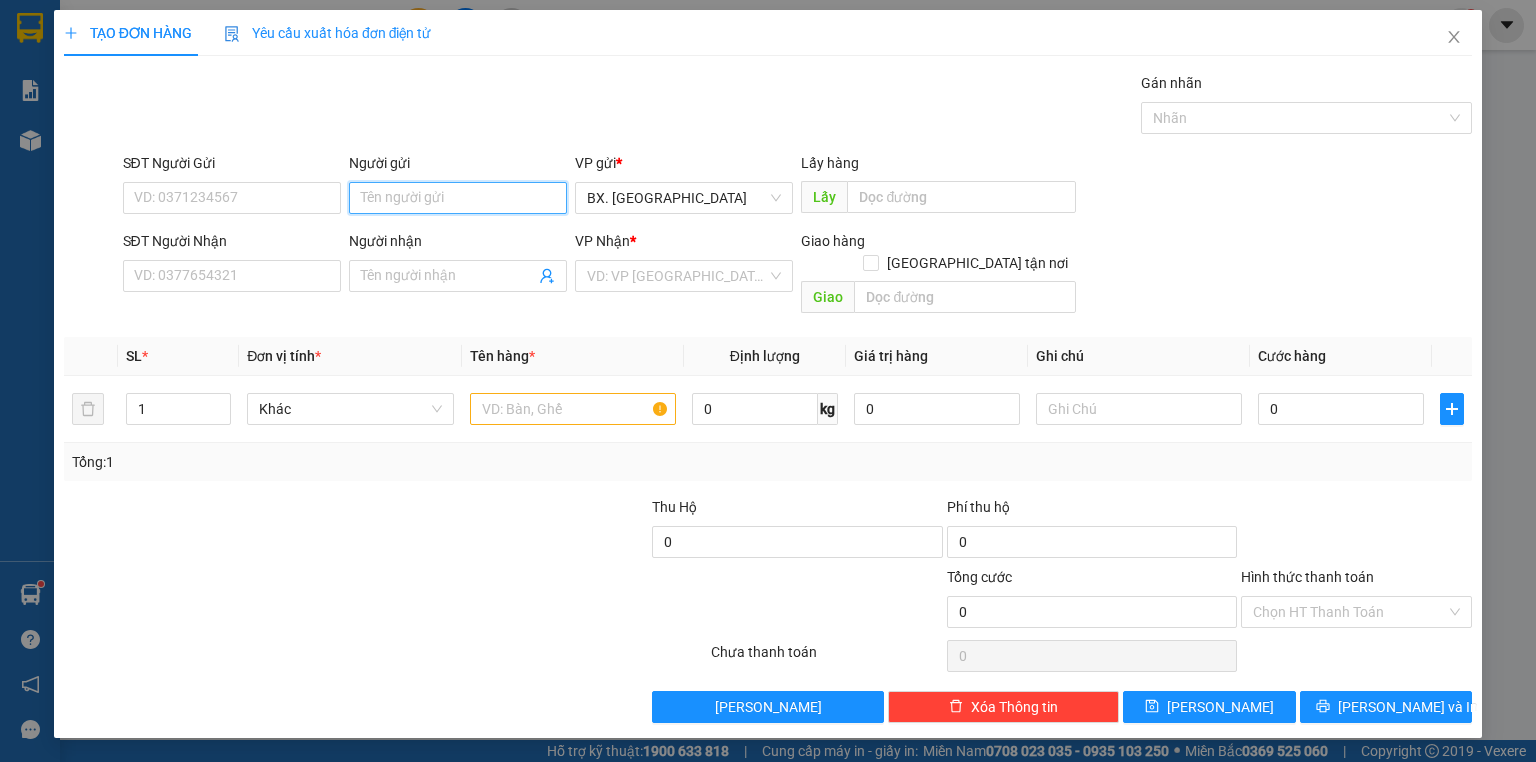 click on "Người gửi" at bounding box center (458, 198) 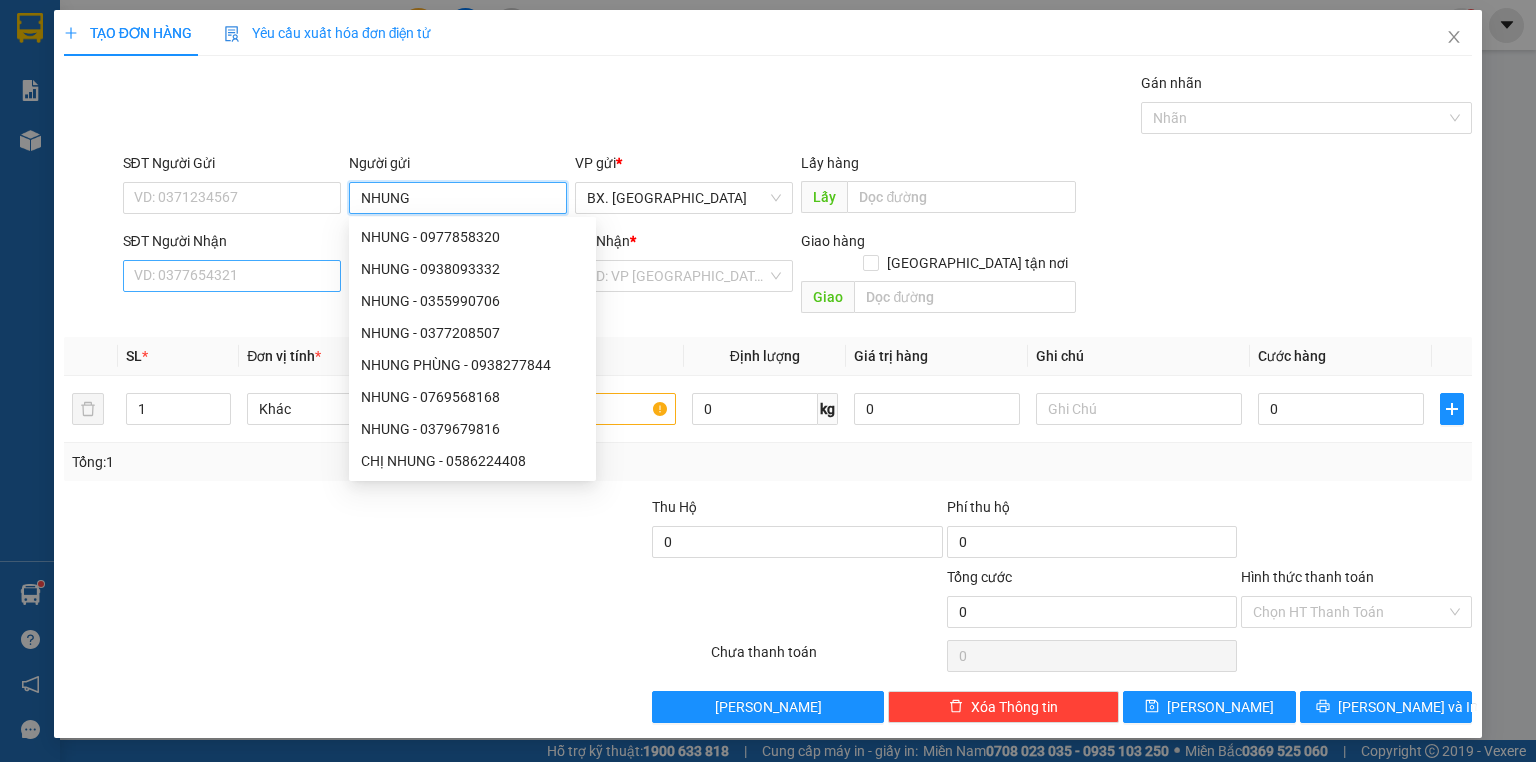 type on "NHUNG" 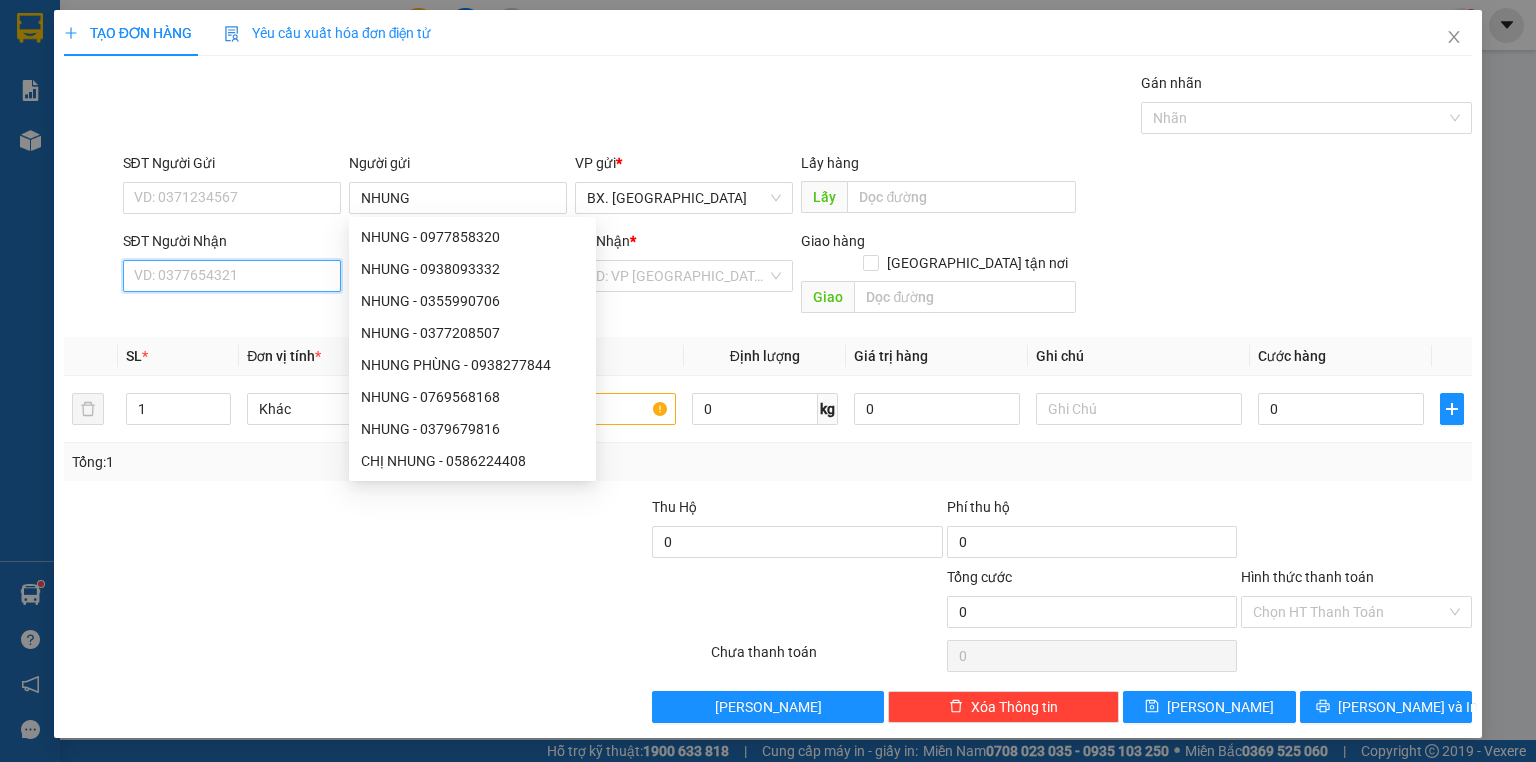 click on "SĐT Người Nhận" at bounding box center (232, 276) 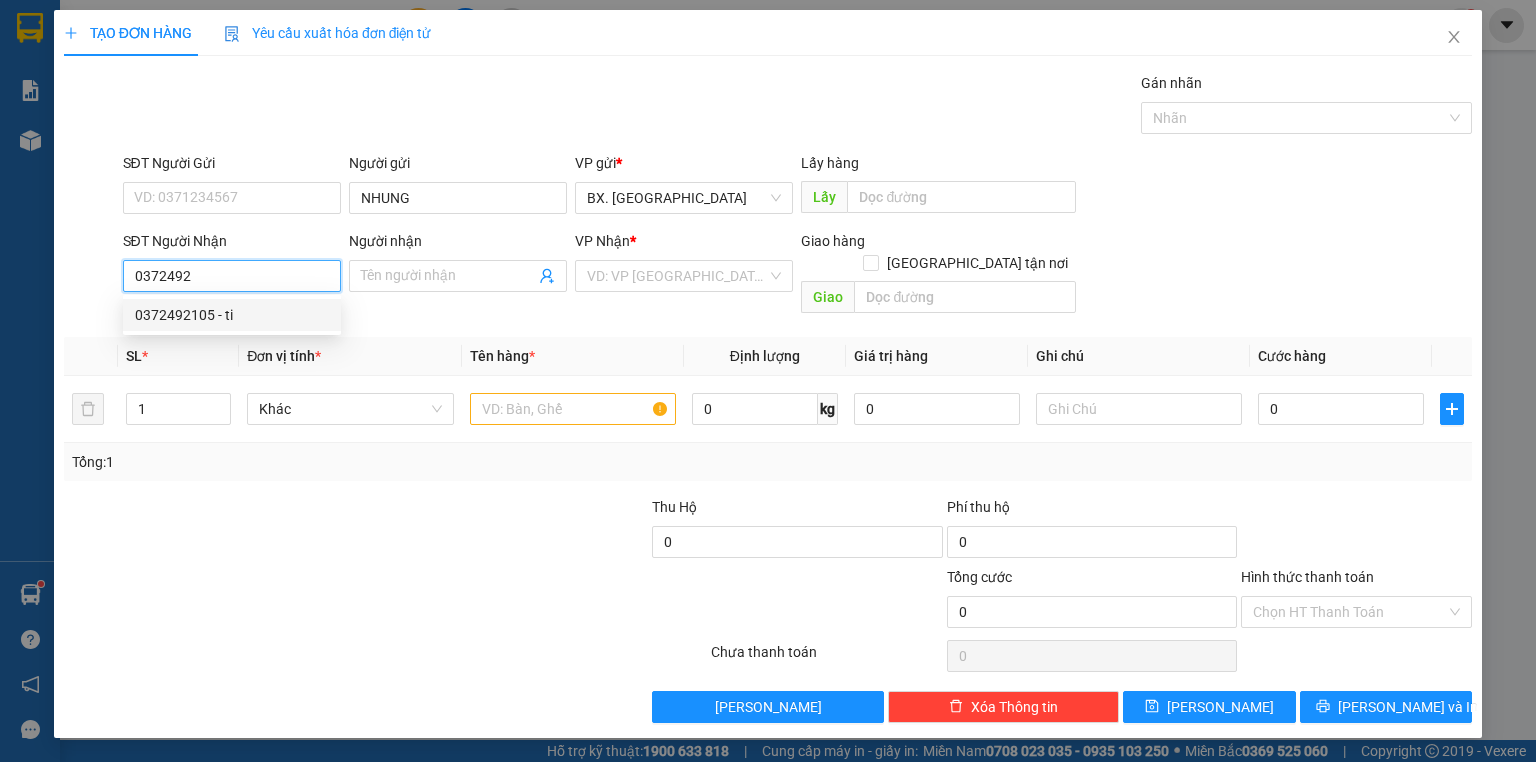 click on "0372492105 - ti" at bounding box center (232, 315) 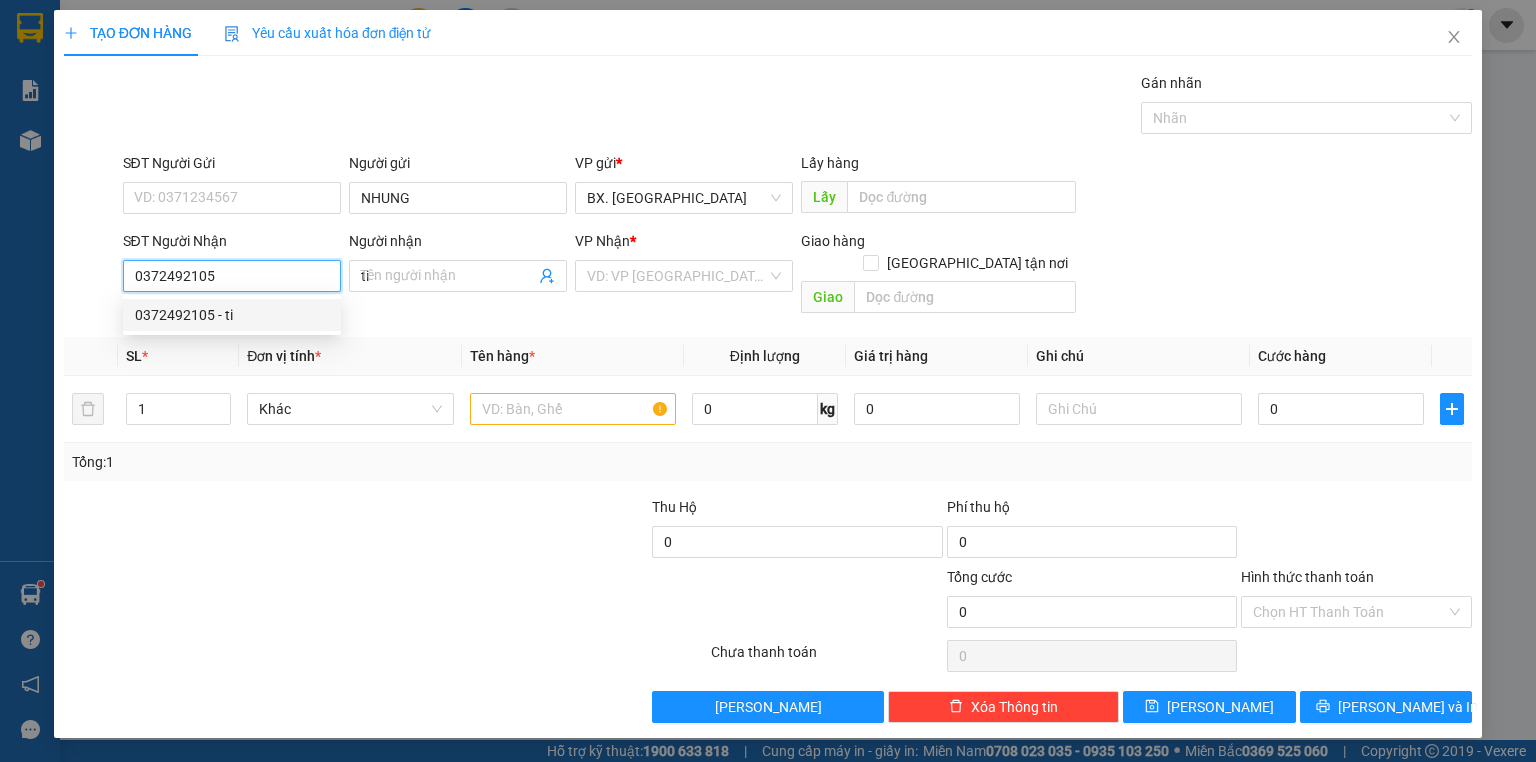 type on "350.000" 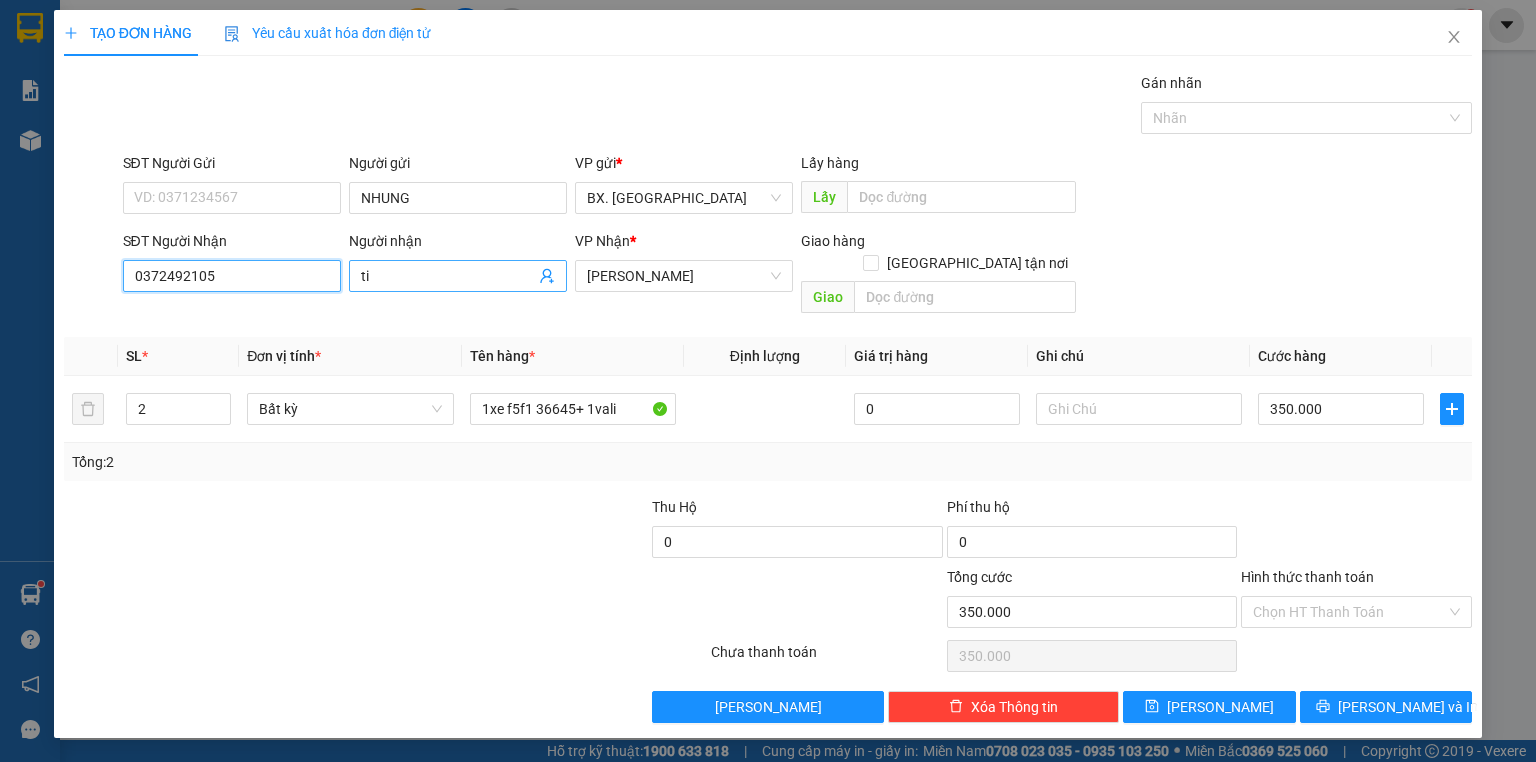 type on "0372492105" 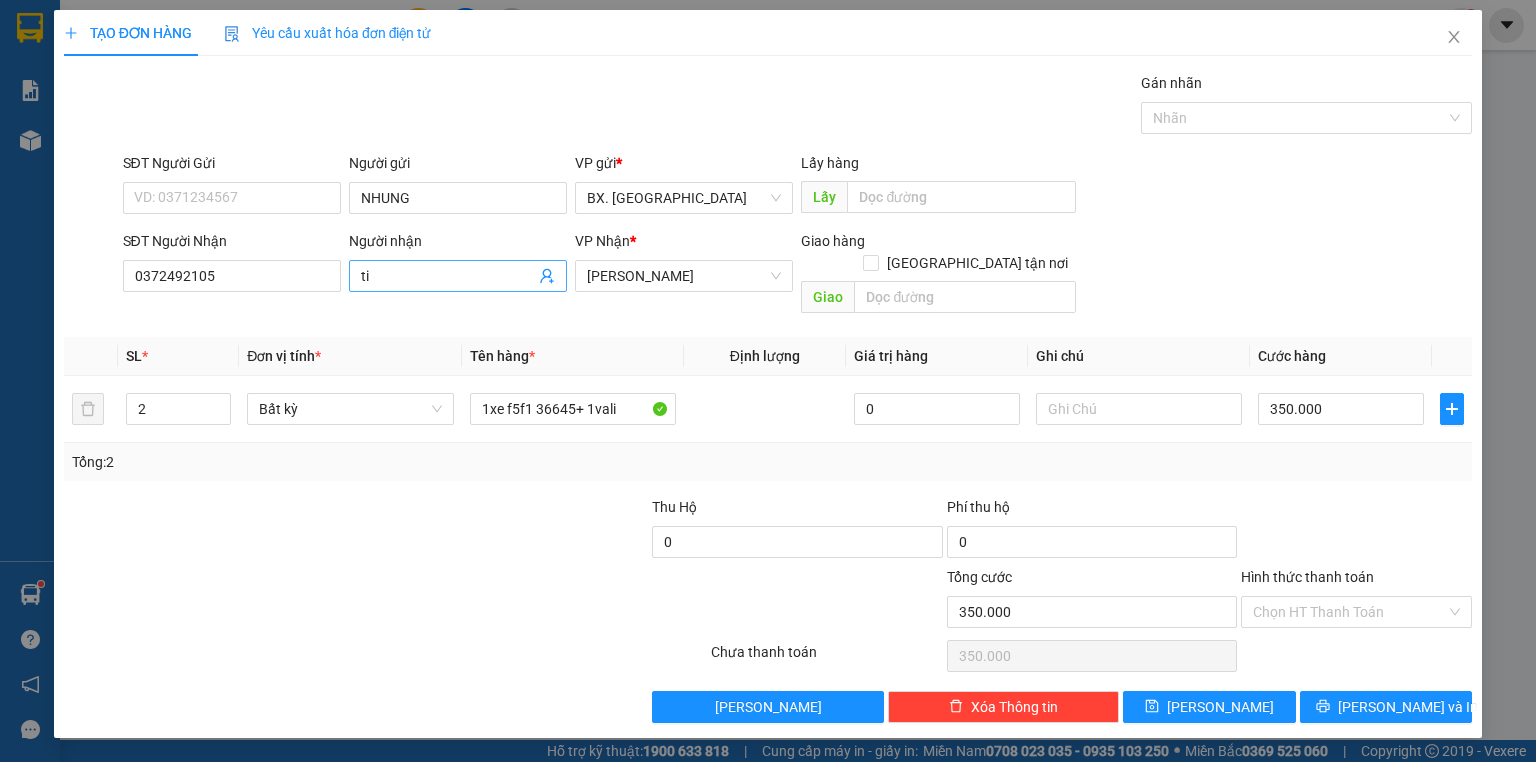 click on "ti" at bounding box center (448, 276) 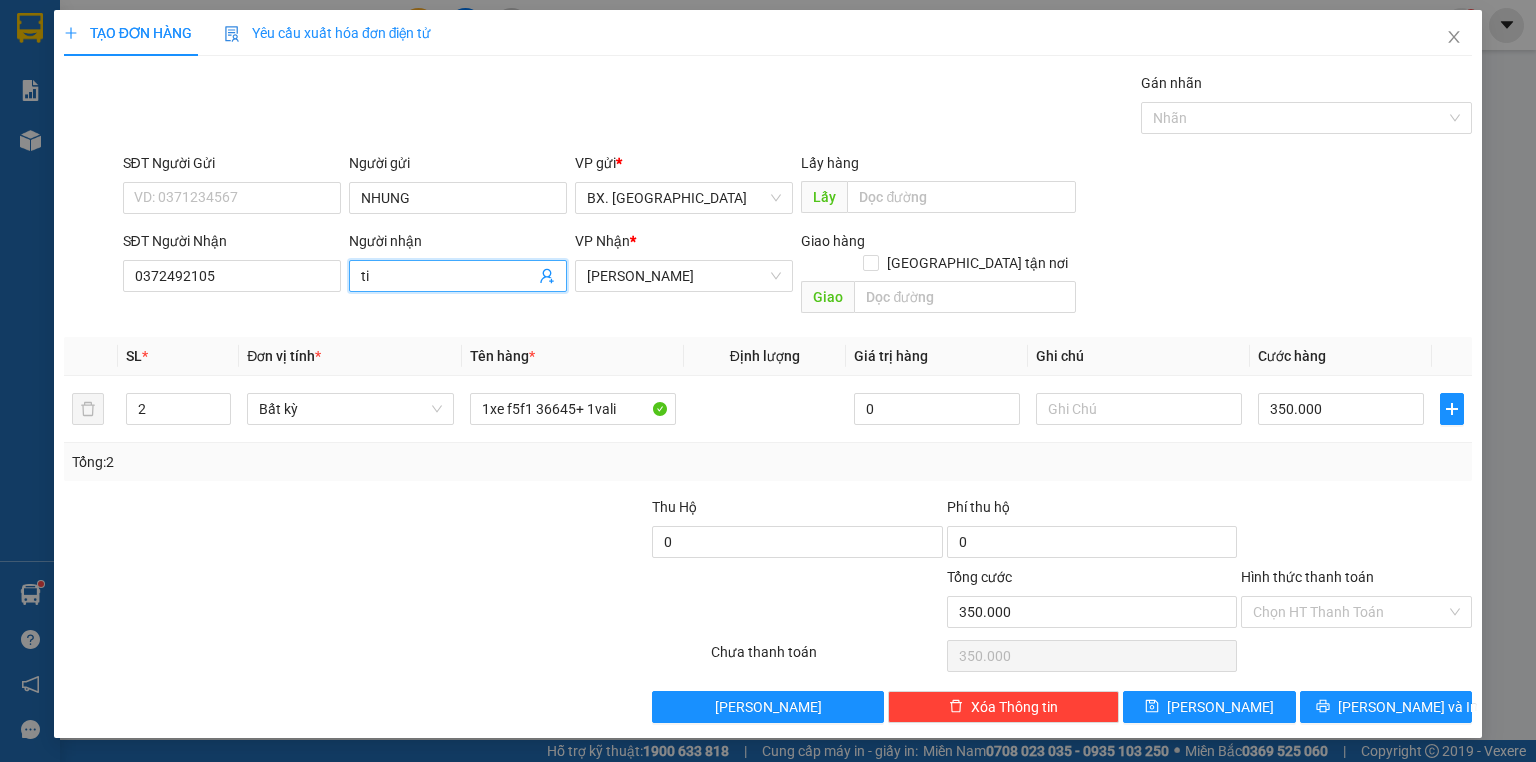 click on "ti" at bounding box center (448, 276) 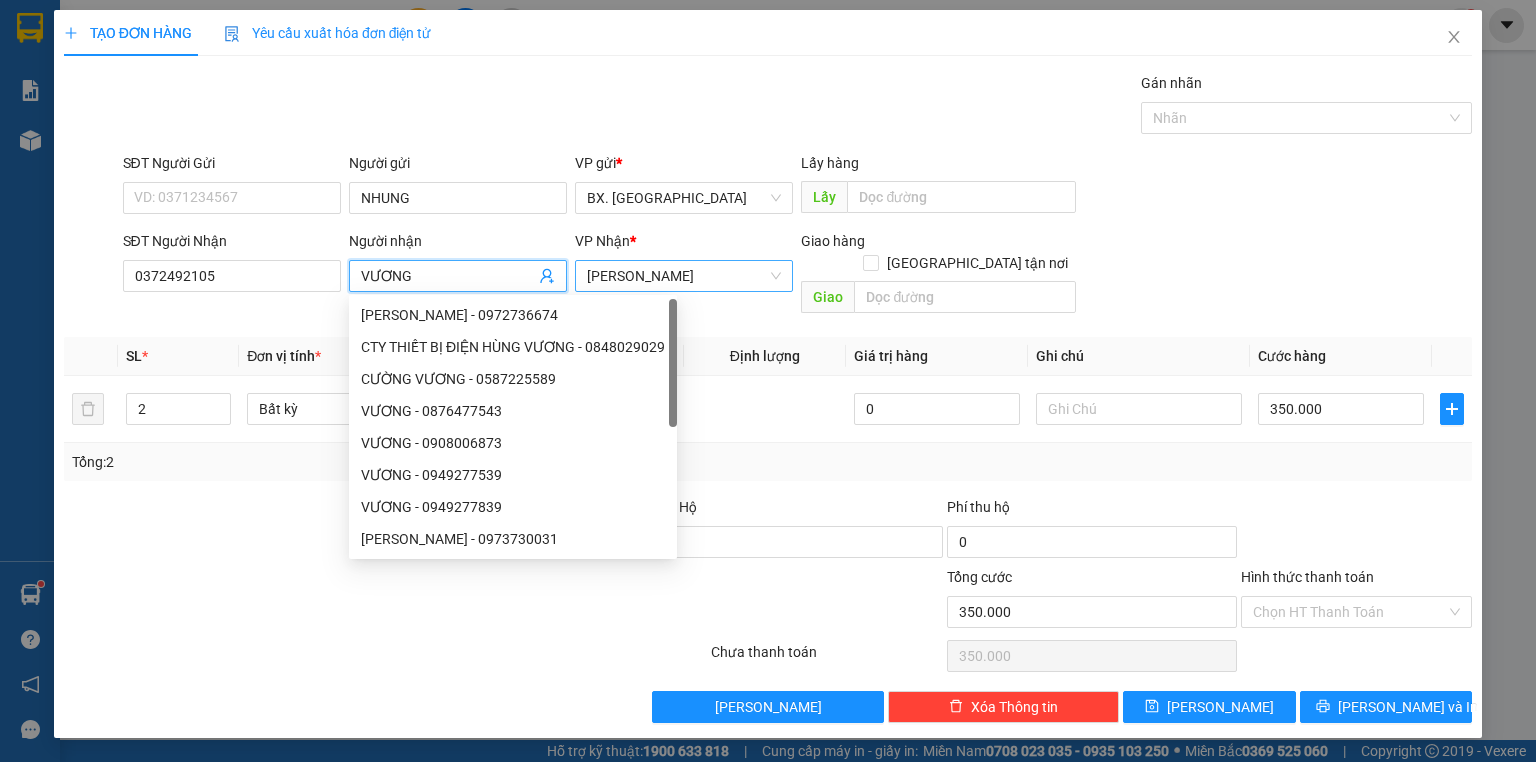 click on "[PERSON_NAME]" at bounding box center [684, 276] 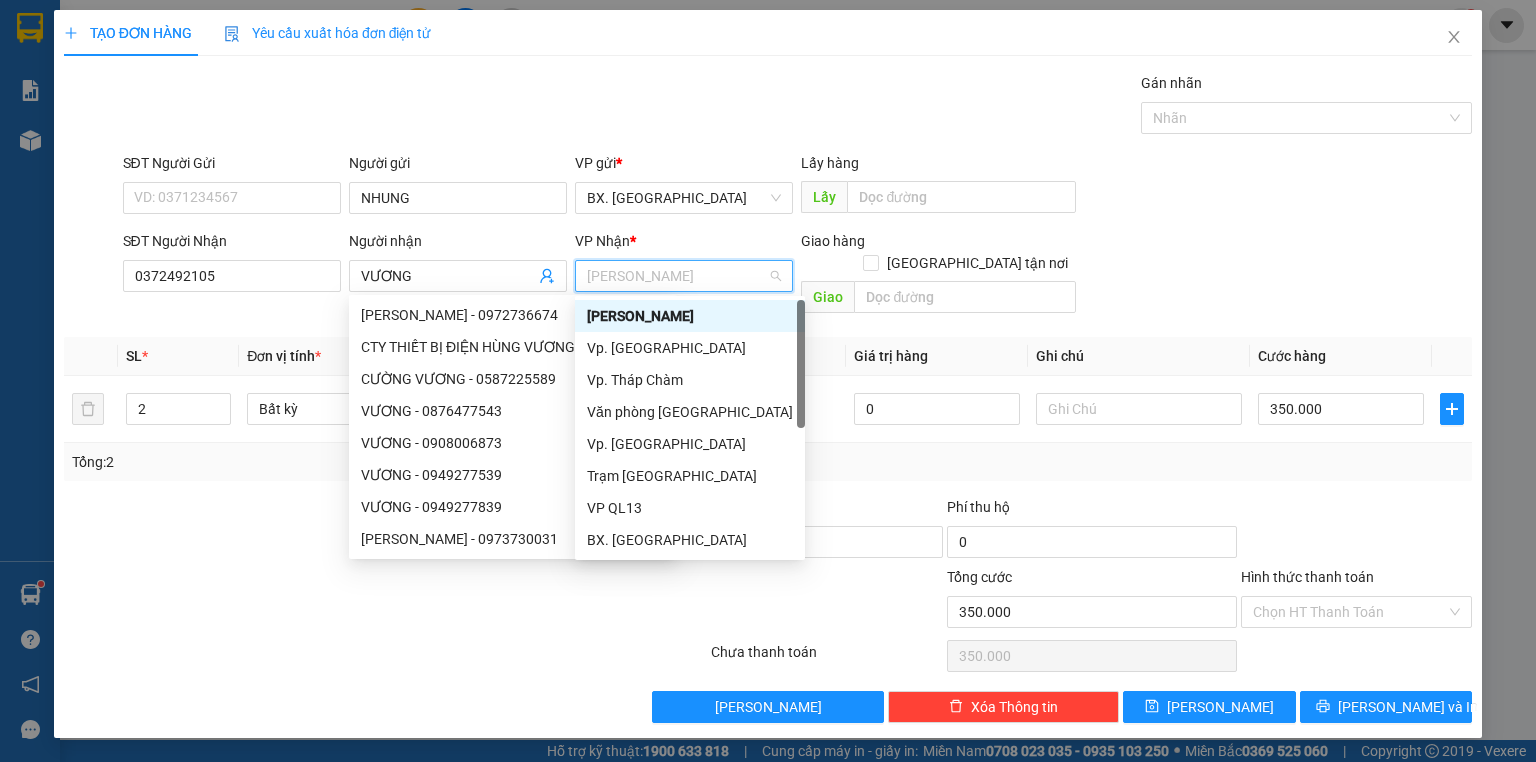 click on "[PERSON_NAME]" at bounding box center (684, 276) 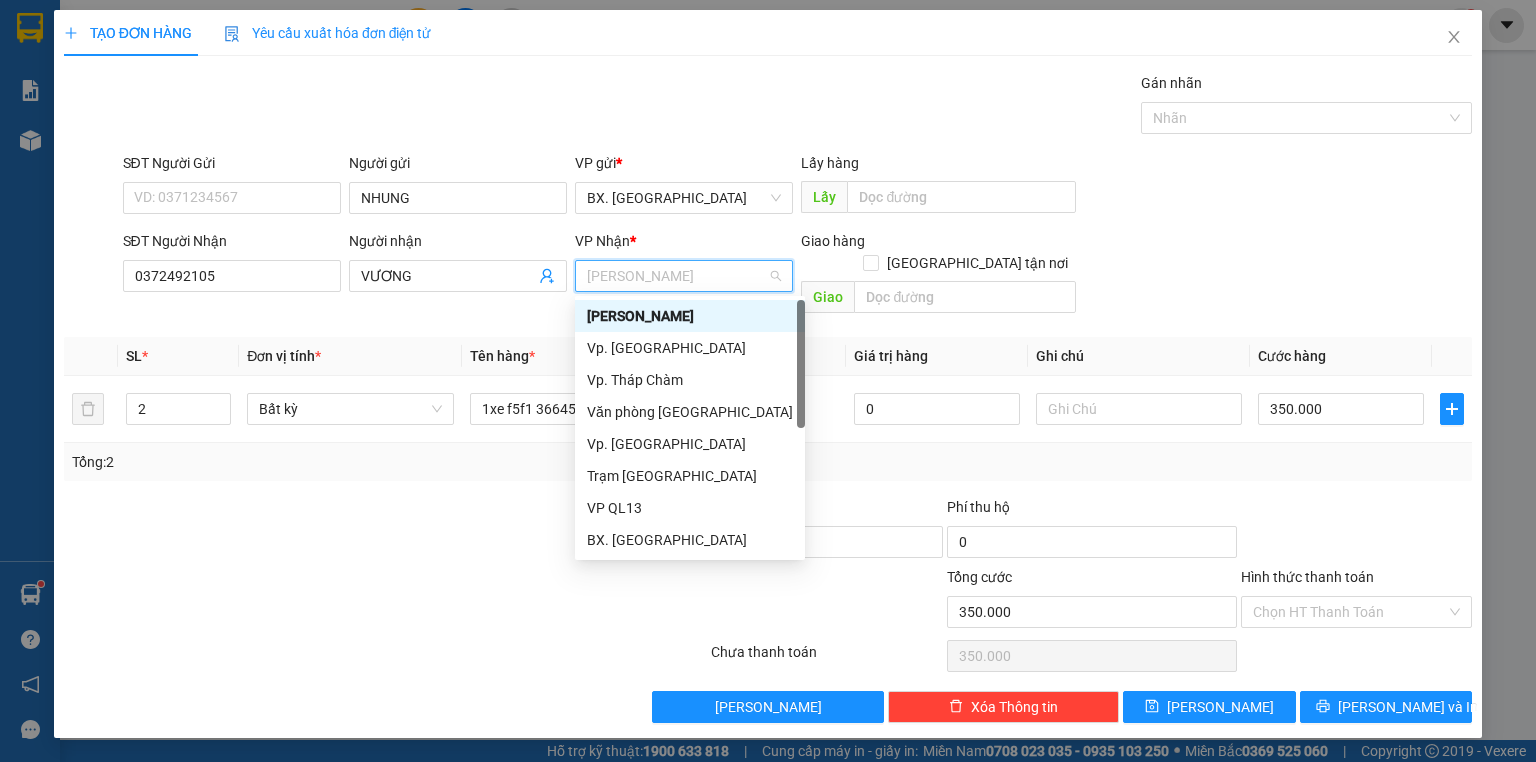 type on "1" 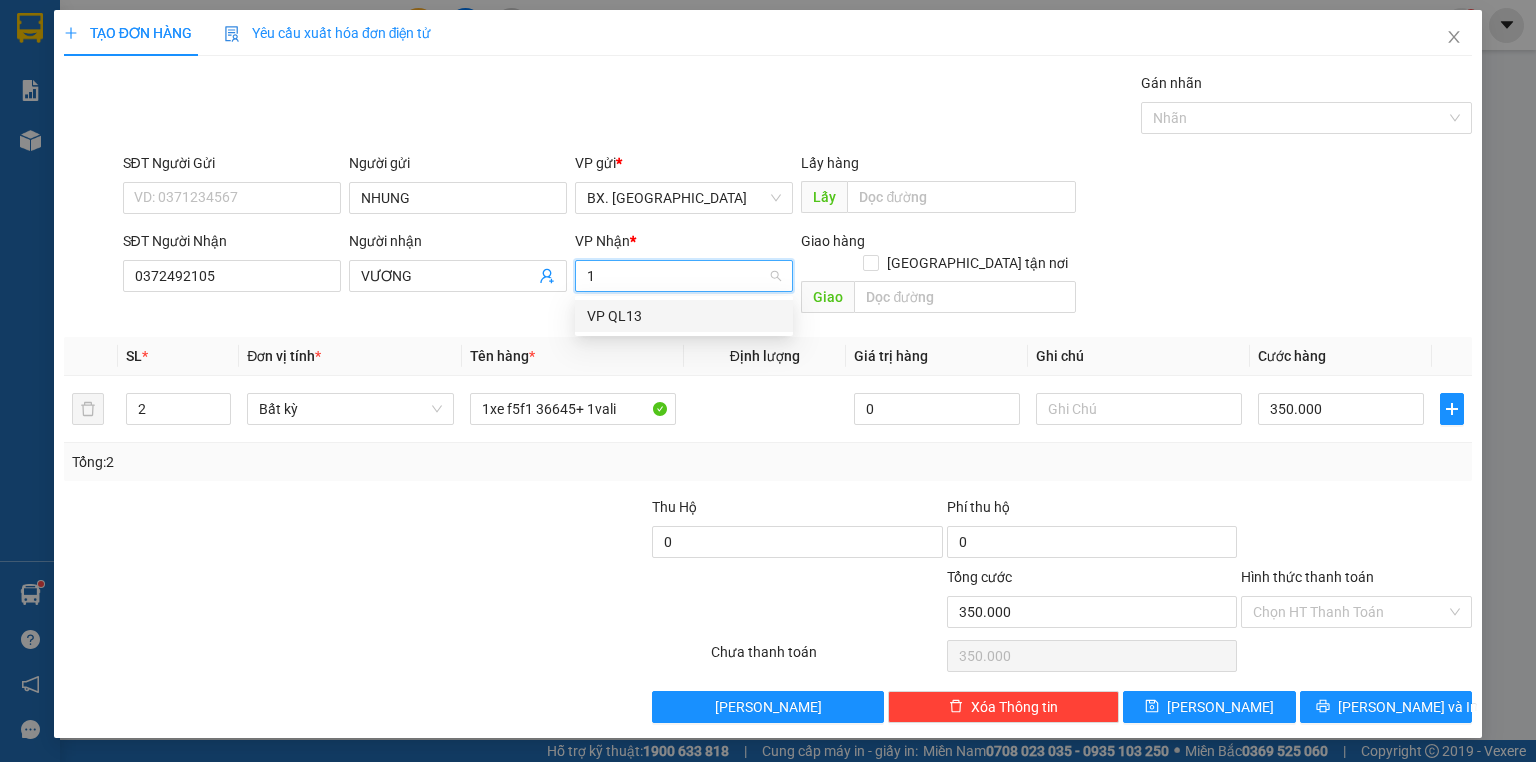 click on "VP QL13" at bounding box center (684, 316) 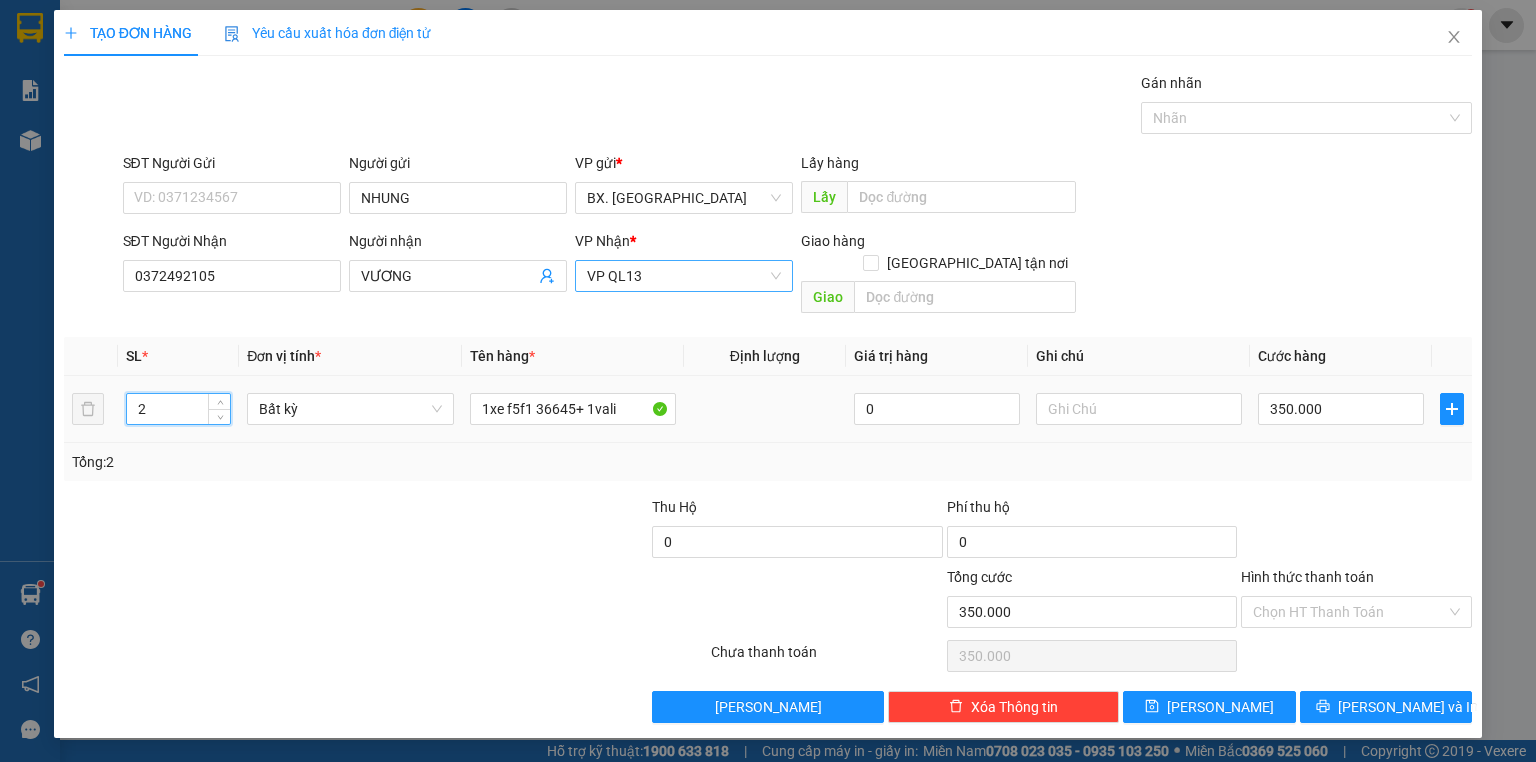 click on "2" at bounding box center (178, 409) 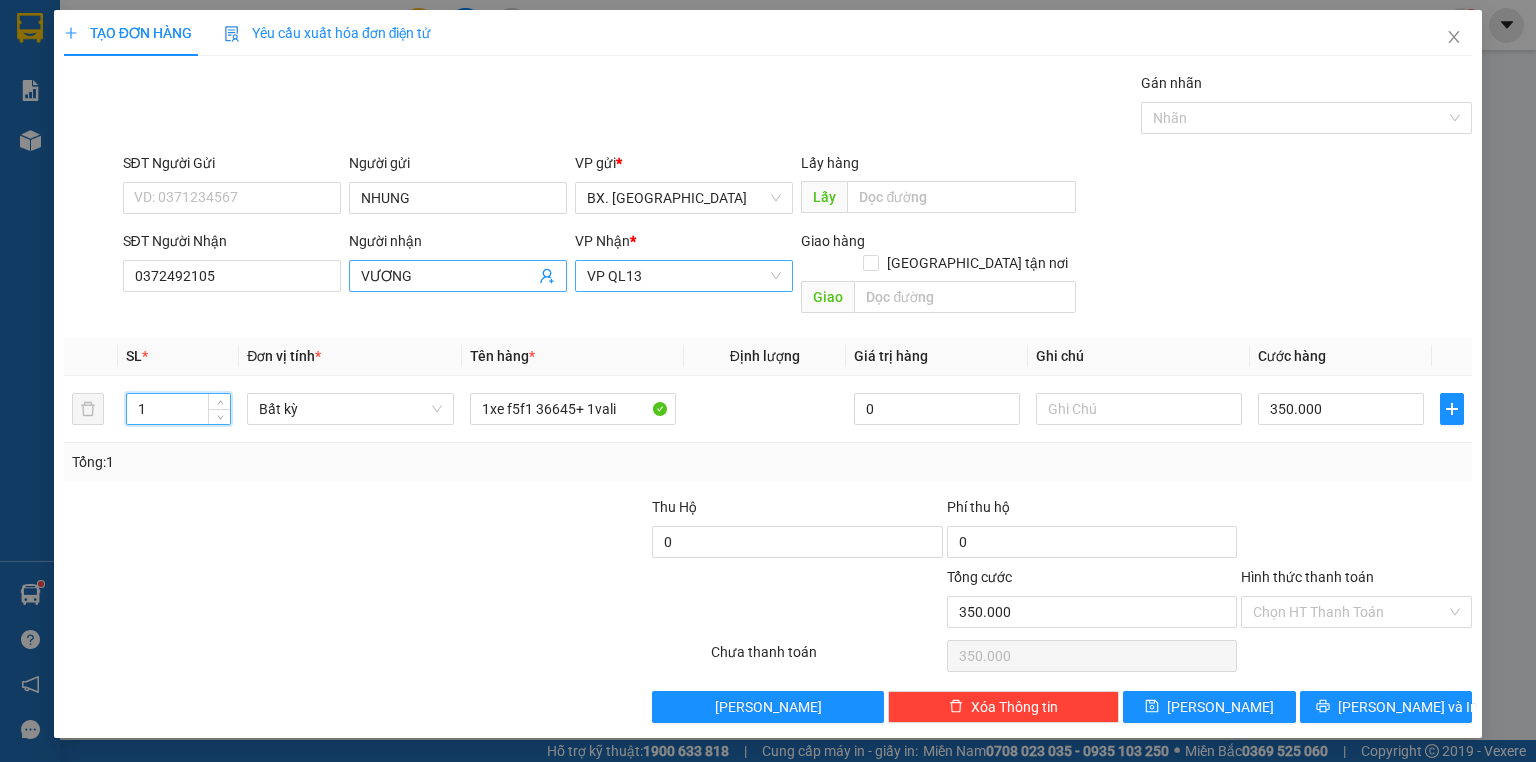 type on "1" 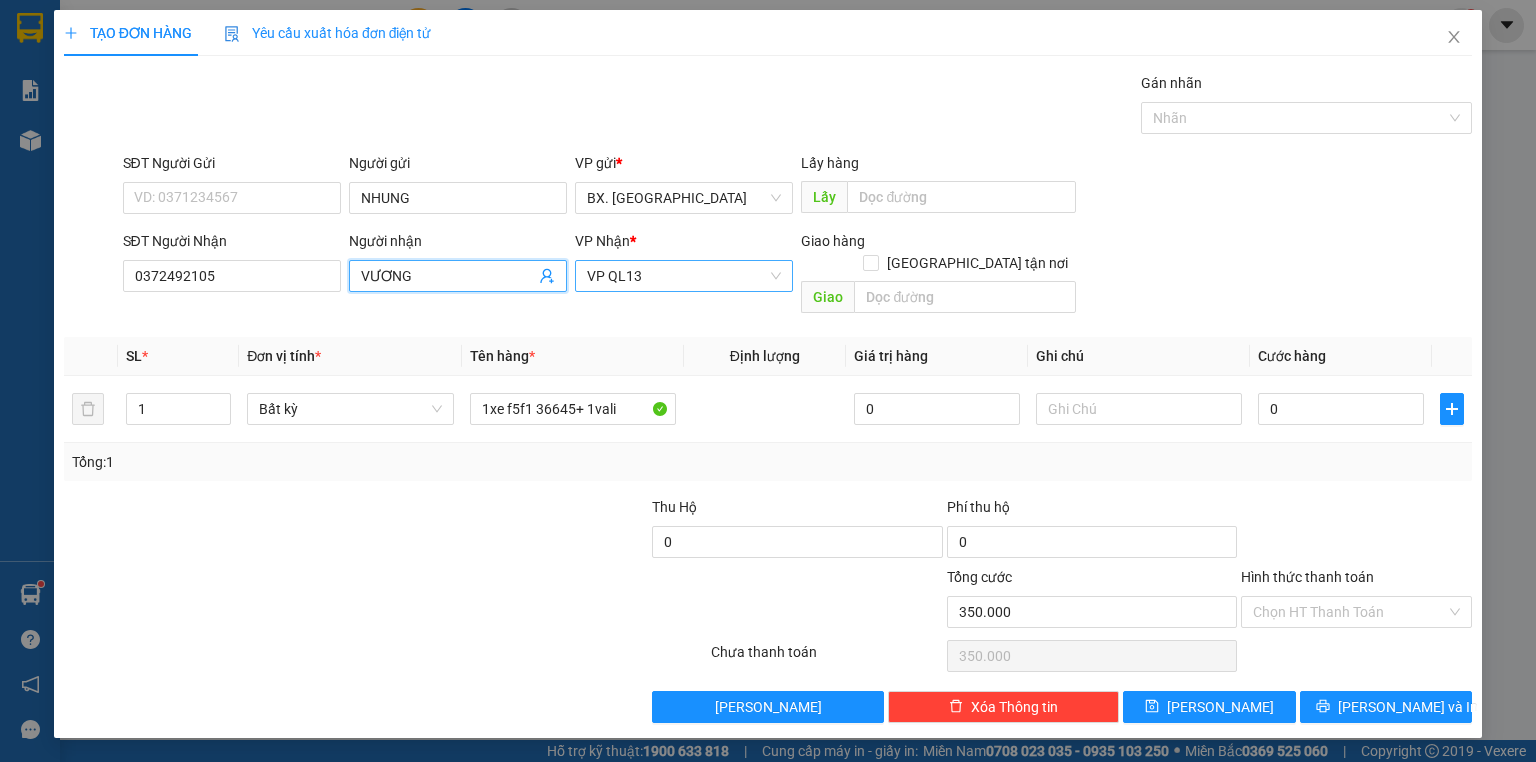 type on "0" 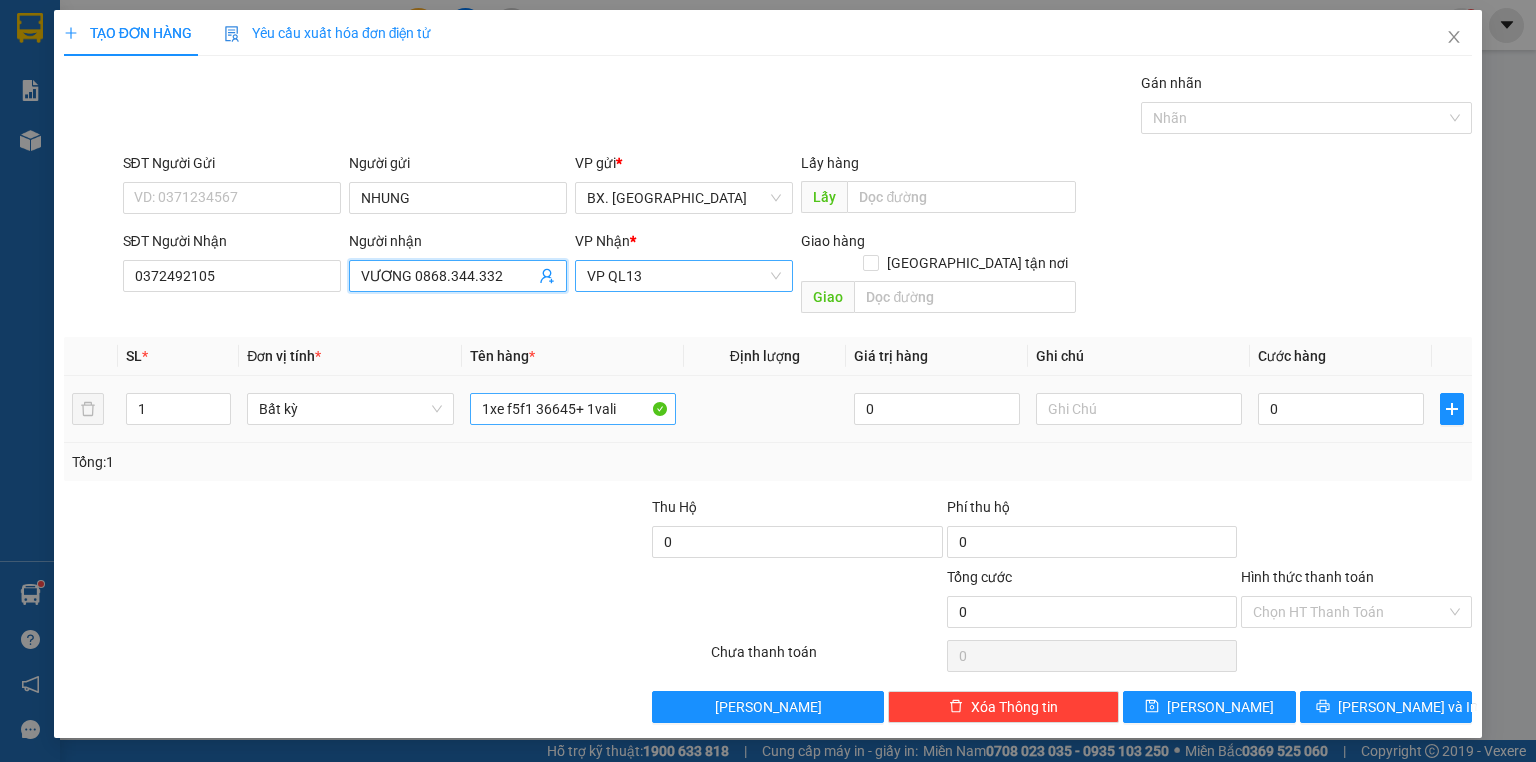 type on "VƯƠNG 0868.344.332" 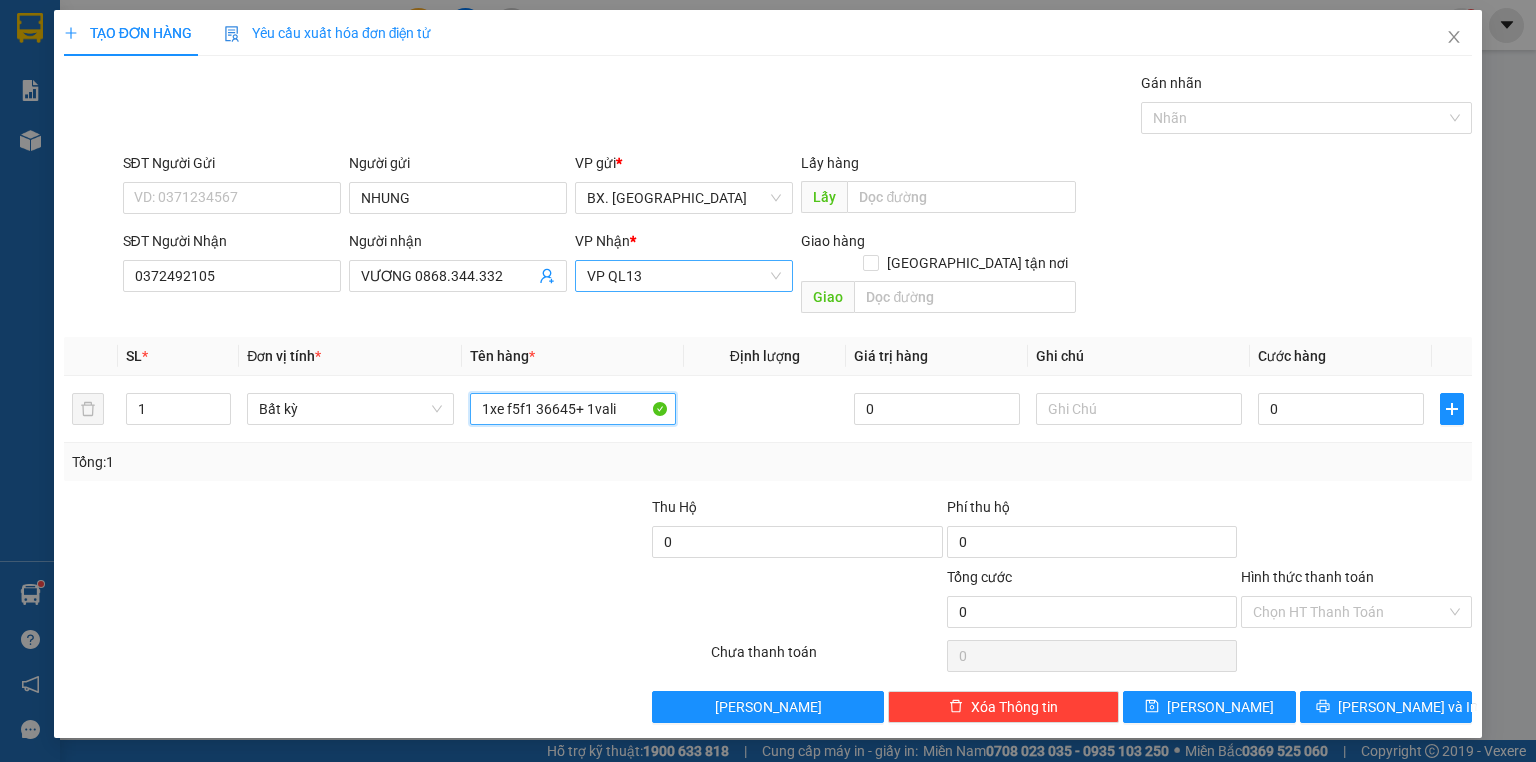 drag, startPoint x: 625, startPoint y: 389, endPoint x: 414, endPoint y: 464, distance: 223.93303 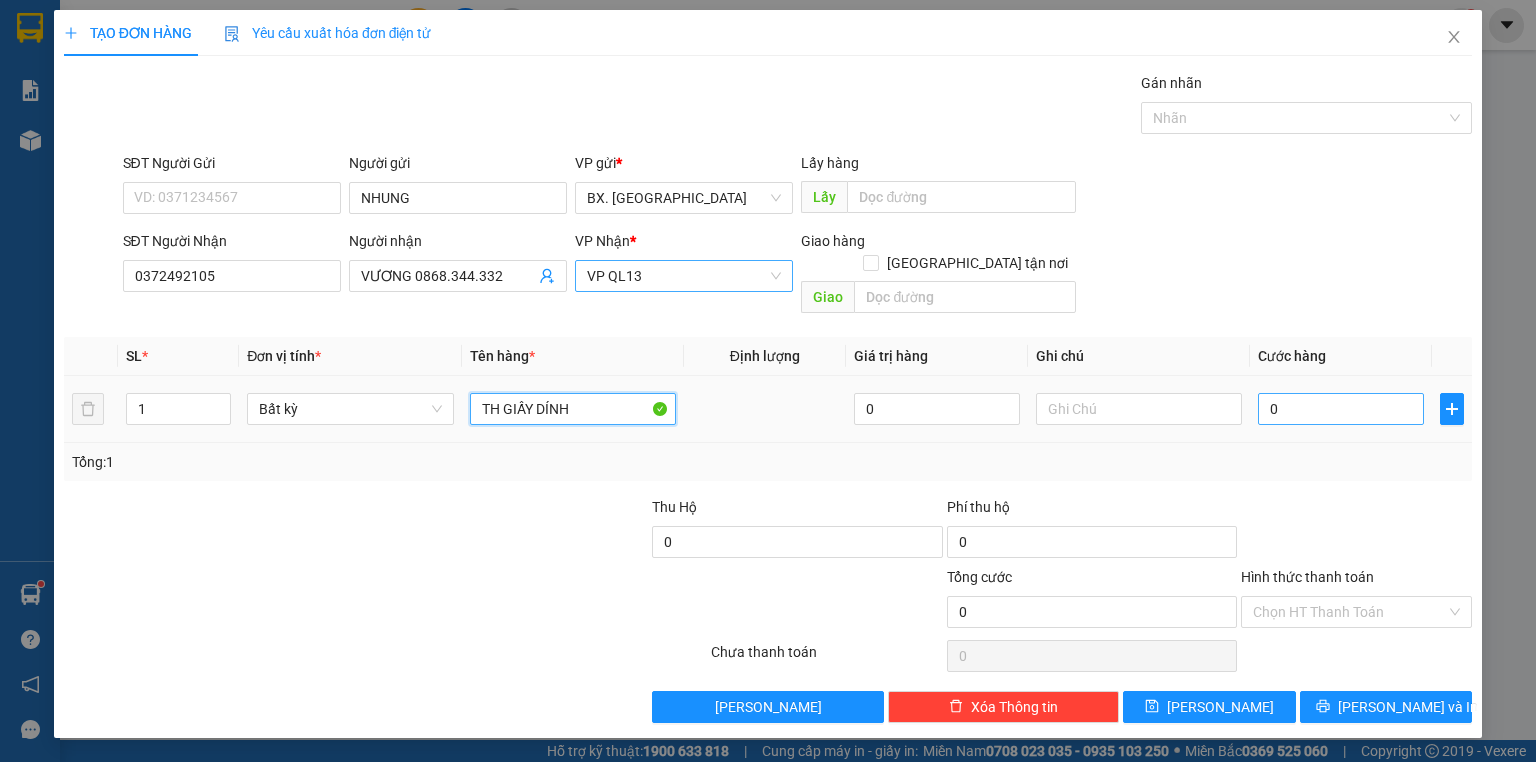 type on "TH GIẤY DÍNH" 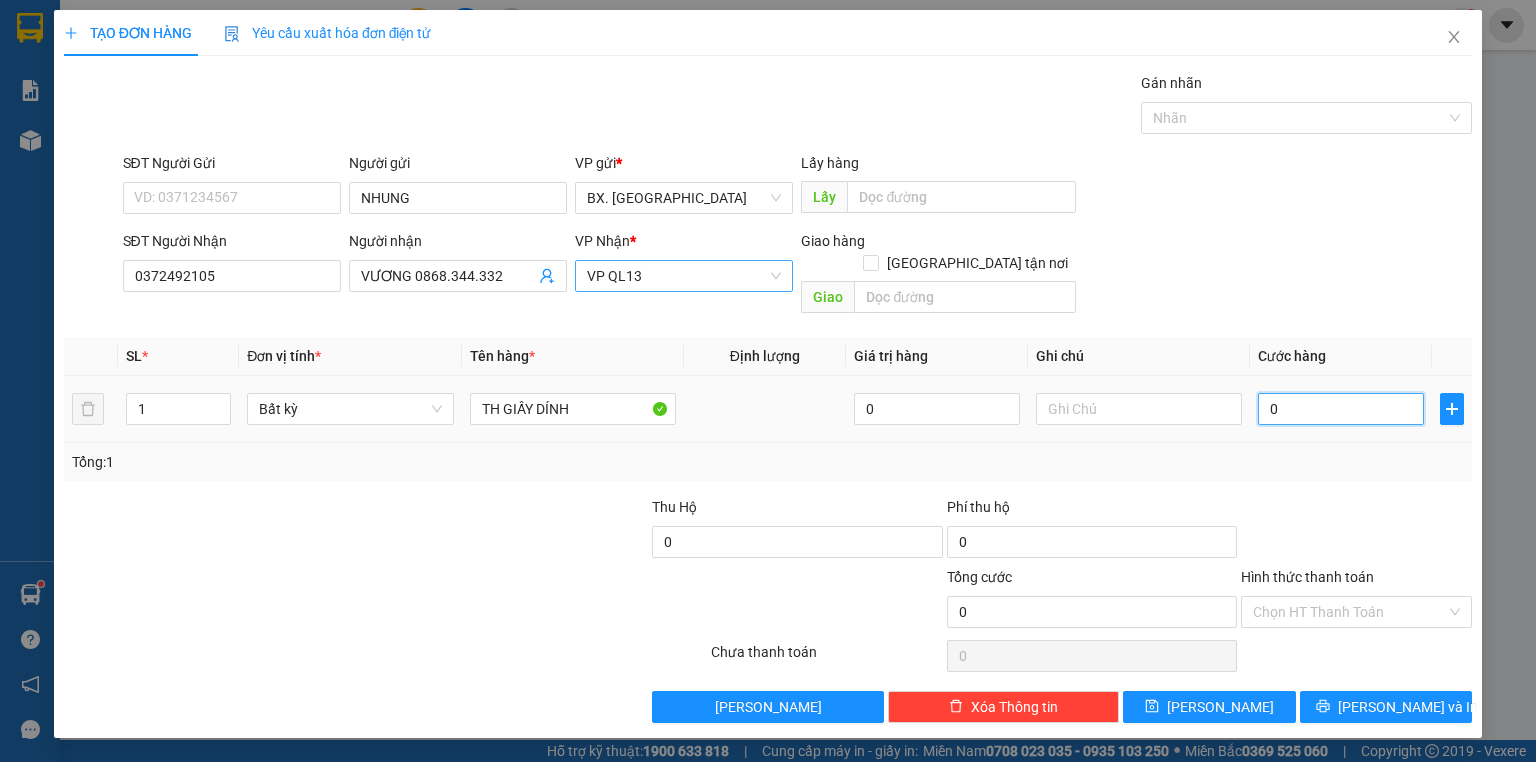 click on "0" at bounding box center [1341, 409] 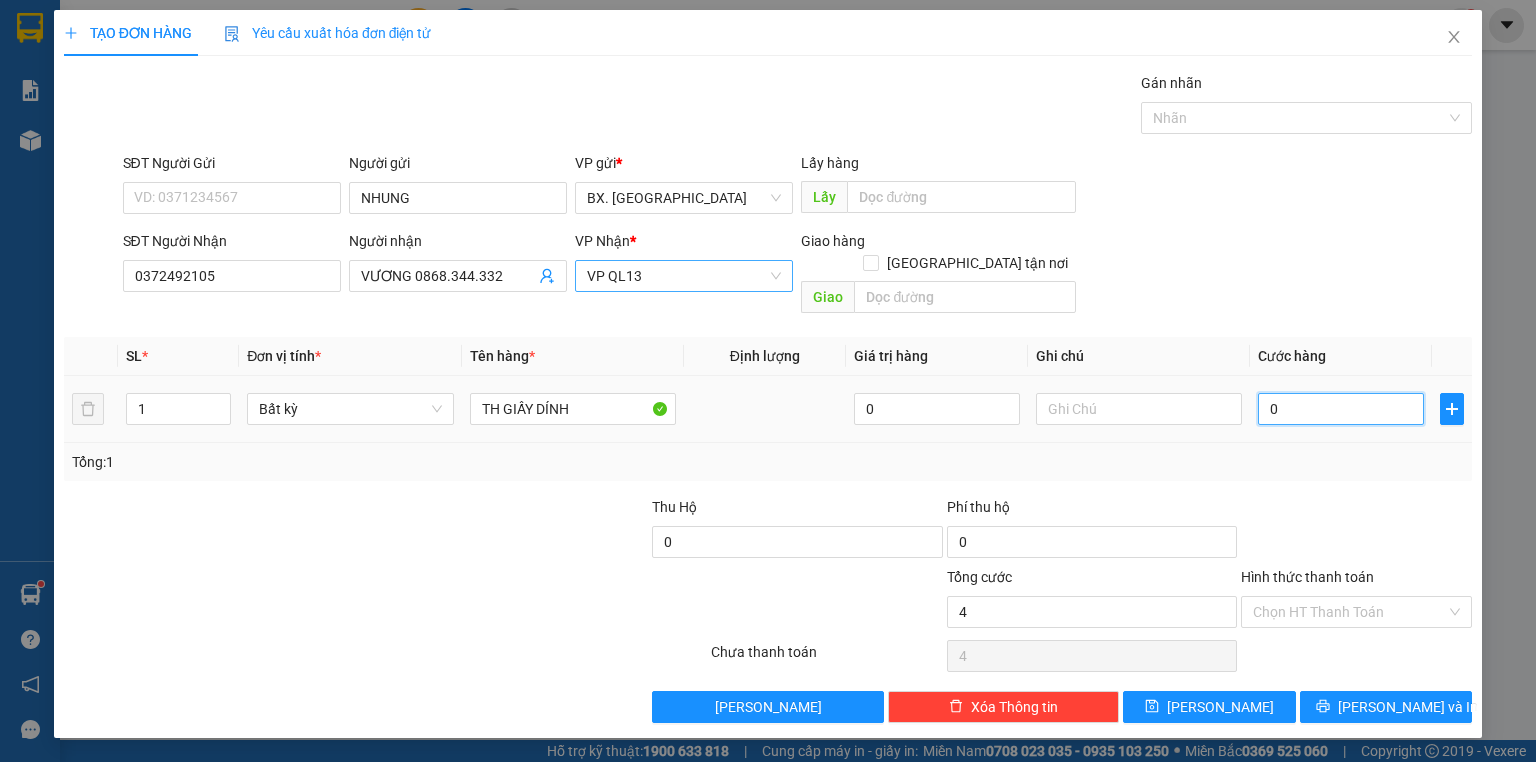 type on "4" 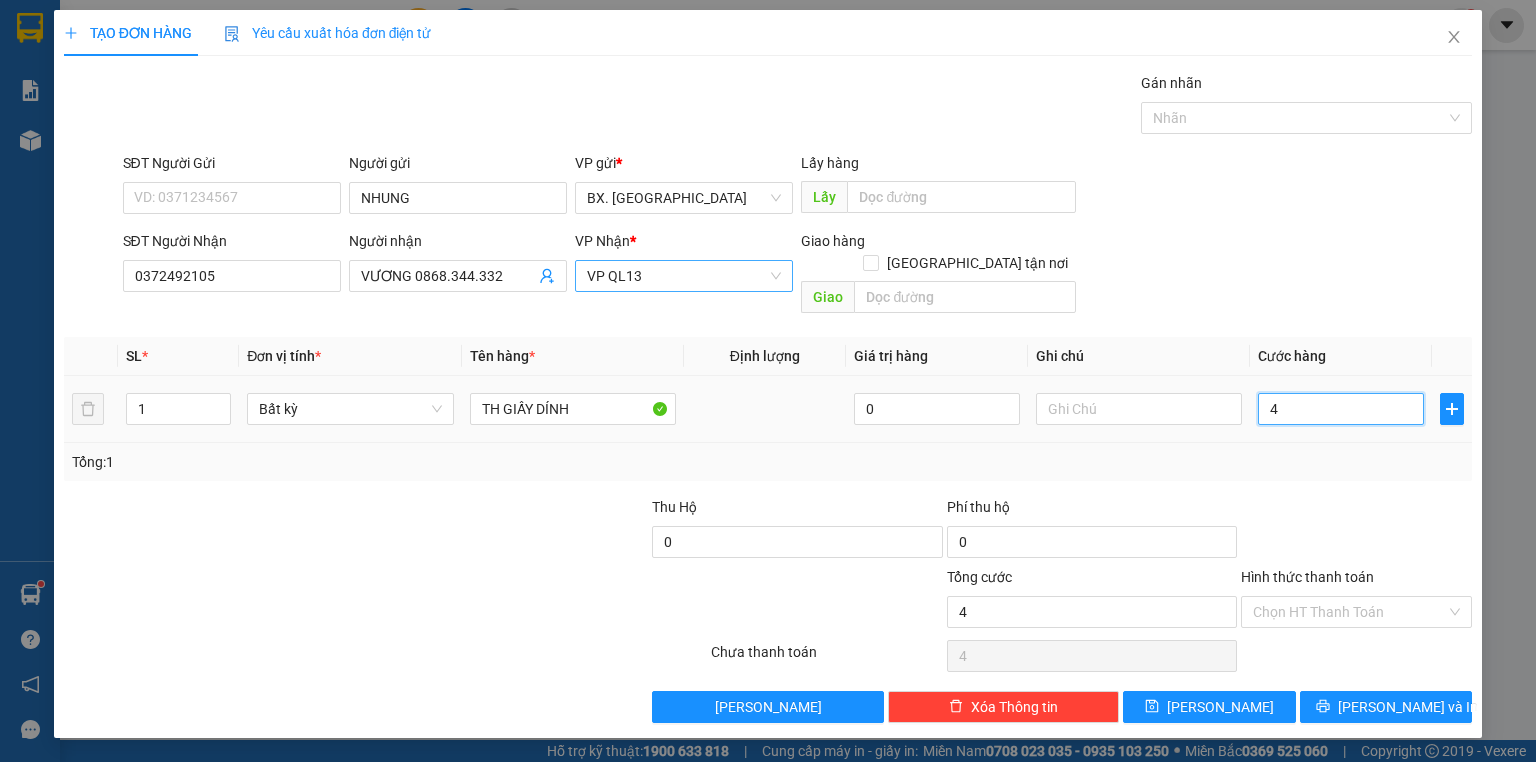 type on "40" 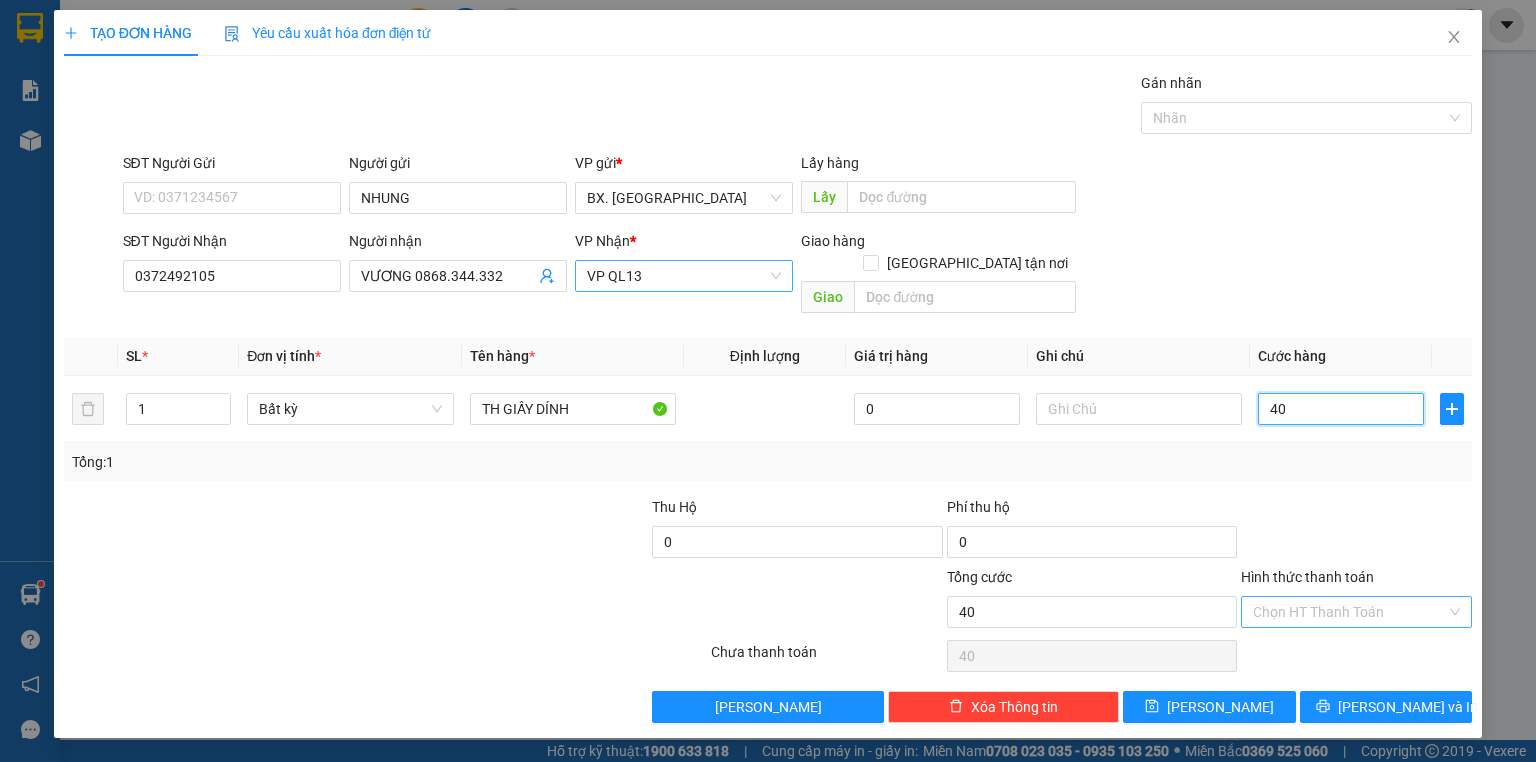 type on "40" 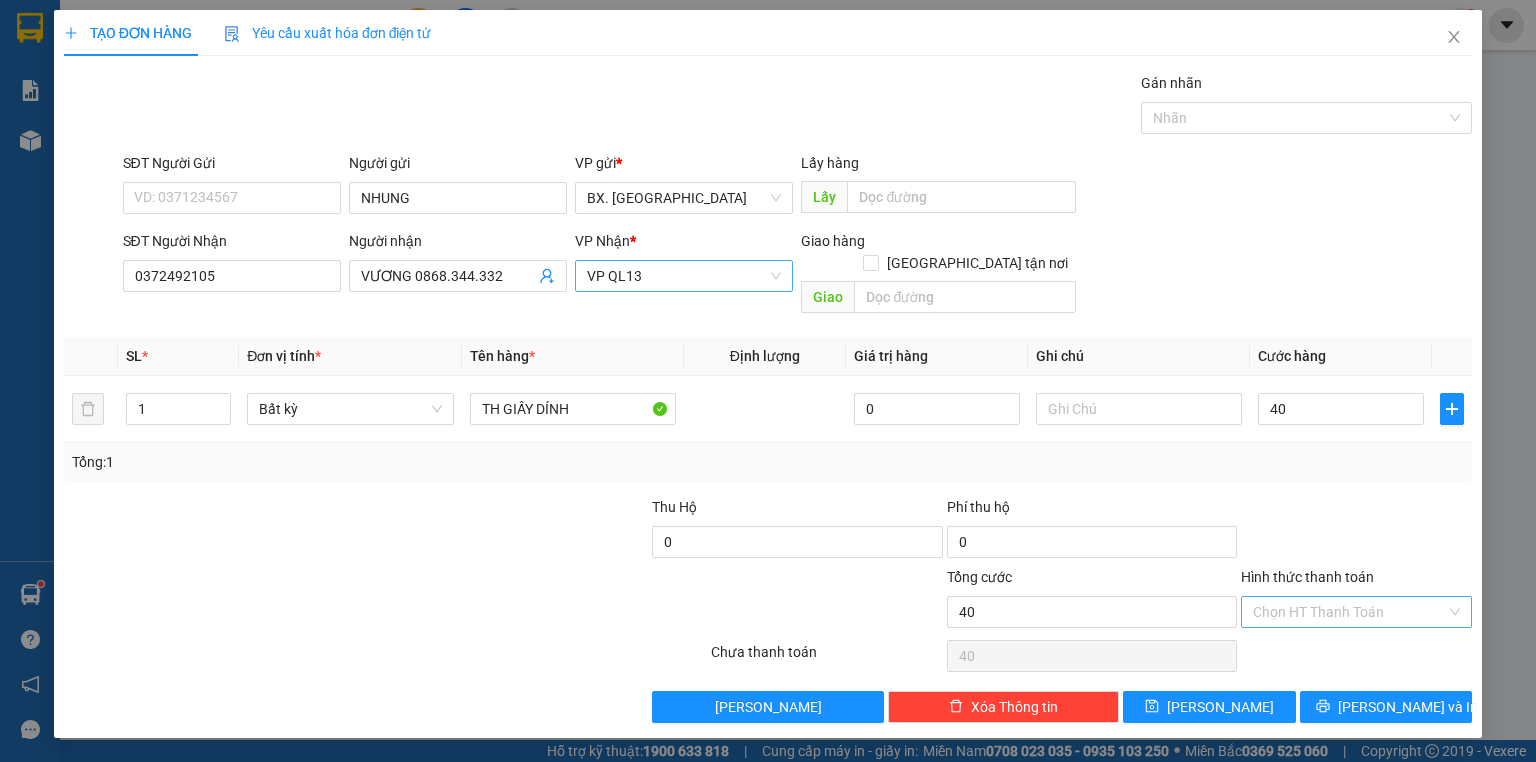 type on "40.000" 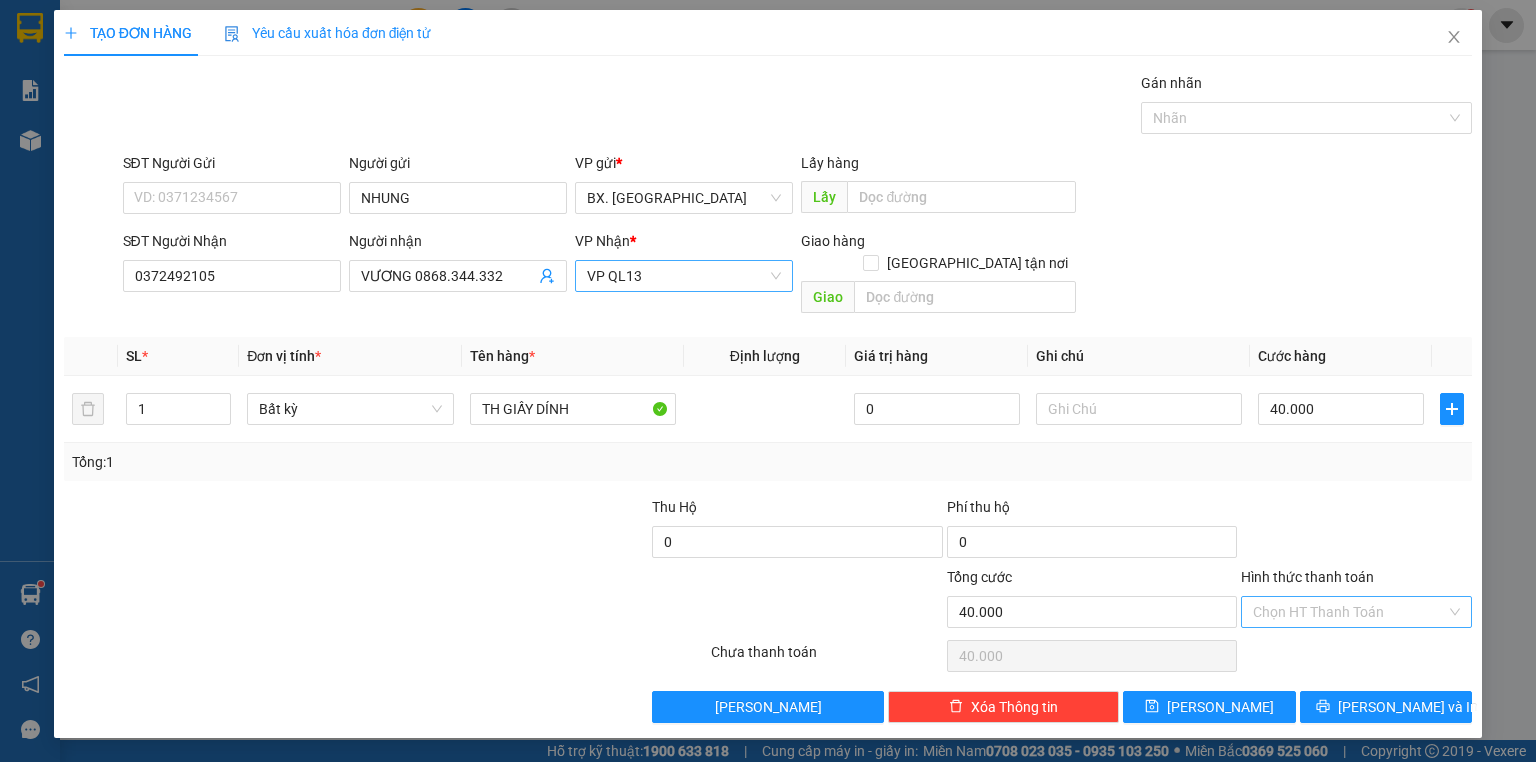 click on "Hình thức thanh toán" at bounding box center (1349, 612) 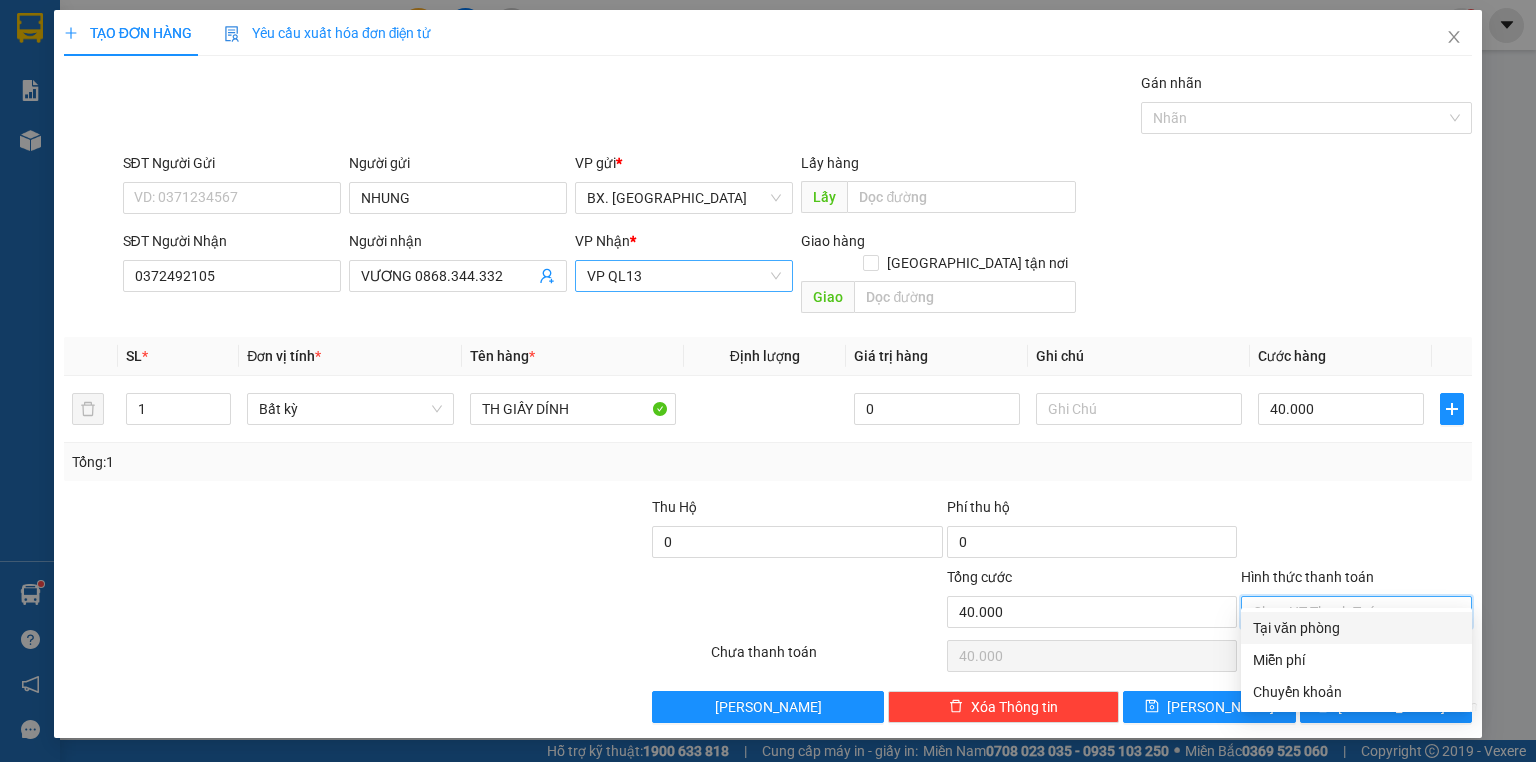 click on "Tại văn phòng" at bounding box center [1356, 628] 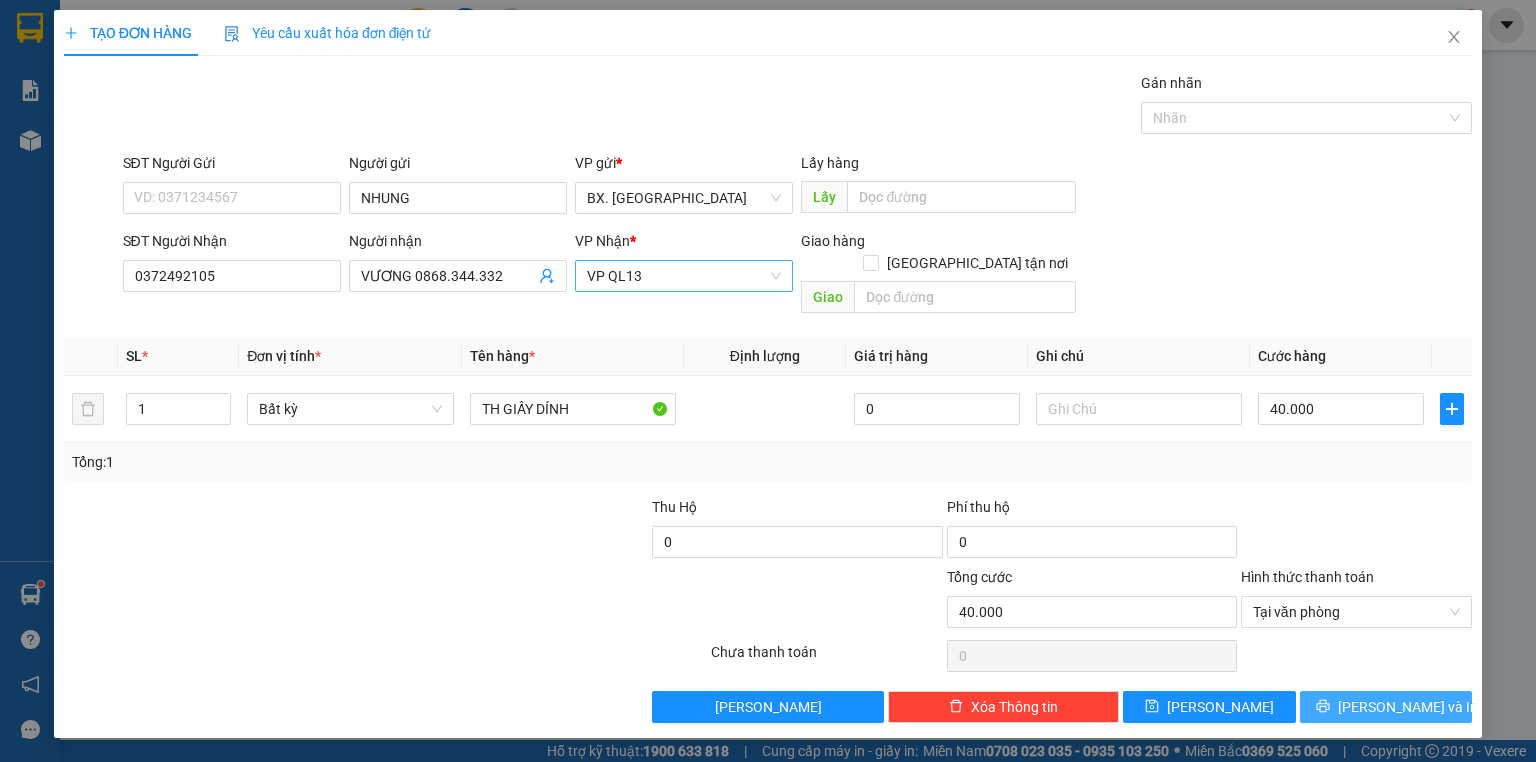 click 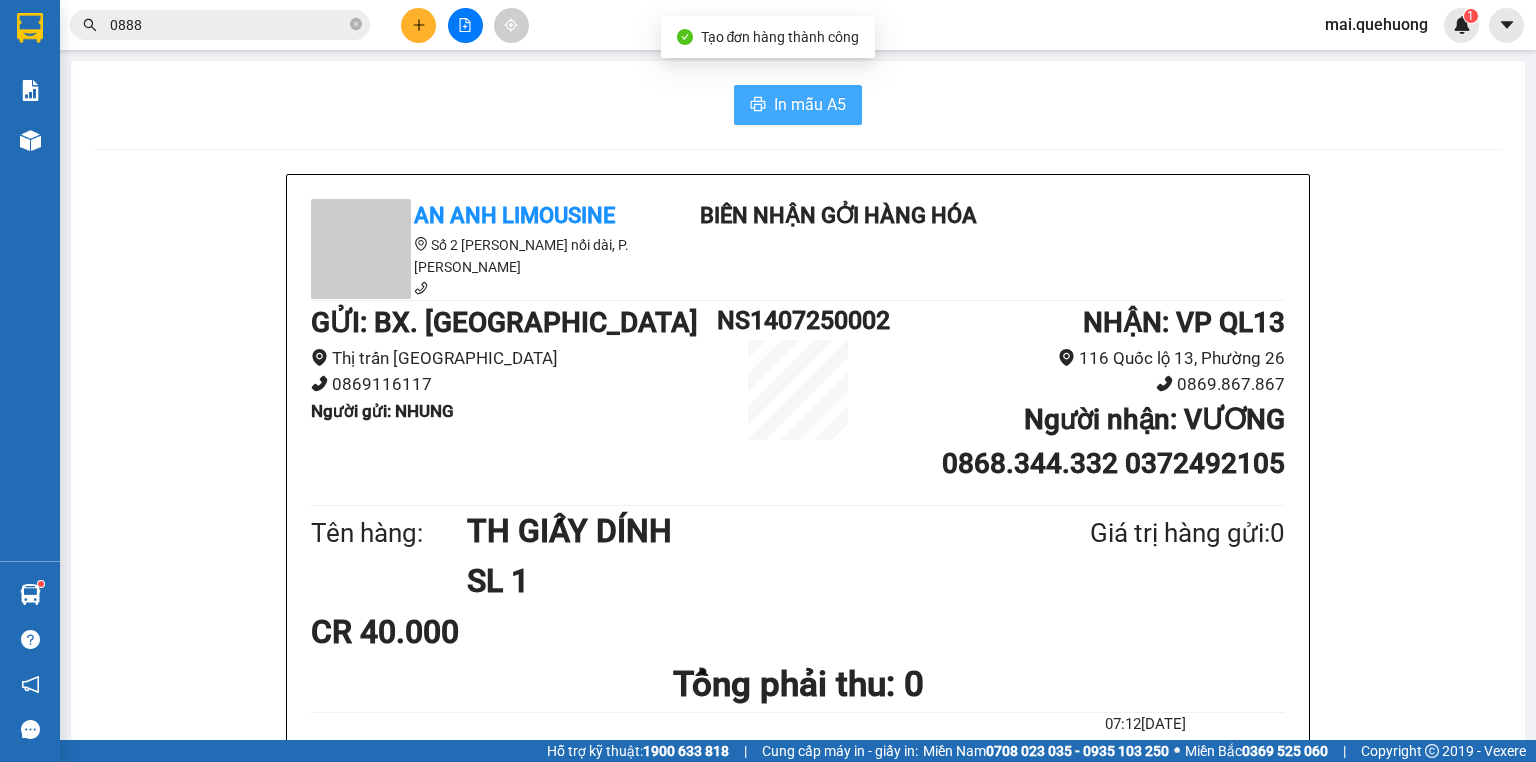 click on "In mẫu A5" at bounding box center [810, 104] 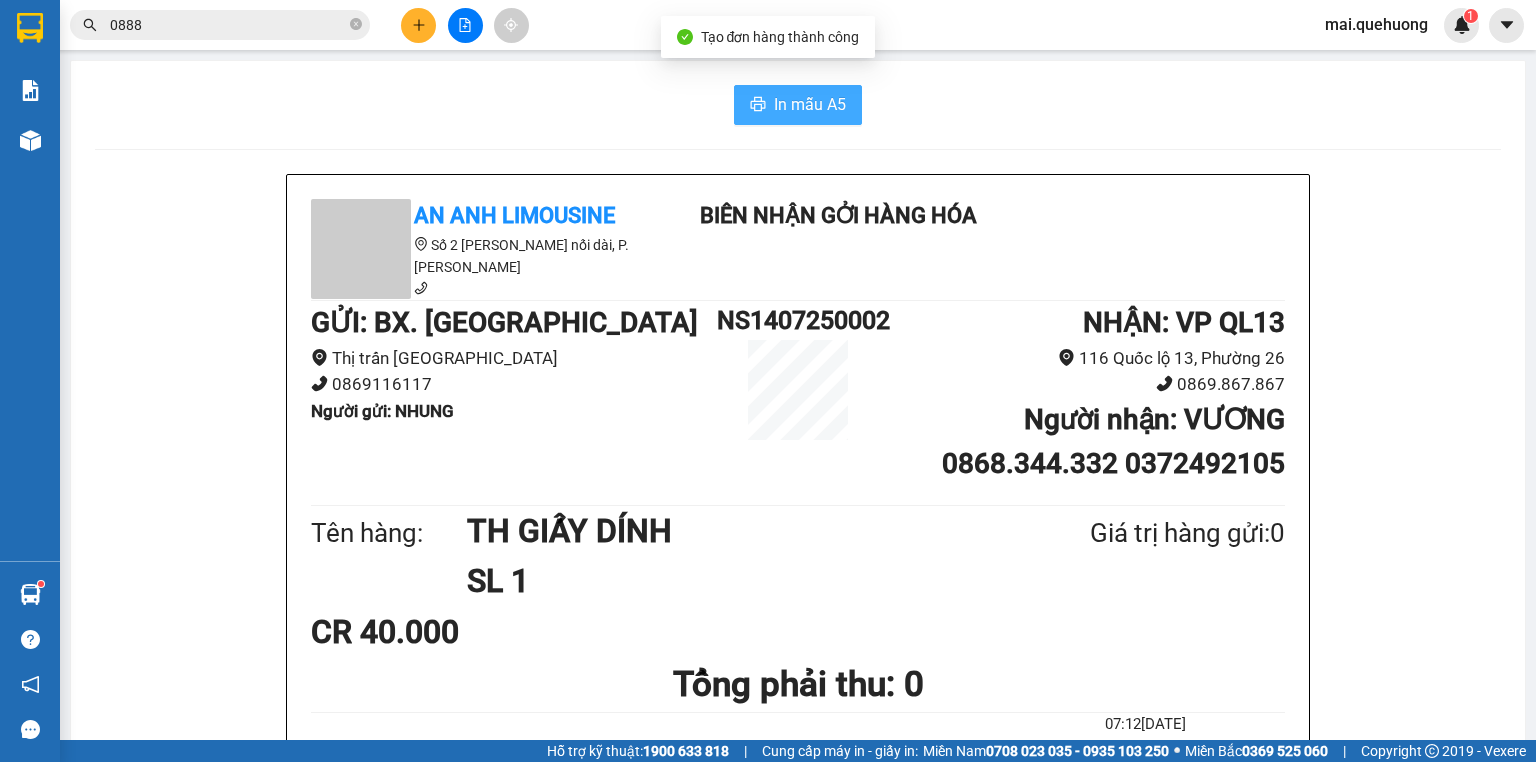 scroll, scrollTop: 0, scrollLeft: 0, axis: both 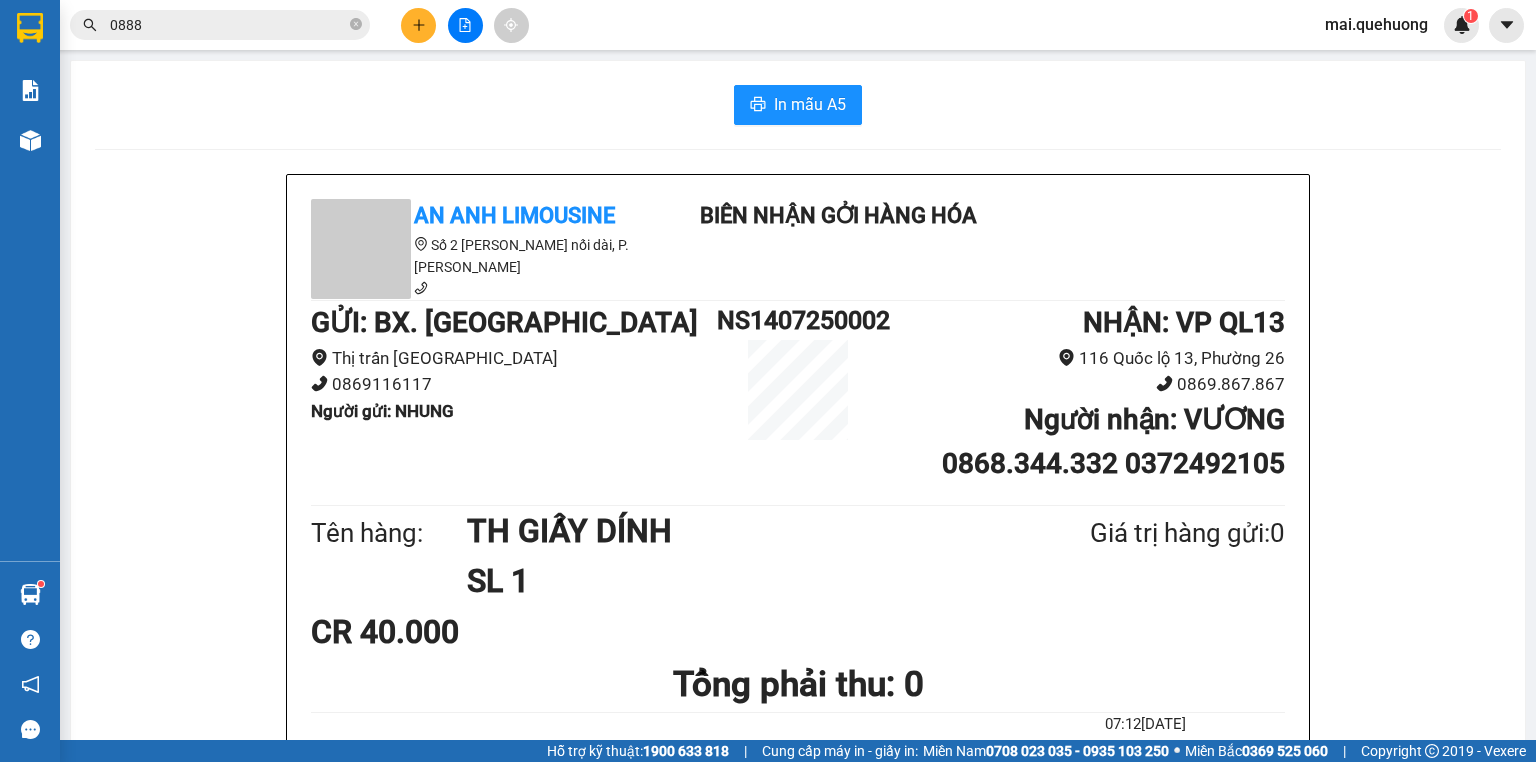 click on "0888" at bounding box center [228, 25] 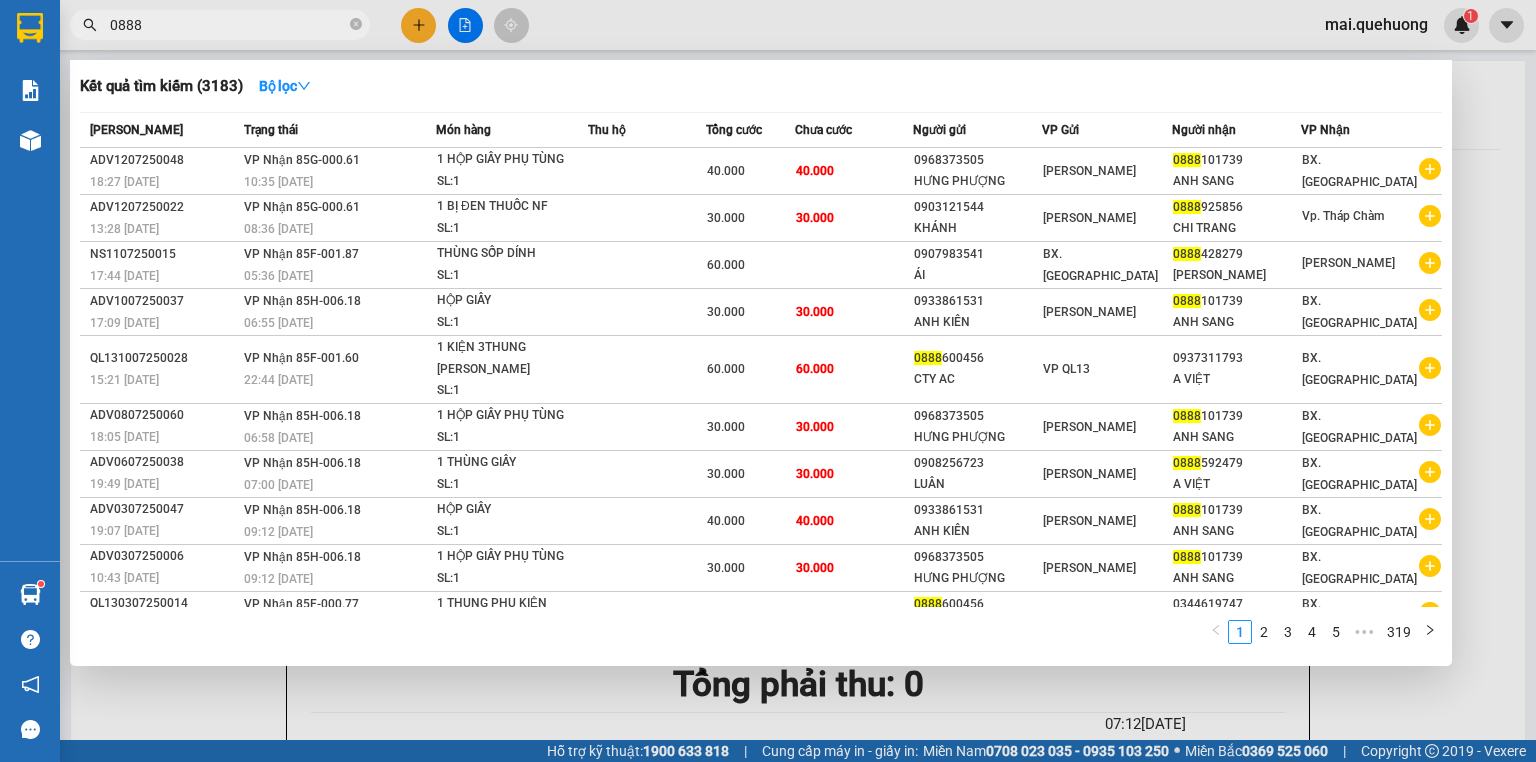 click on "0888" at bounding box center (228, 25) 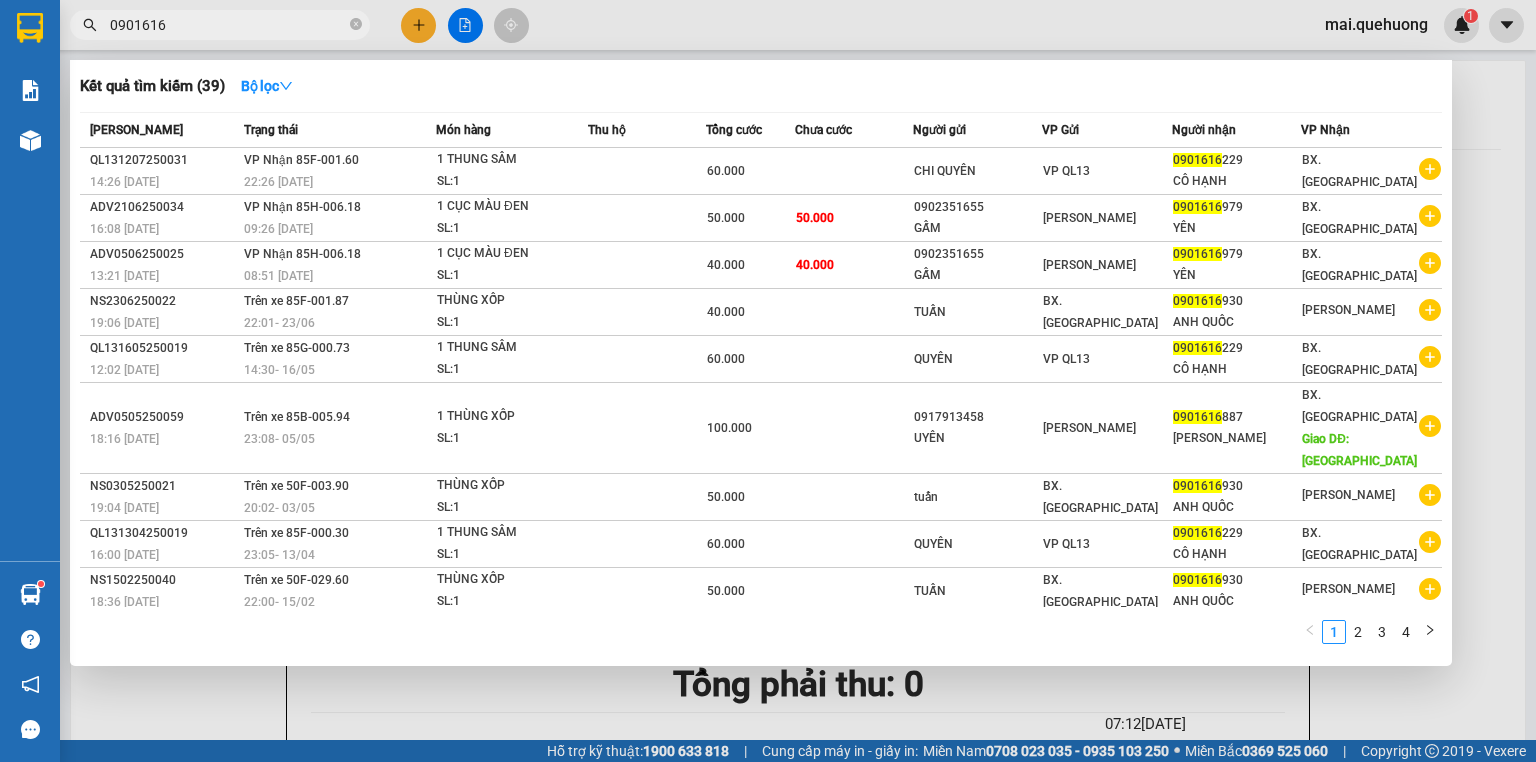 click on "0901616" at bounding box center [228, 25] 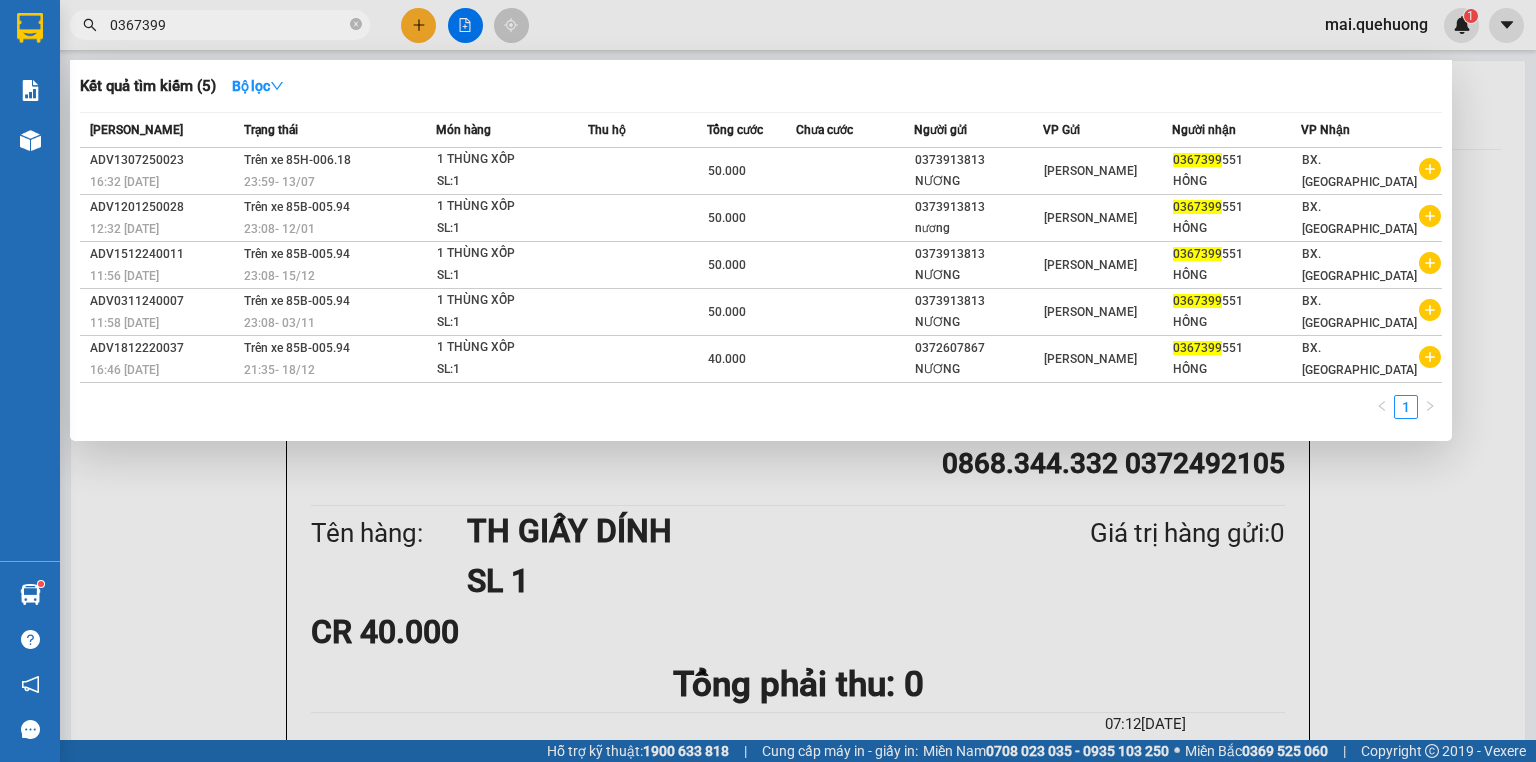click on "0367399" at bounding box center (228, 25) 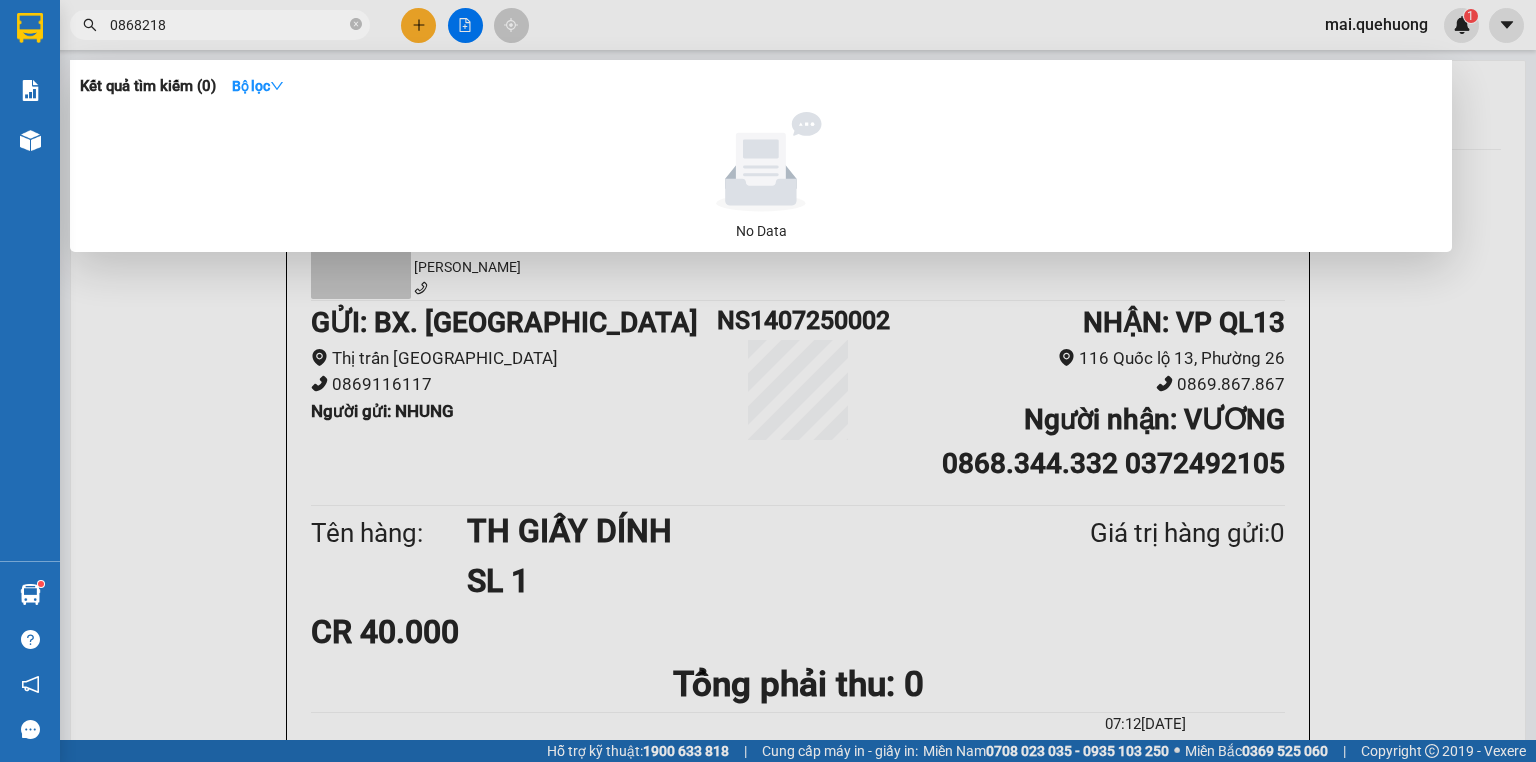 click at bounding box center [768, 381] 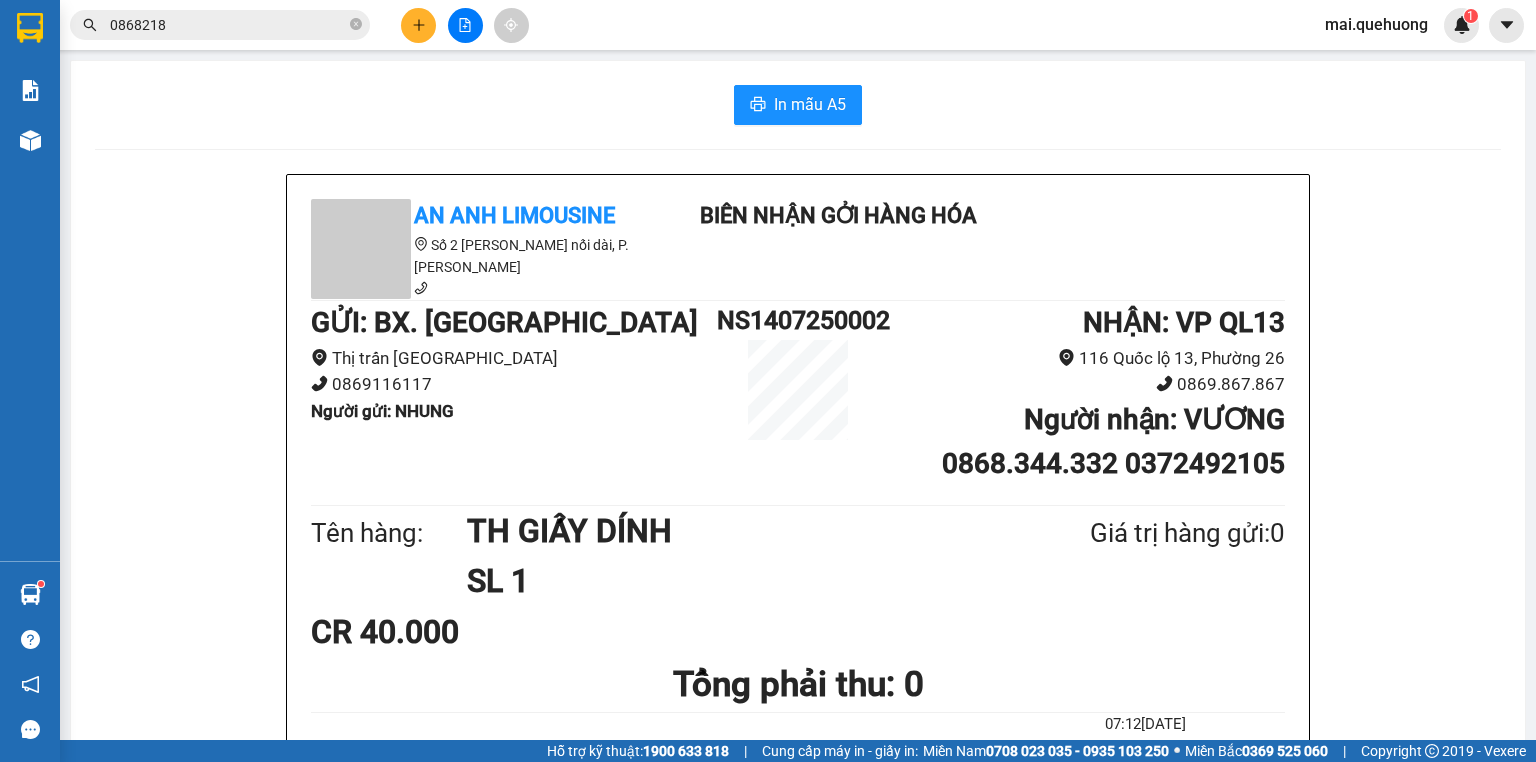 click on "0868218" at bounding box center (228, 25) 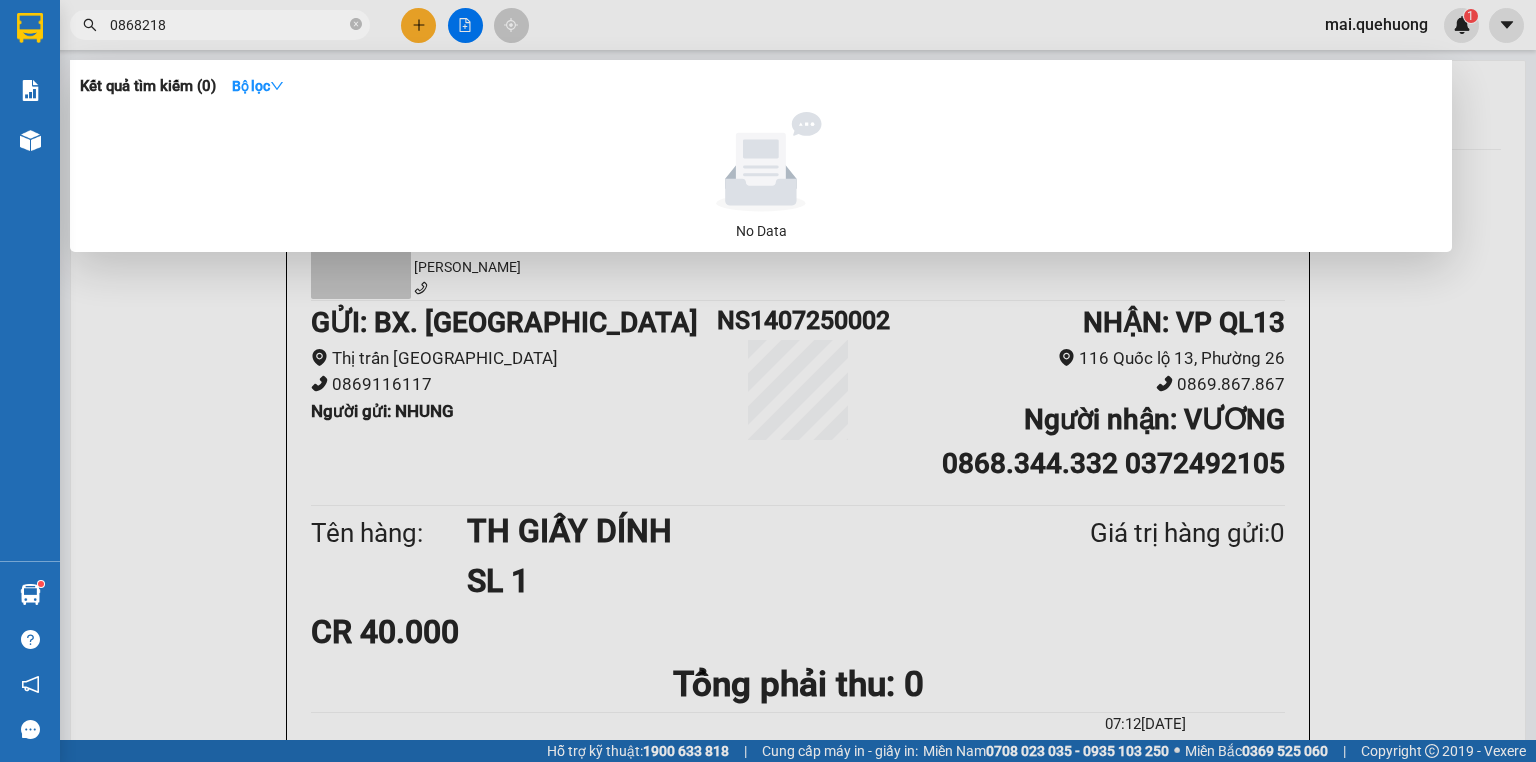 click on "0868218" at bounding box center [228, 25] 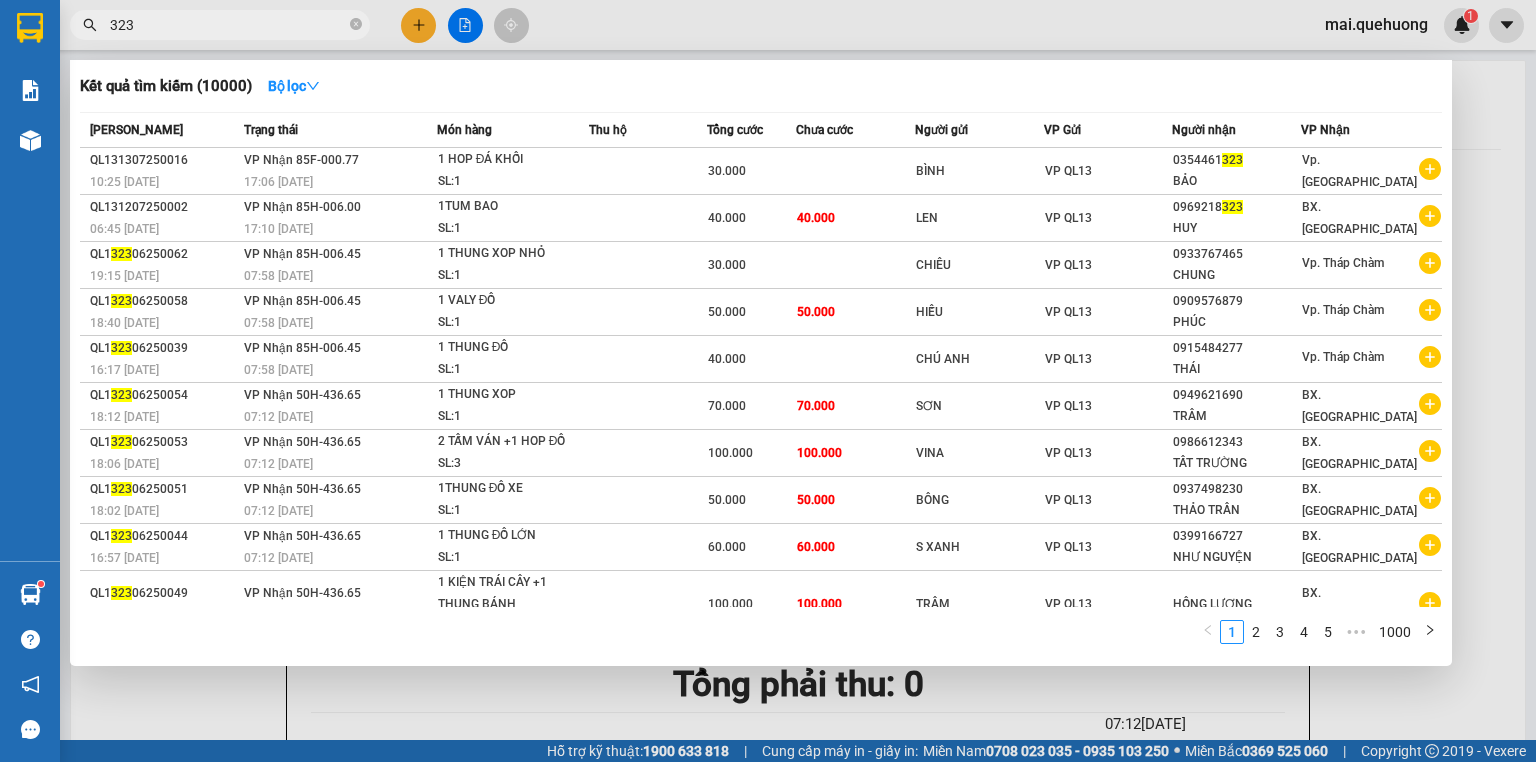 click at bounding box center [768, 381] 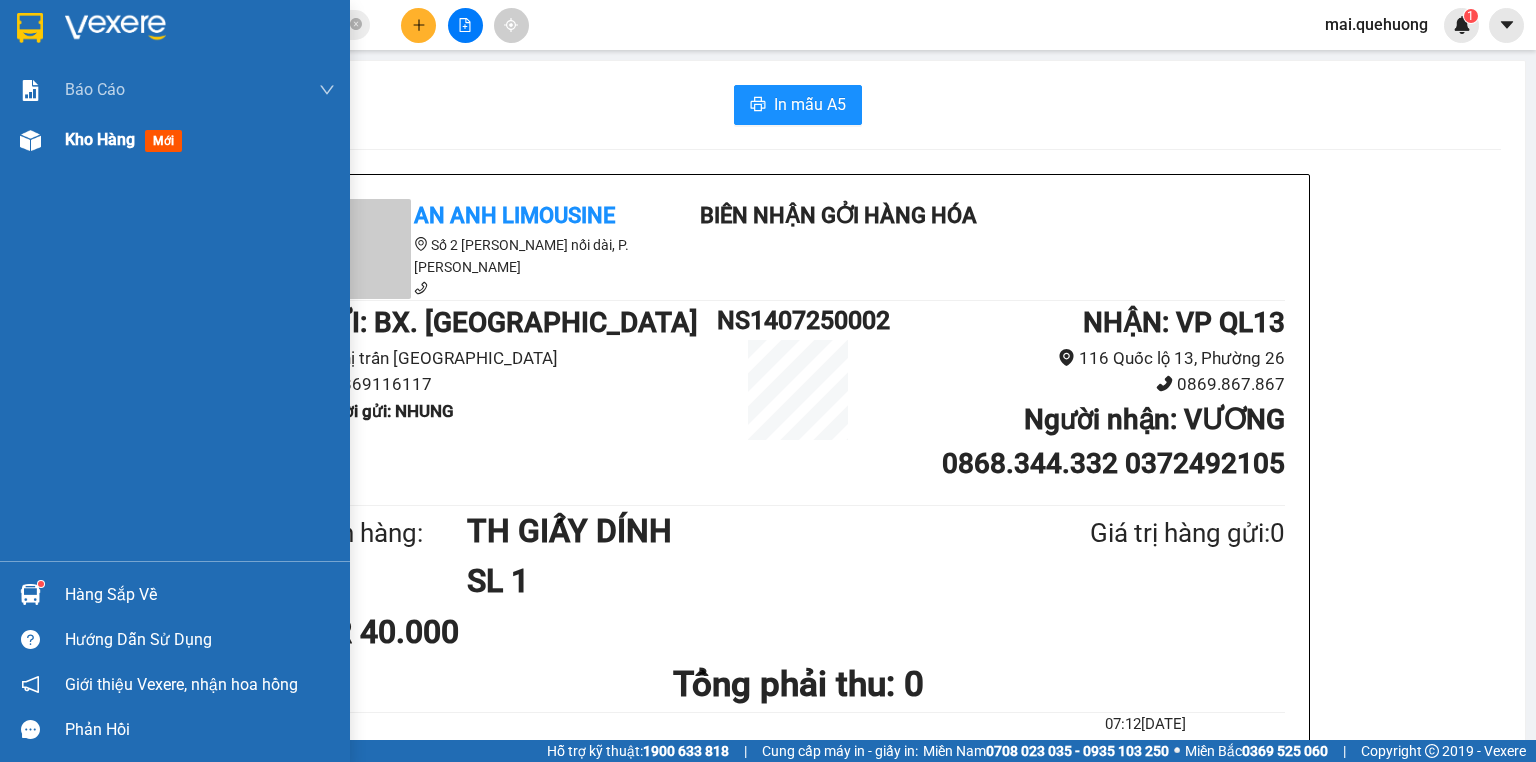 click on "Kho hàng" at bounding box center [100, 139] 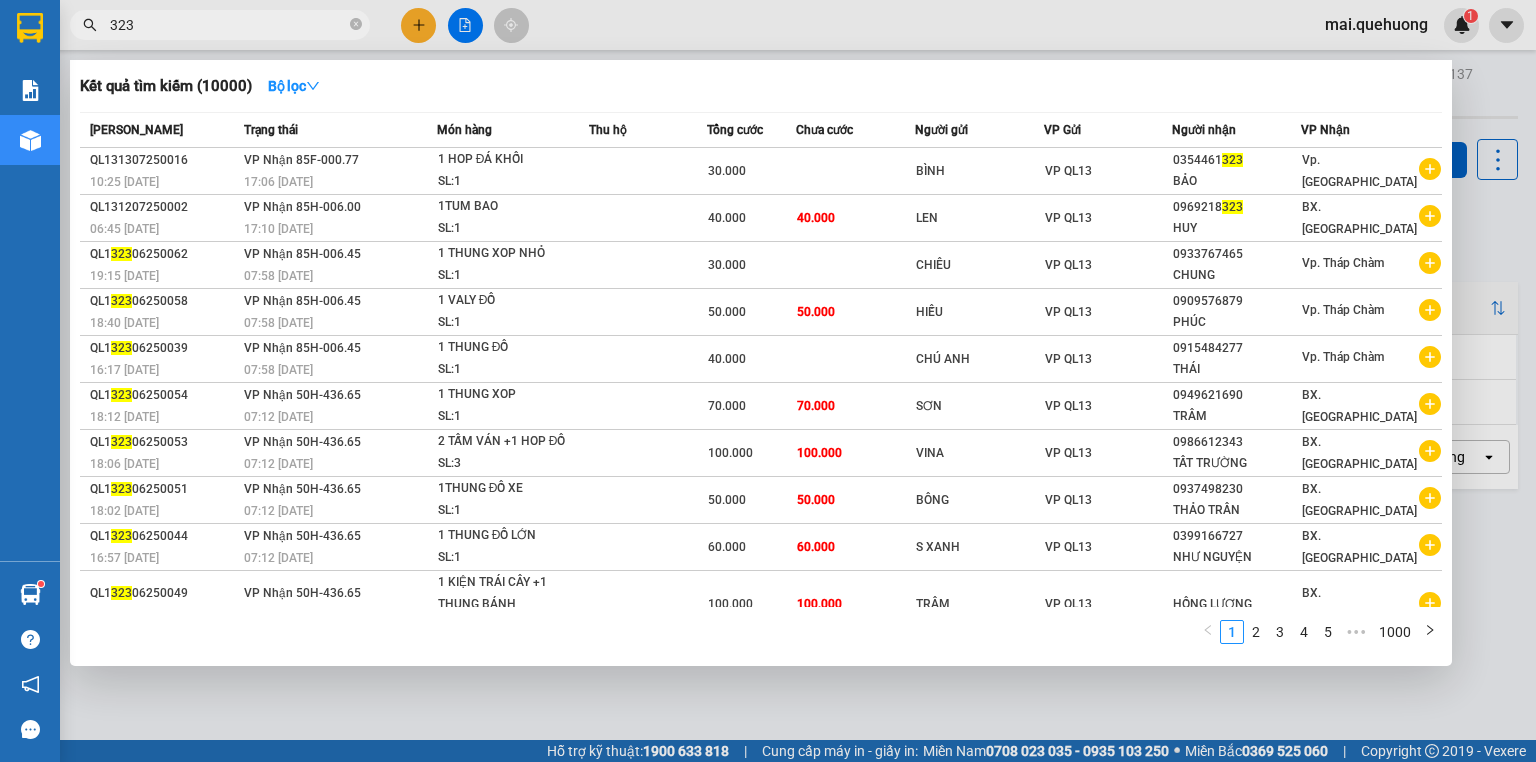 click on "323" at bounding box center [228, 25] 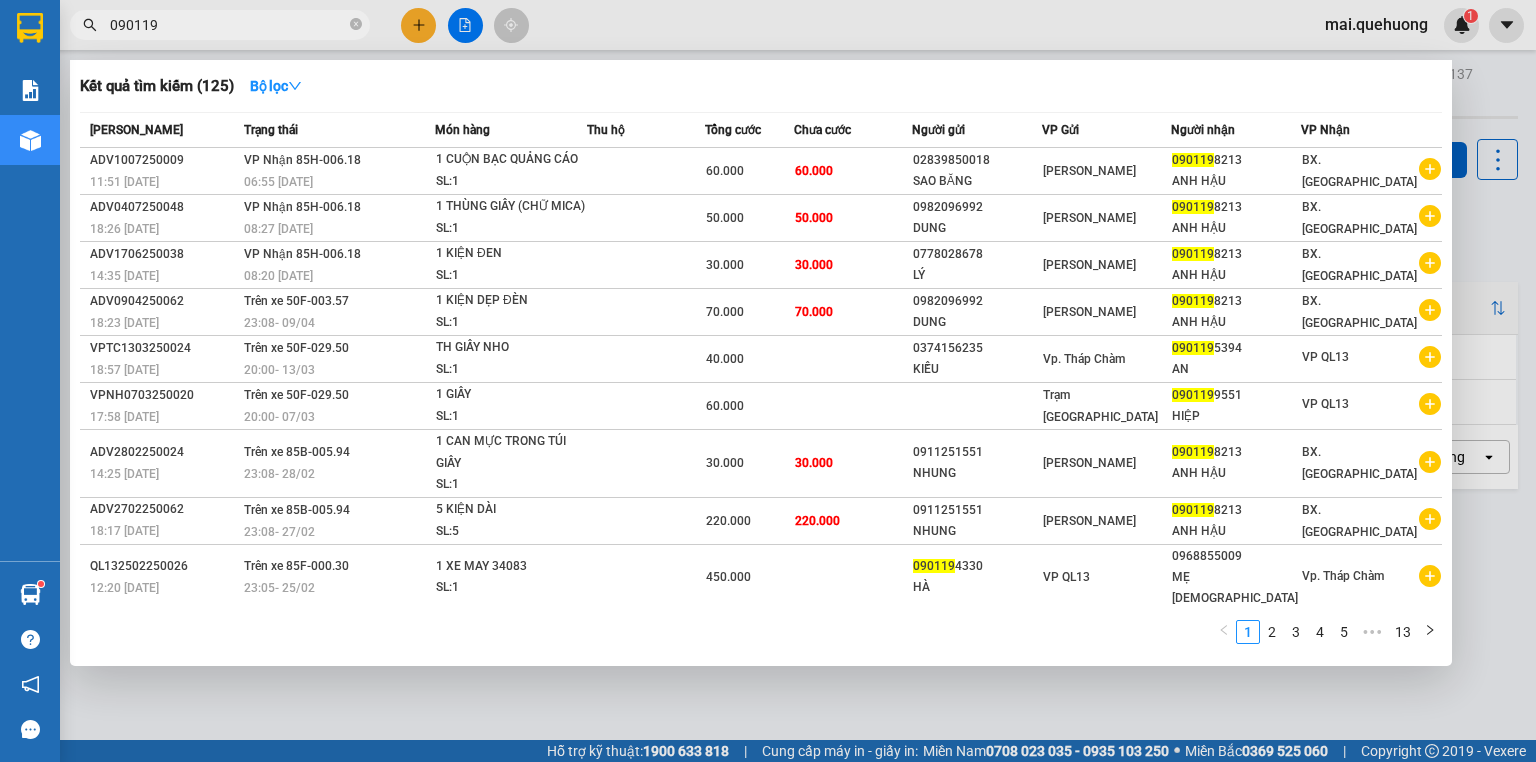 click on "090119" at bounding box center [228, 25] 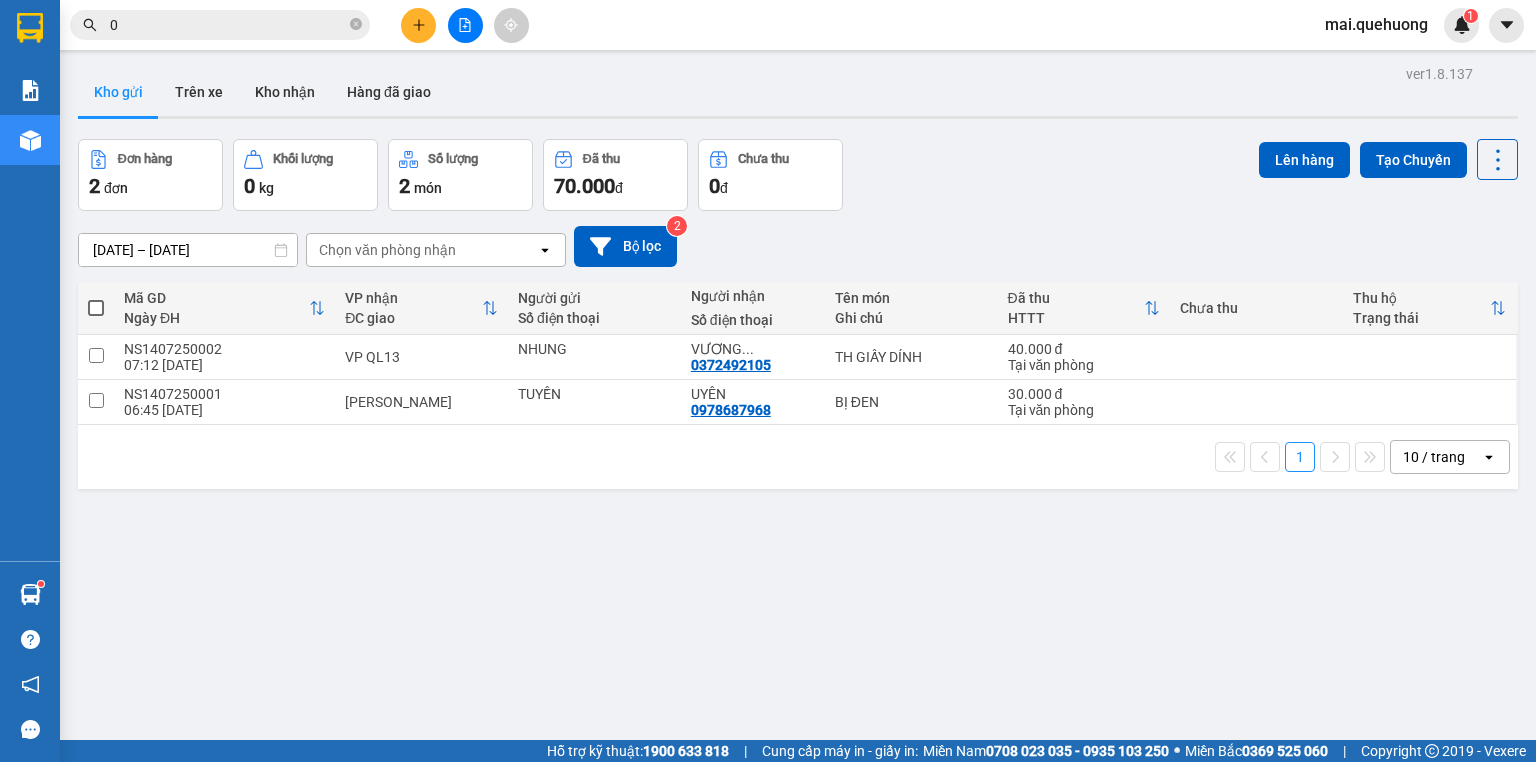 click on "0" at bounding box center [228, 25] 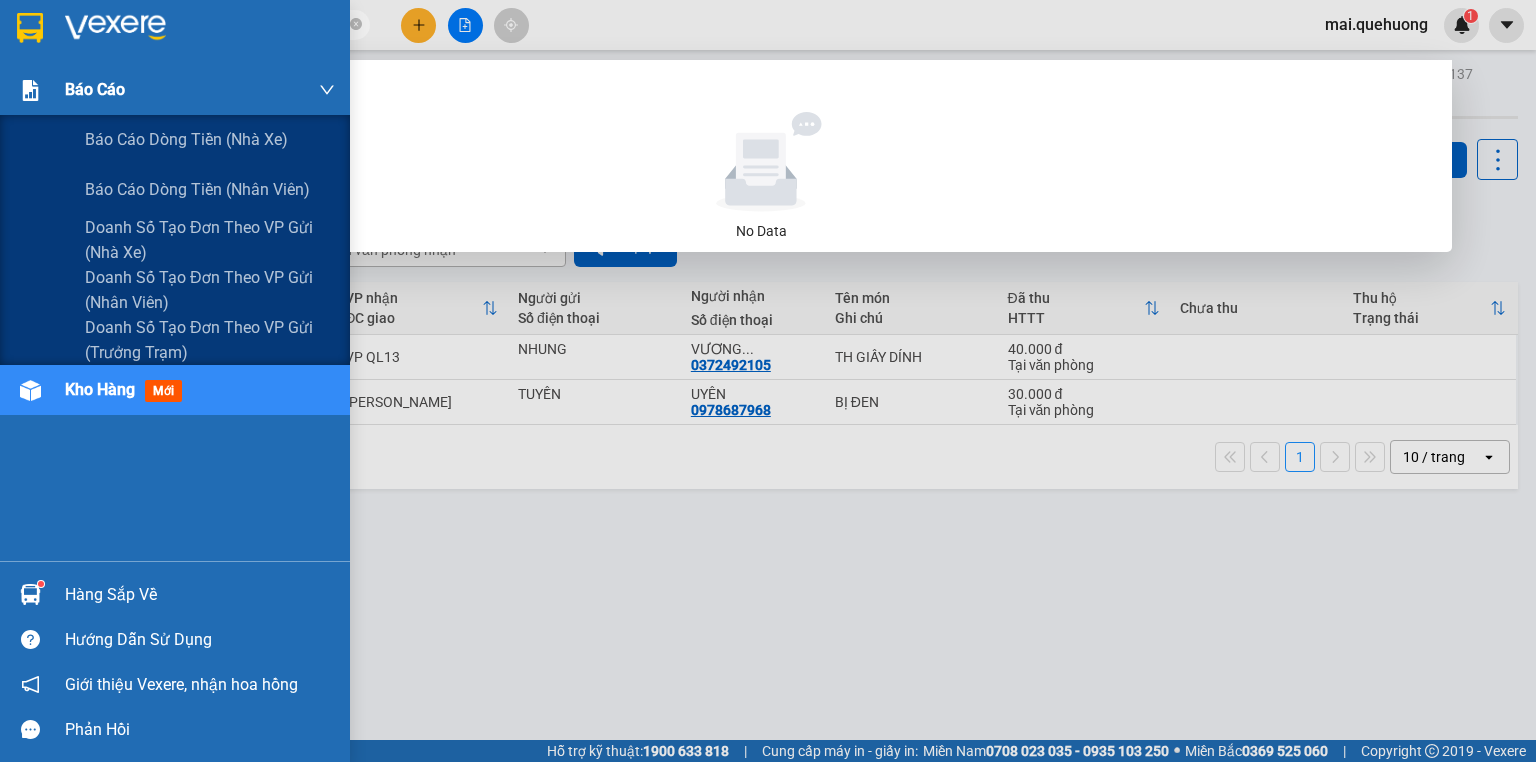 drag, startPoint x: 199, startPoint y: 26, endPoint x: 1, endPoint y: 103, distance: 212.44528 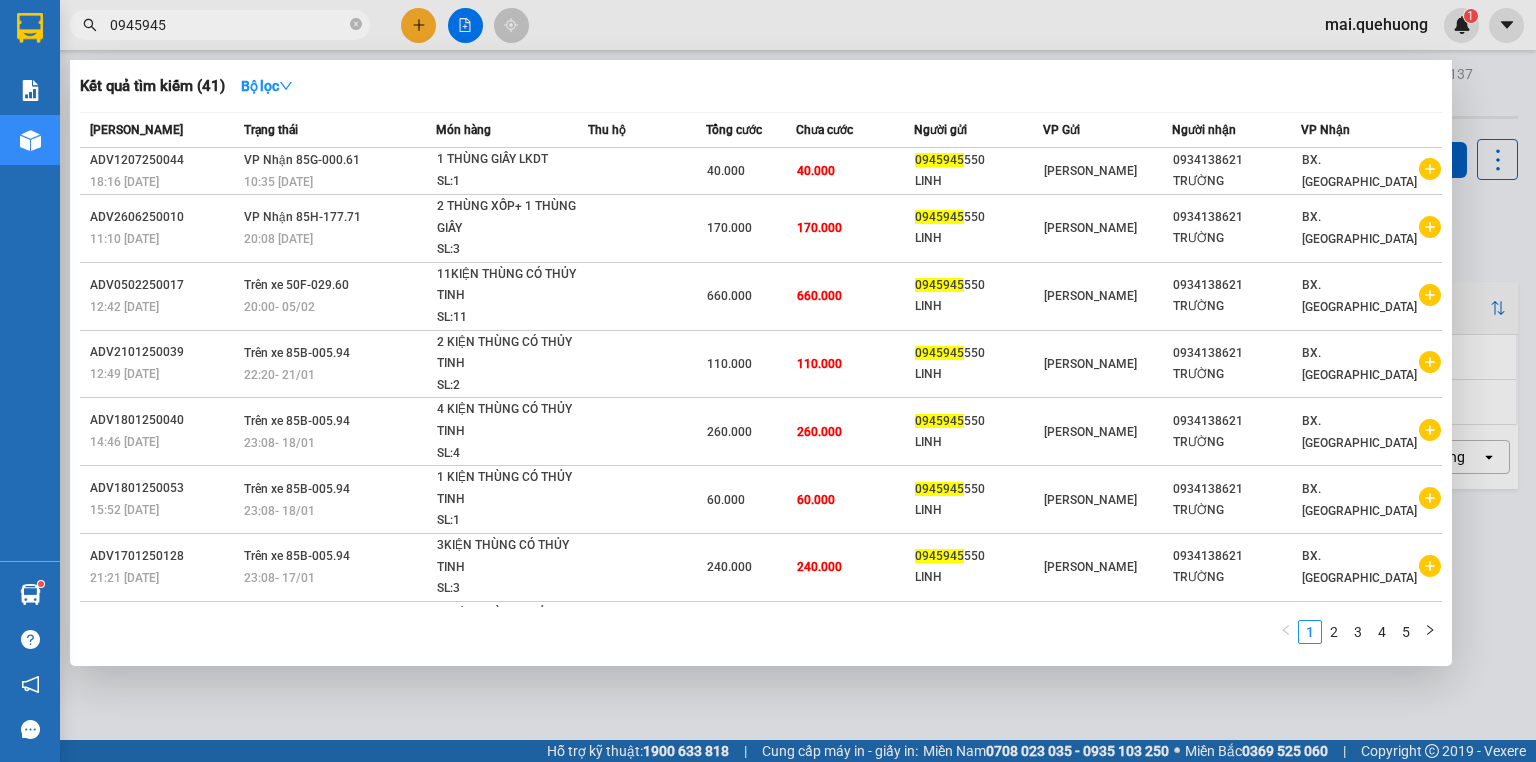 click at bounding box center [768, 381] 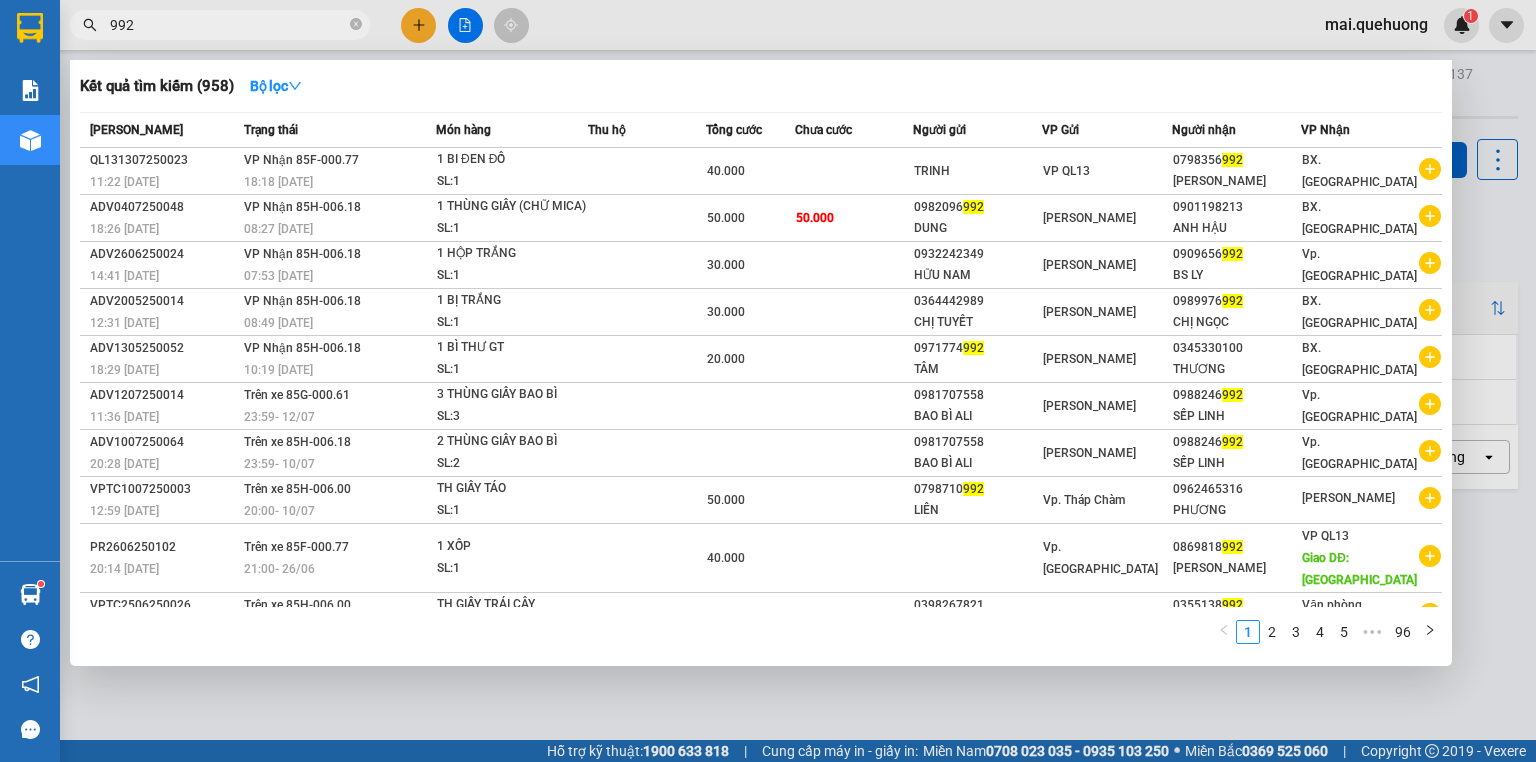 click on "992" at bounding box center (228, 25) 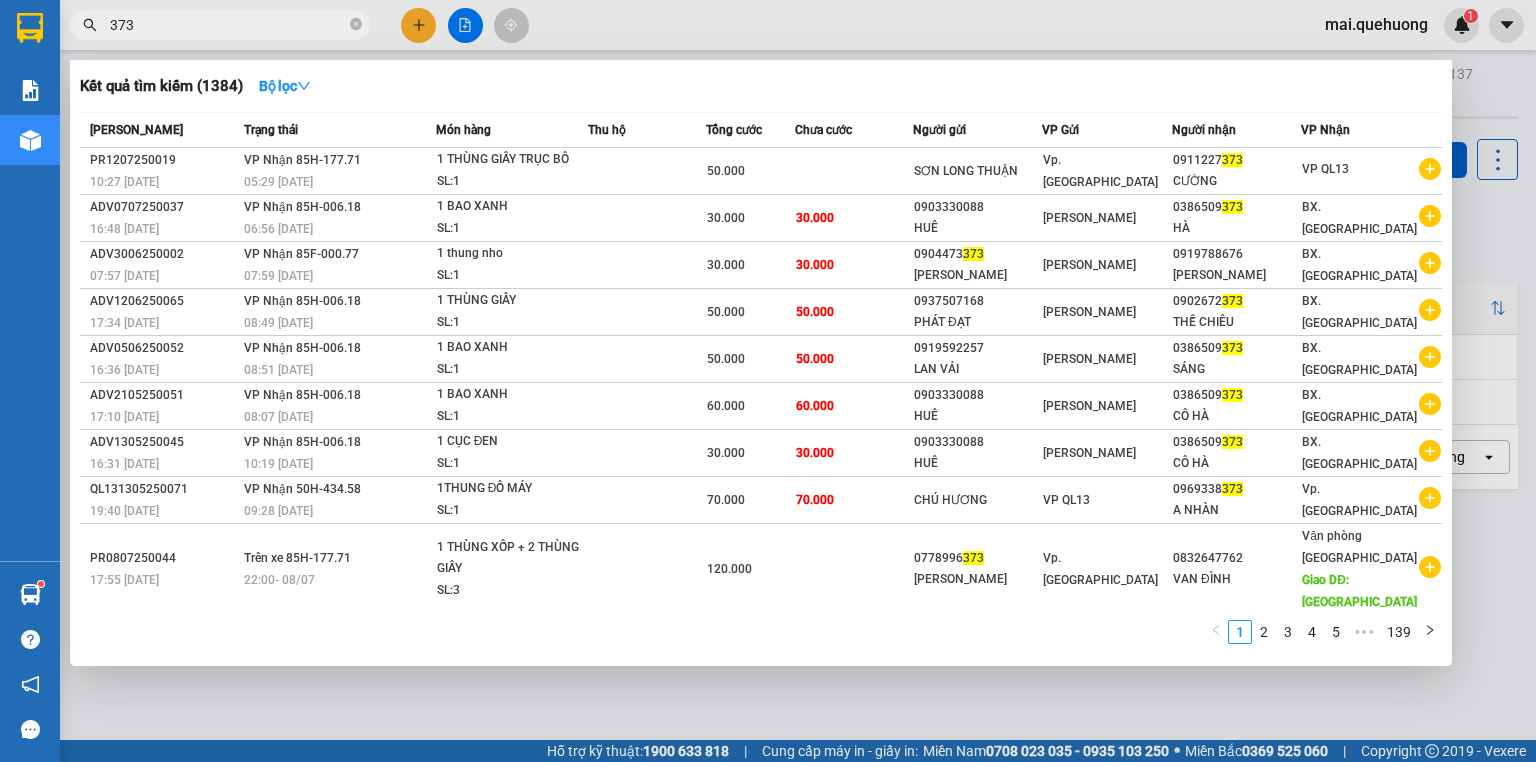 click on "373" at bounding box center (228, 25) 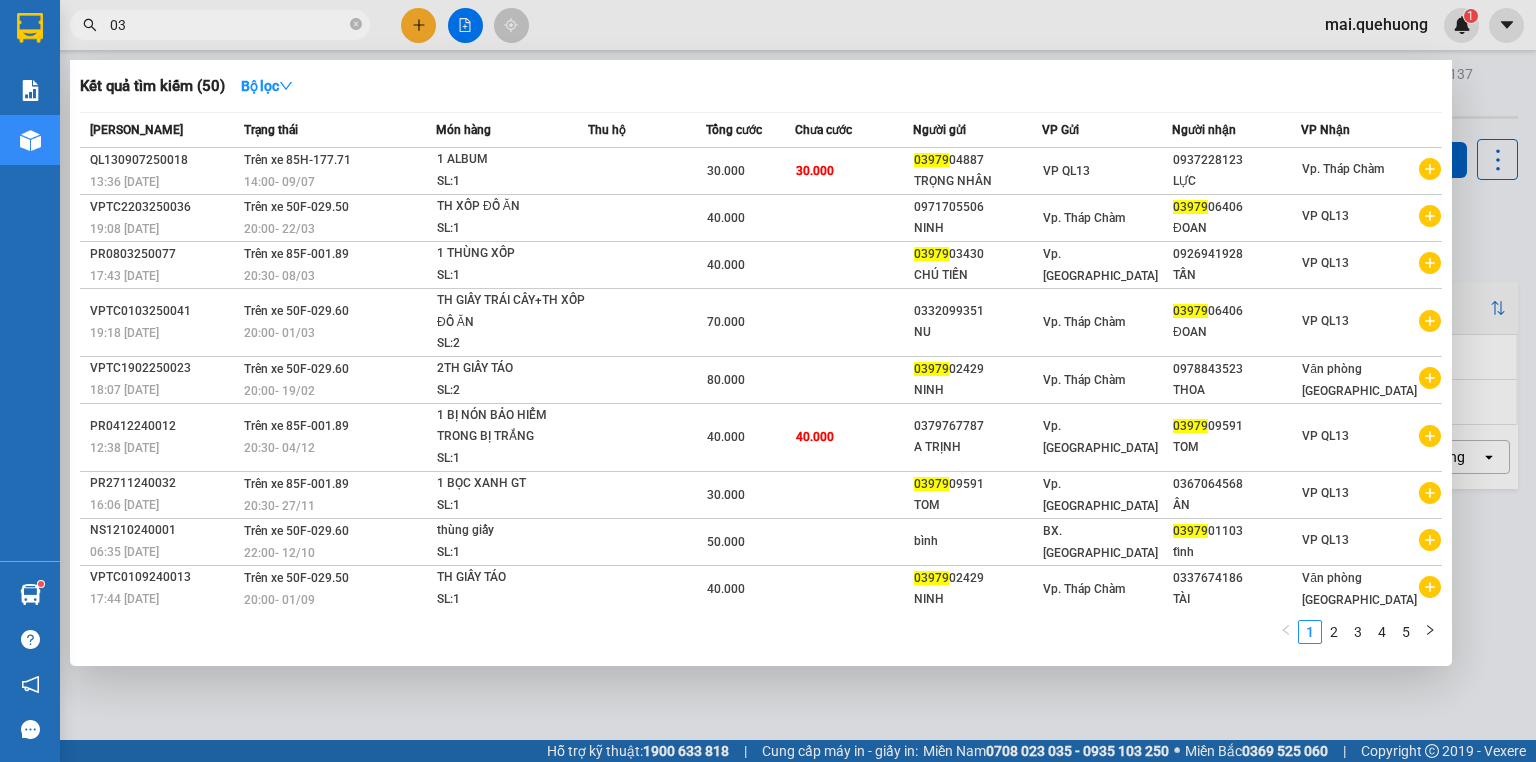 type on "0" 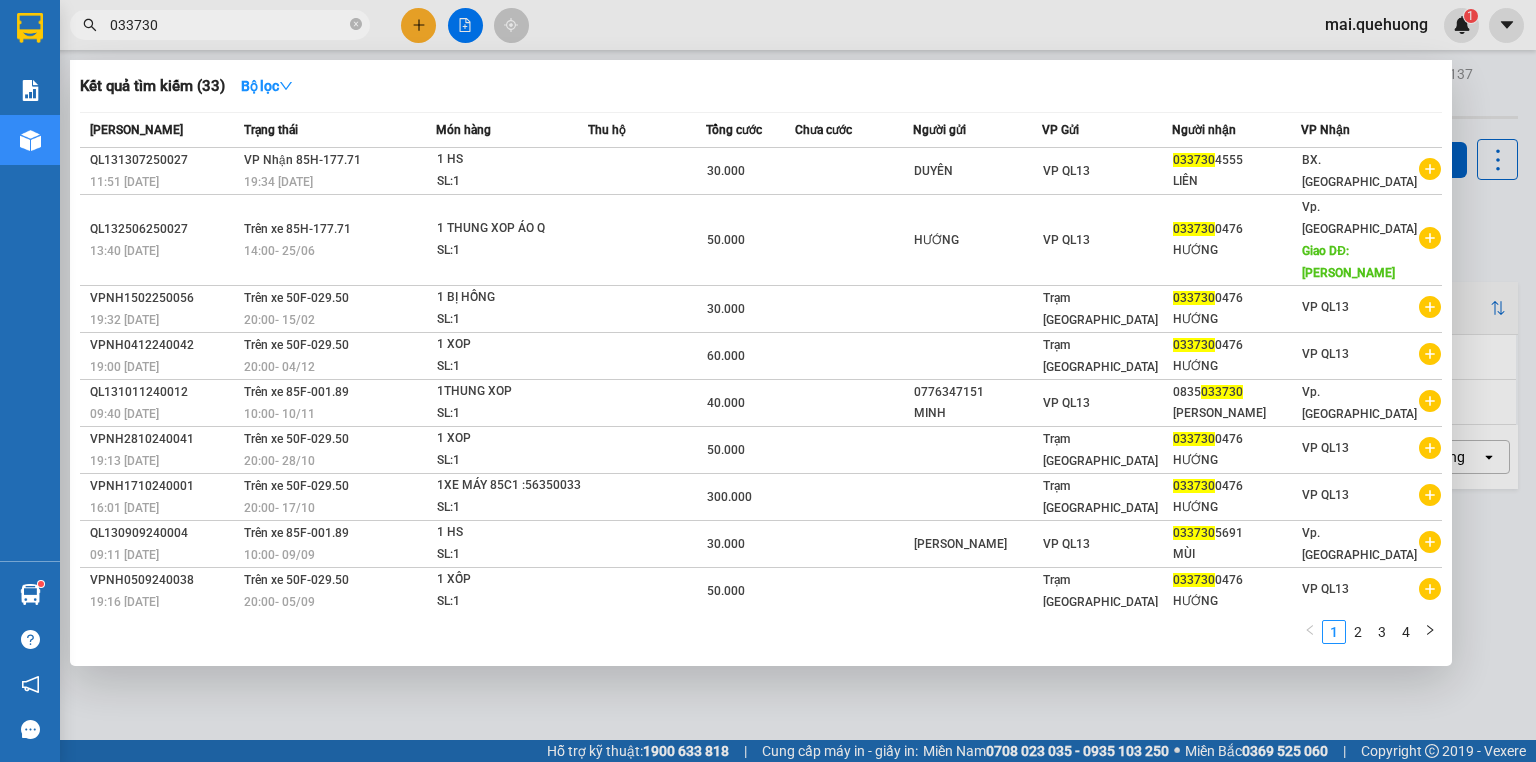 type on "033730" 